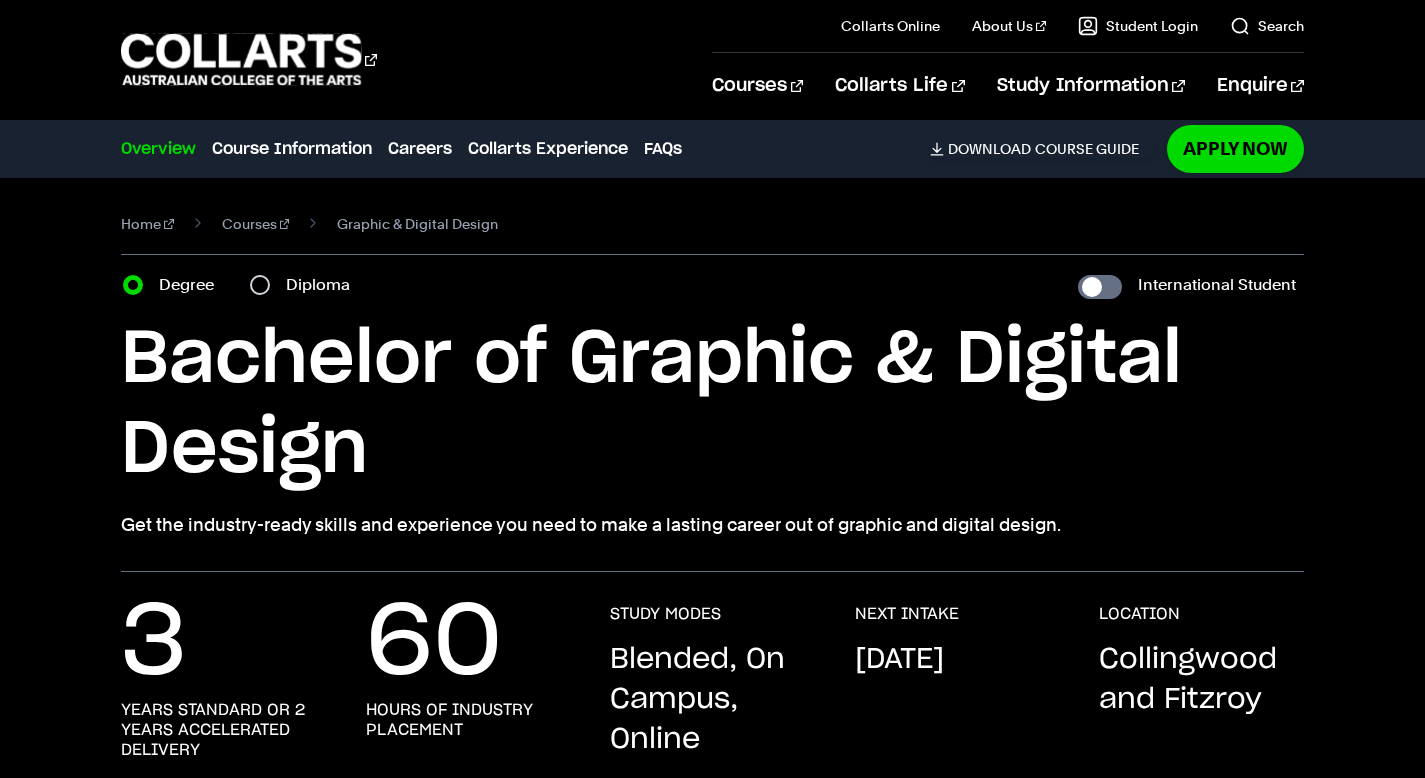 scroll, scrollTop: 0, scrollLeft: 0, axis: both 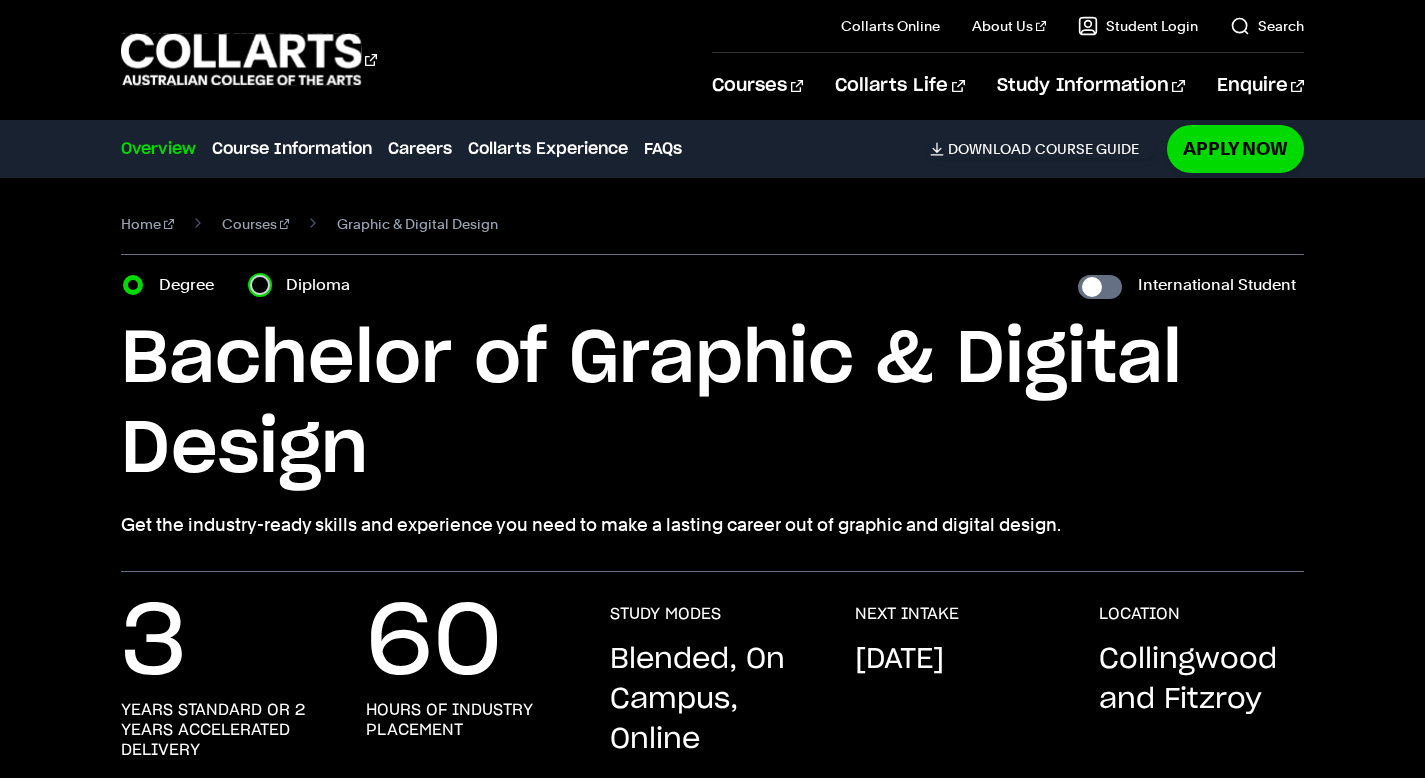 click on "Diploma" at bounding box center [260, 285] 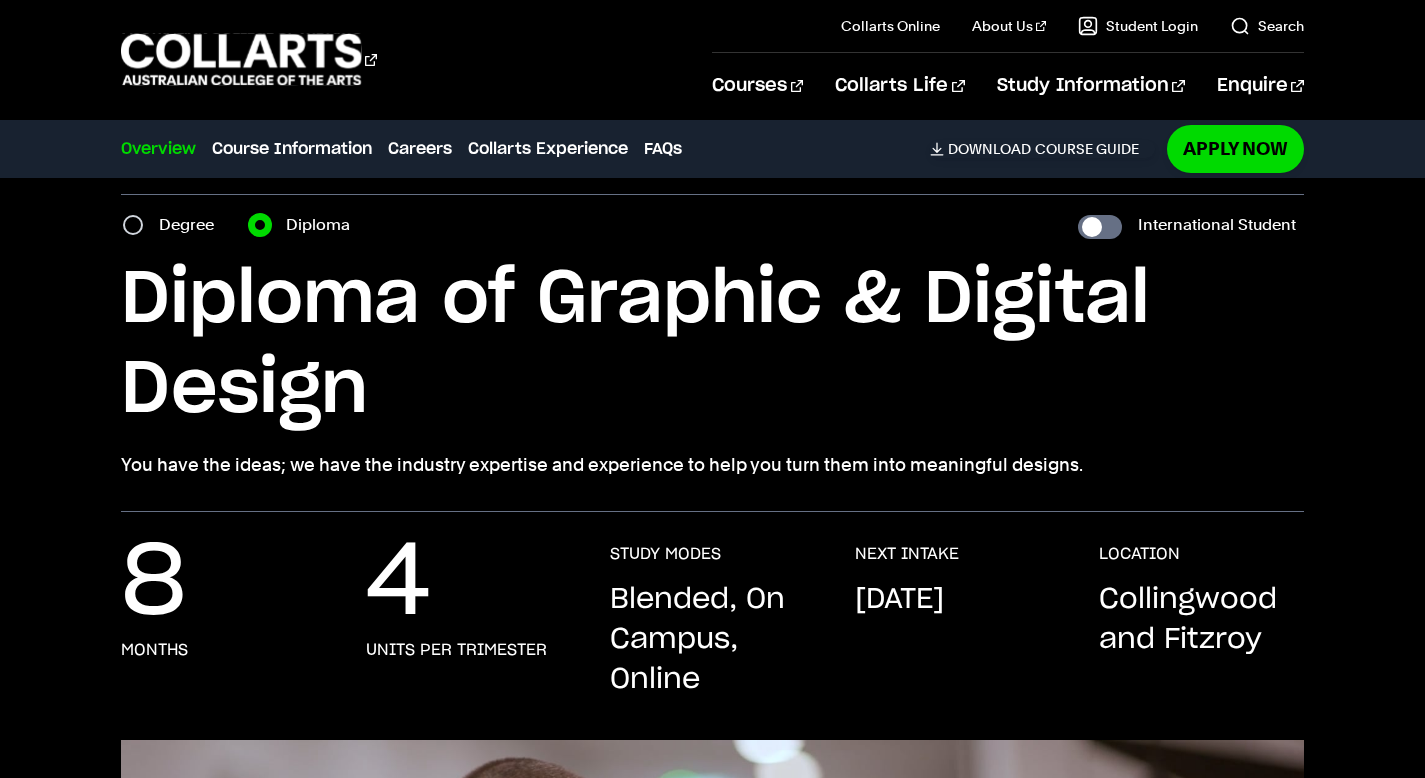 scroll, scrollTop: 61, scrollLeft: 0, axis: vertical 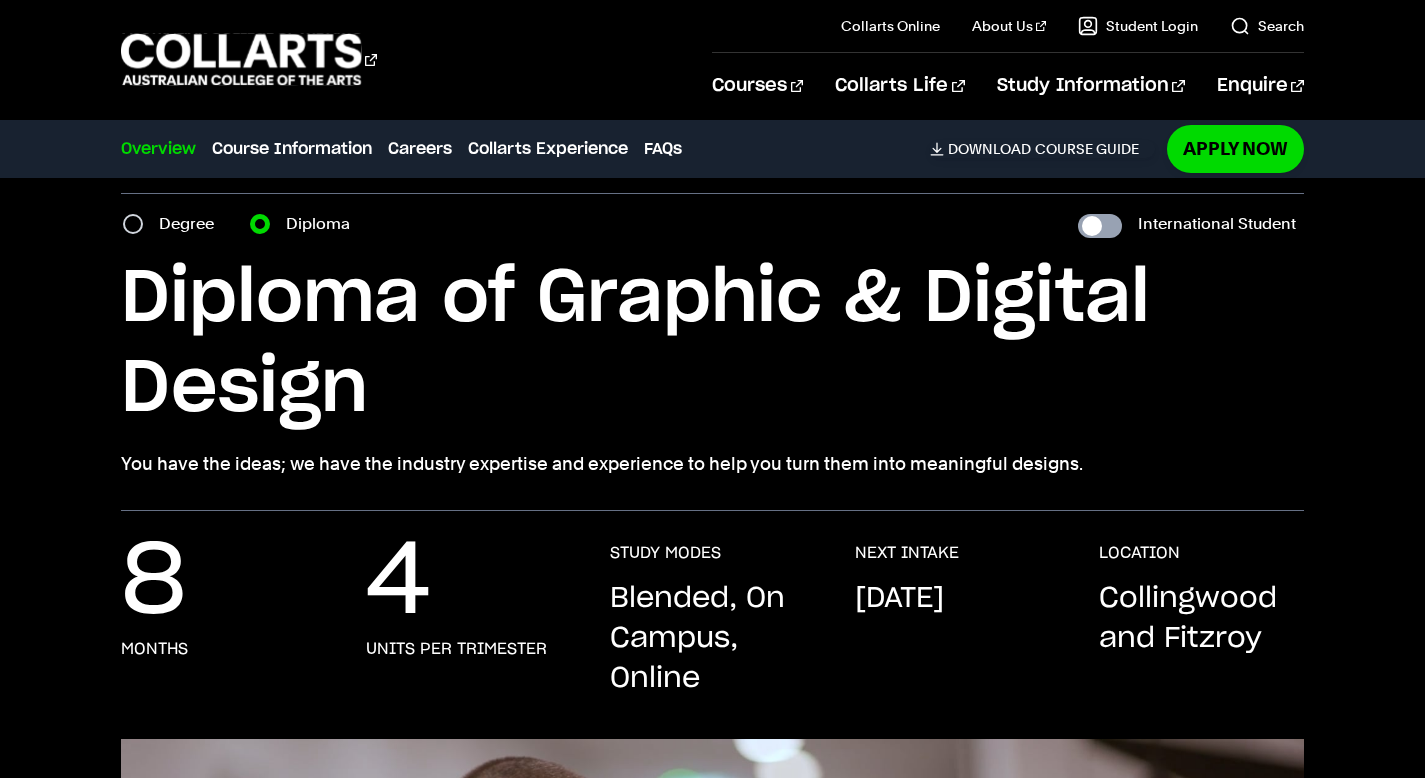 click on "International Student" at bounding box center [1100, 226] 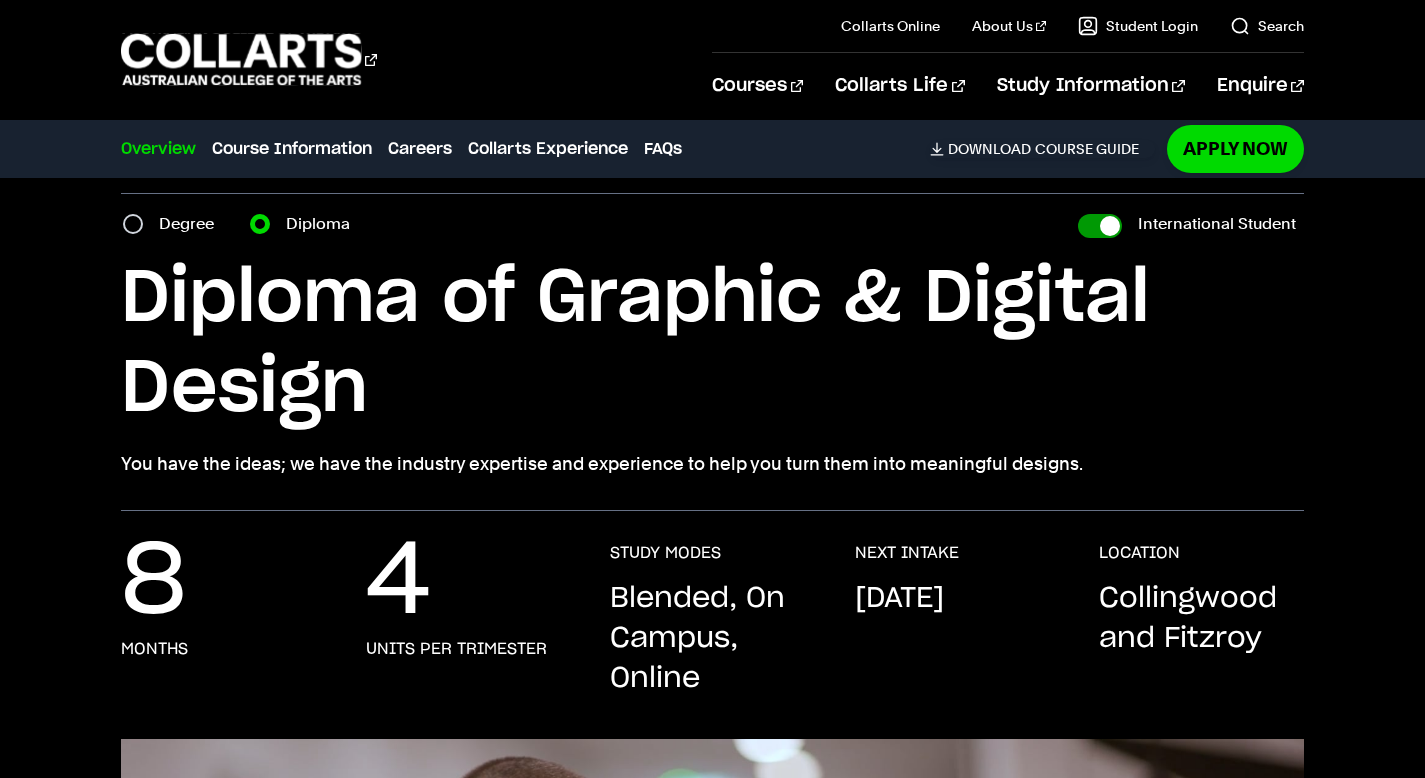 checkbox on "true" 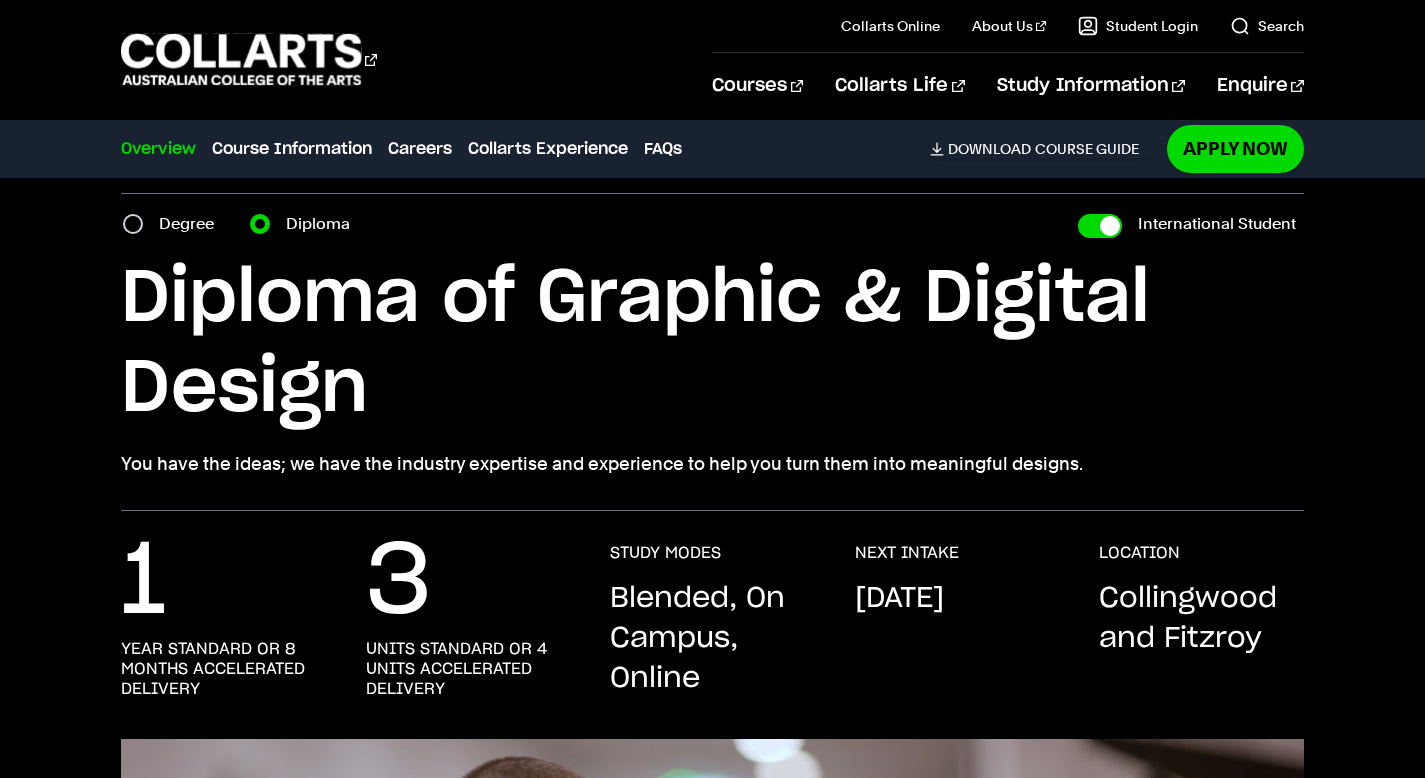 scroll, scrollTop: 78, scrollLeft: 0, axis: vertical 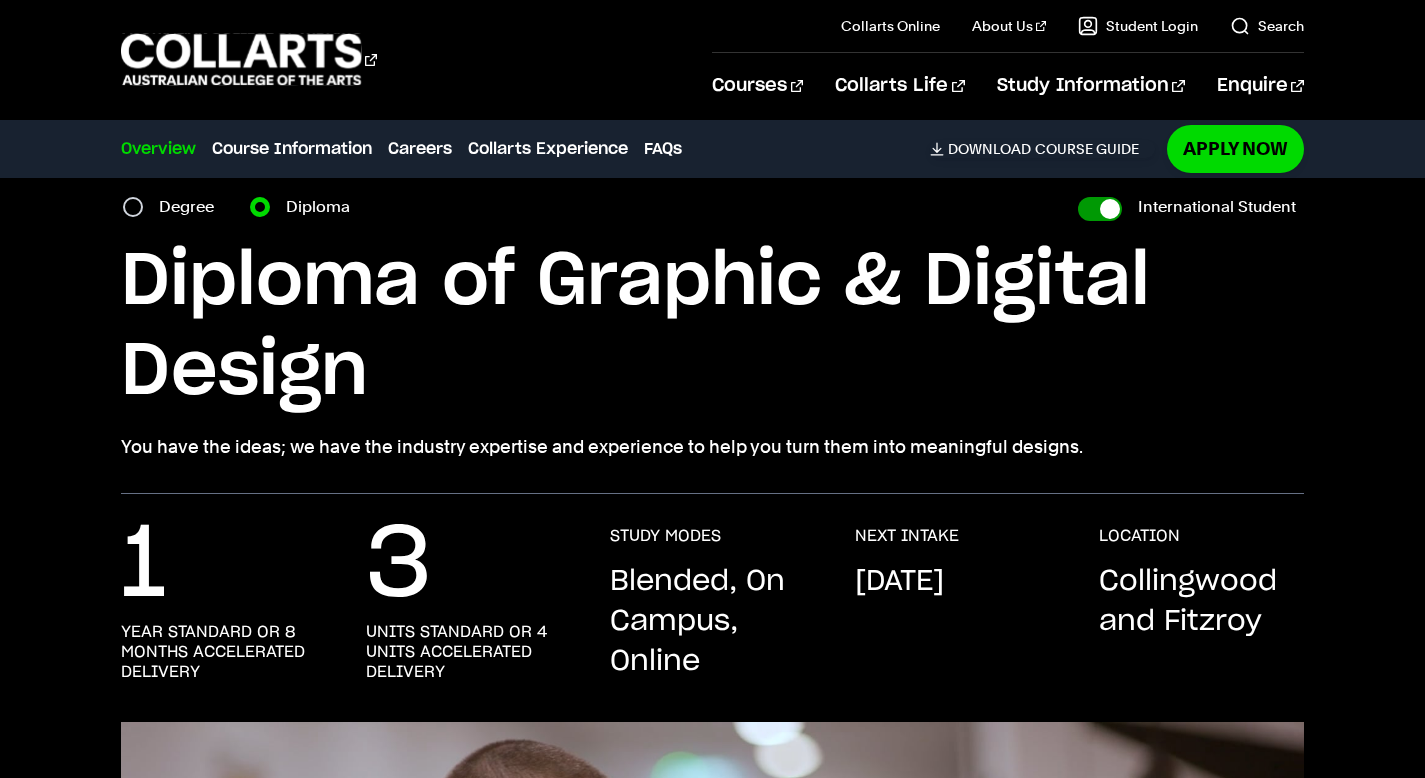 click on "International Student" at bounding box center [1100, 209] 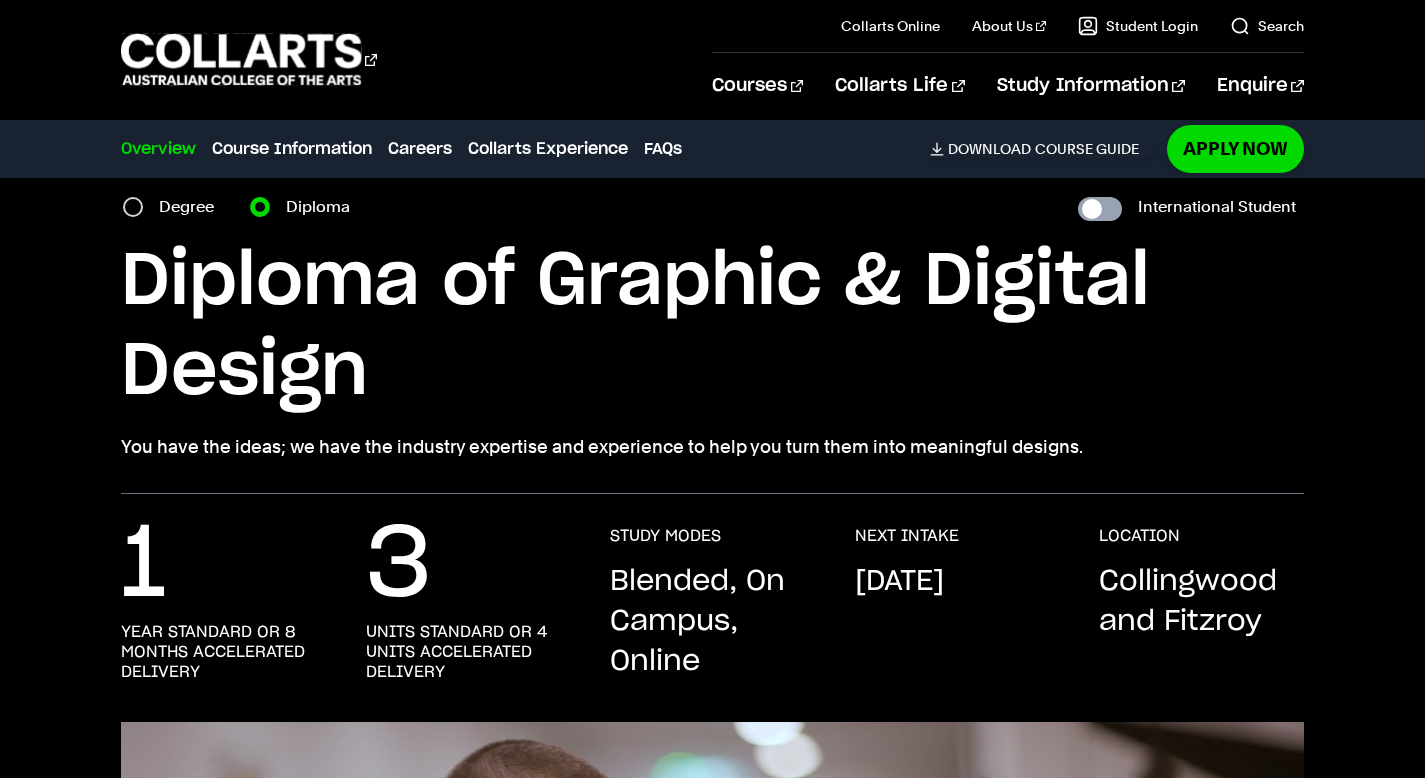 checkbox on "false" 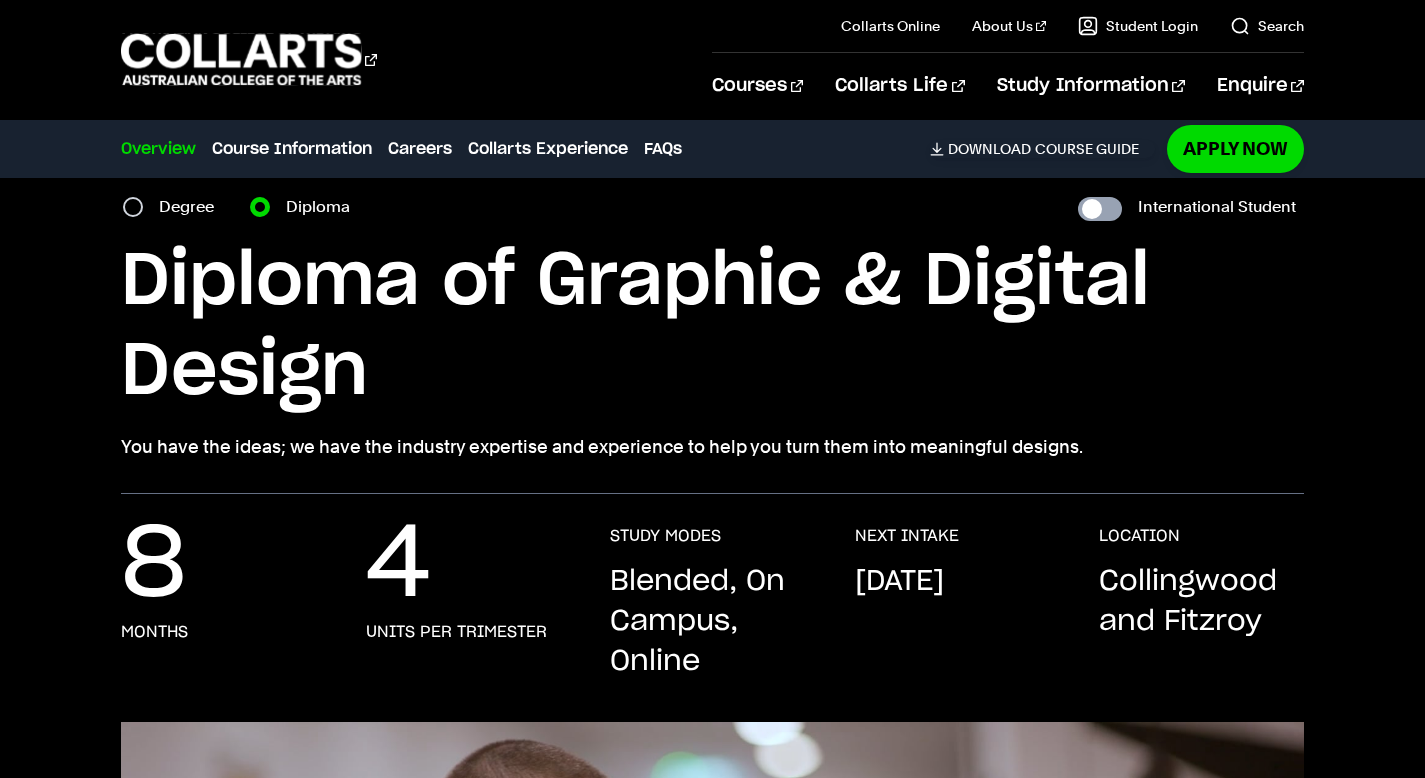 click on "International Student" at bounding box center [1100, 209] 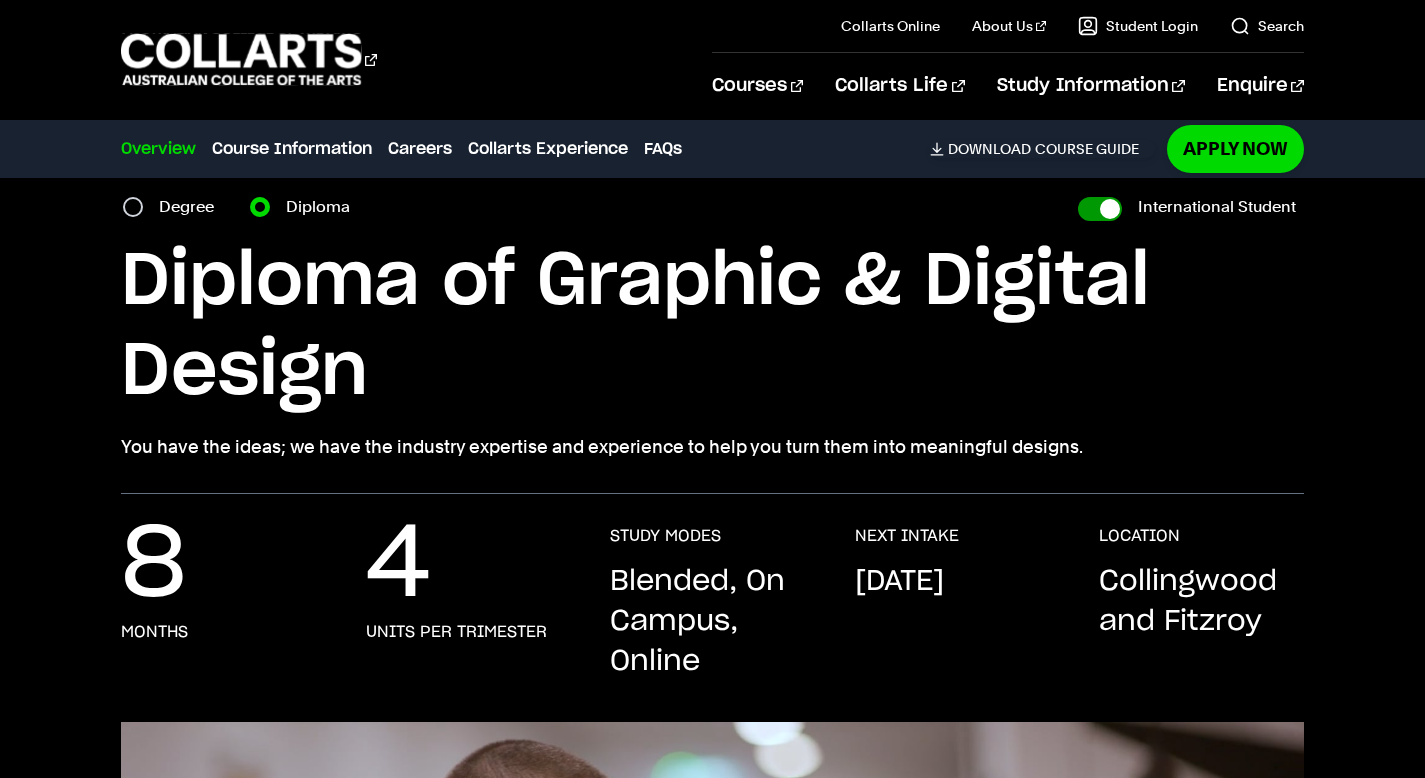 checkbox on "true" 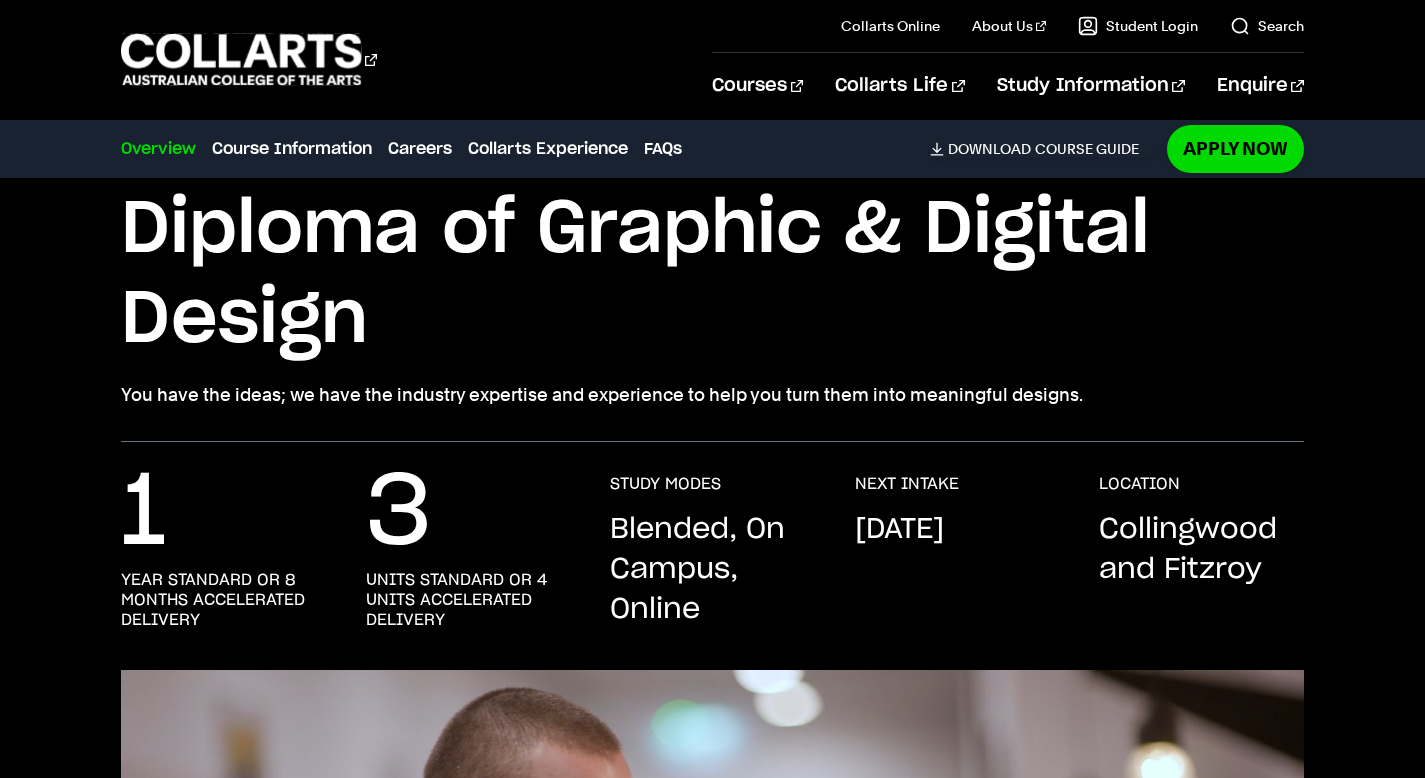 scroll, scrollTop: 80, scrollLeft: 0, axis: vertical 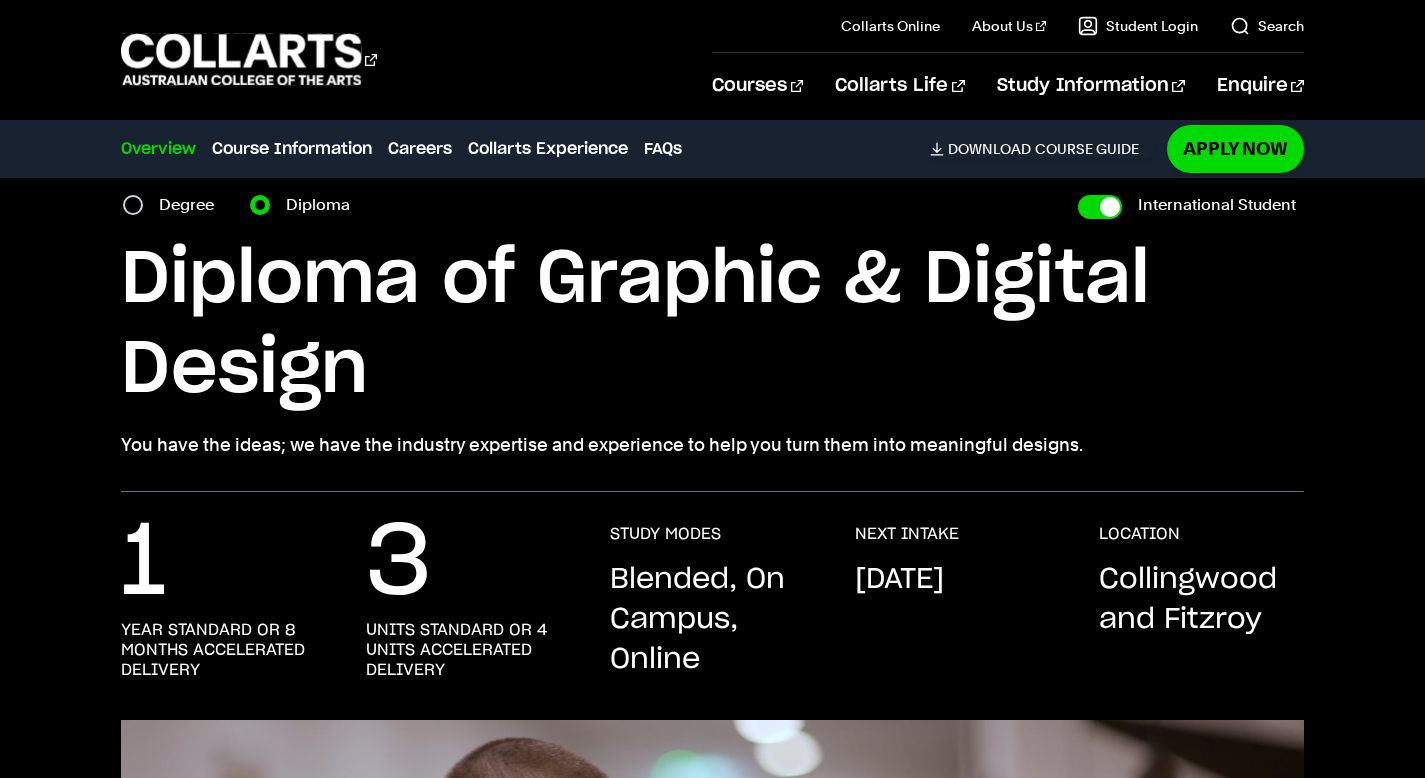 click on "1" at bounding box center [143, 564] 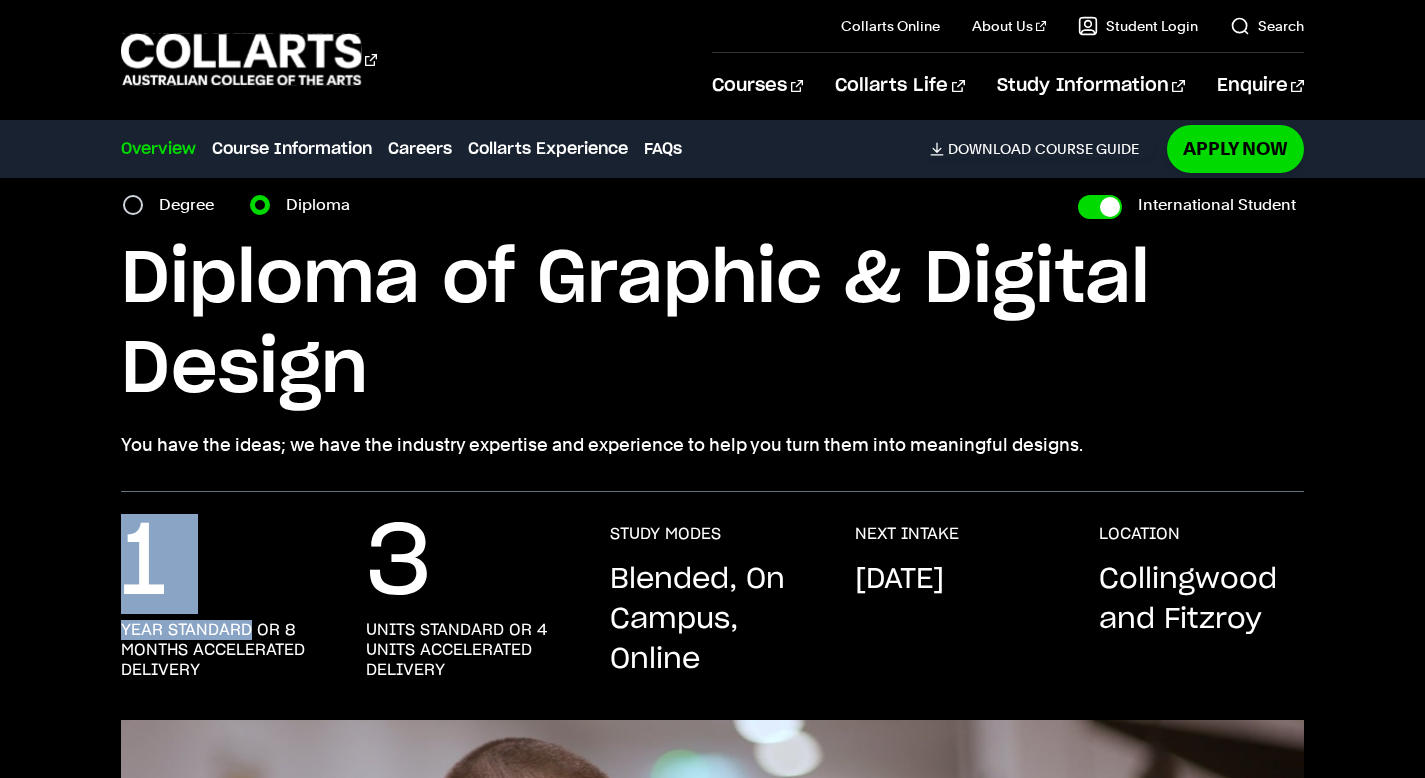 drag, startPoint x: 135, startPoint y: 589, endPoint x: 249, endPoint y: 621, distance: 118.40608 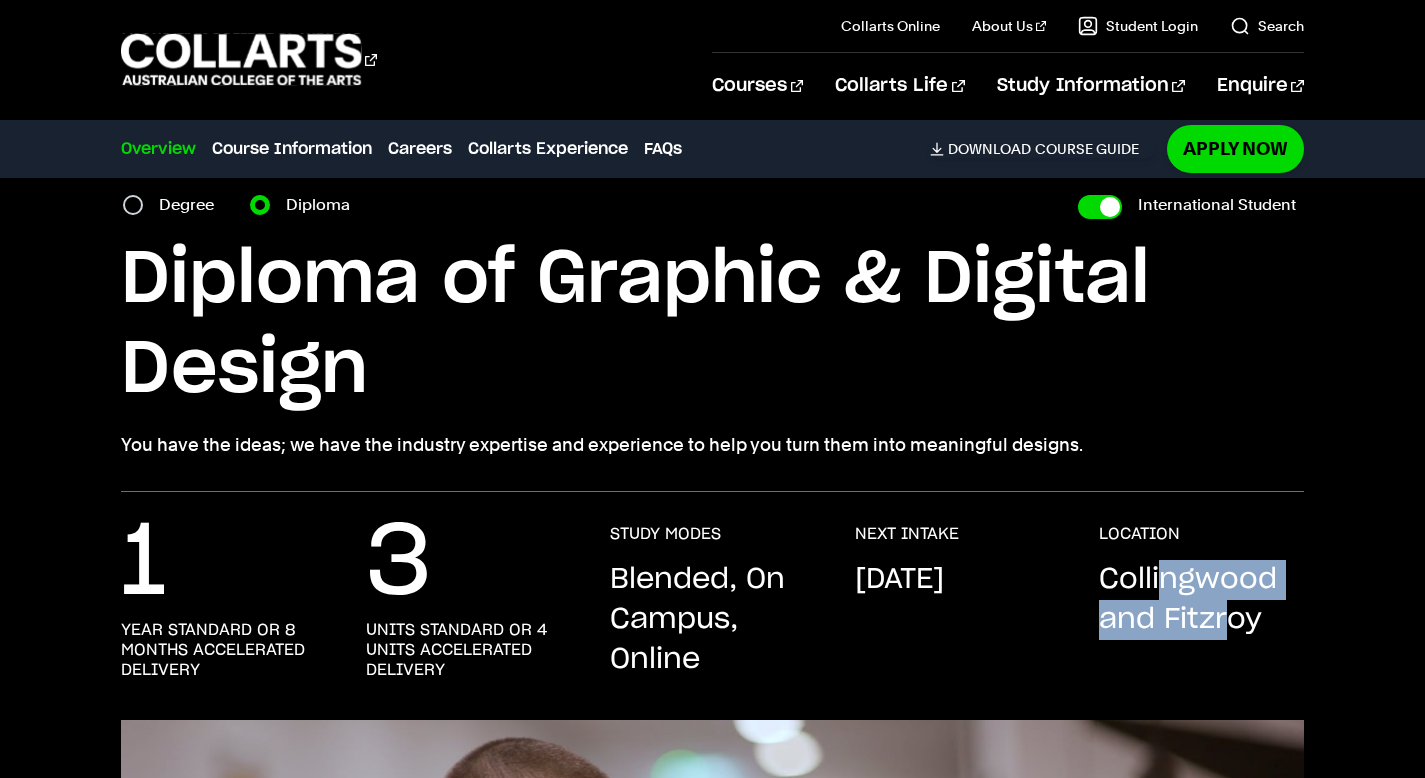 drag, startPoint x: 1175, startPoint y: 581, endPoint x: 1240, endPoint y: 633, distance: 83.240616 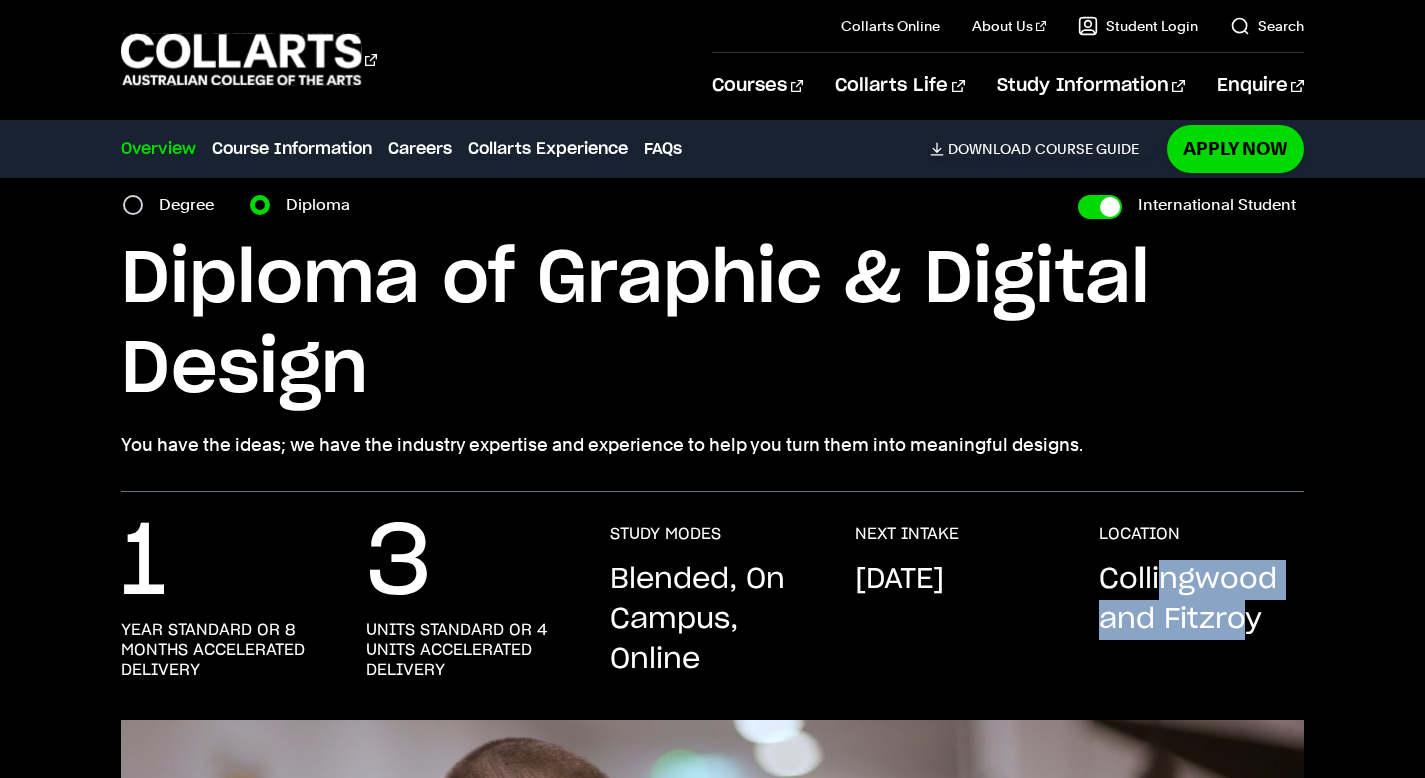 click on "Collingwood and Fitzroy" at bounding box center [1201, 600] 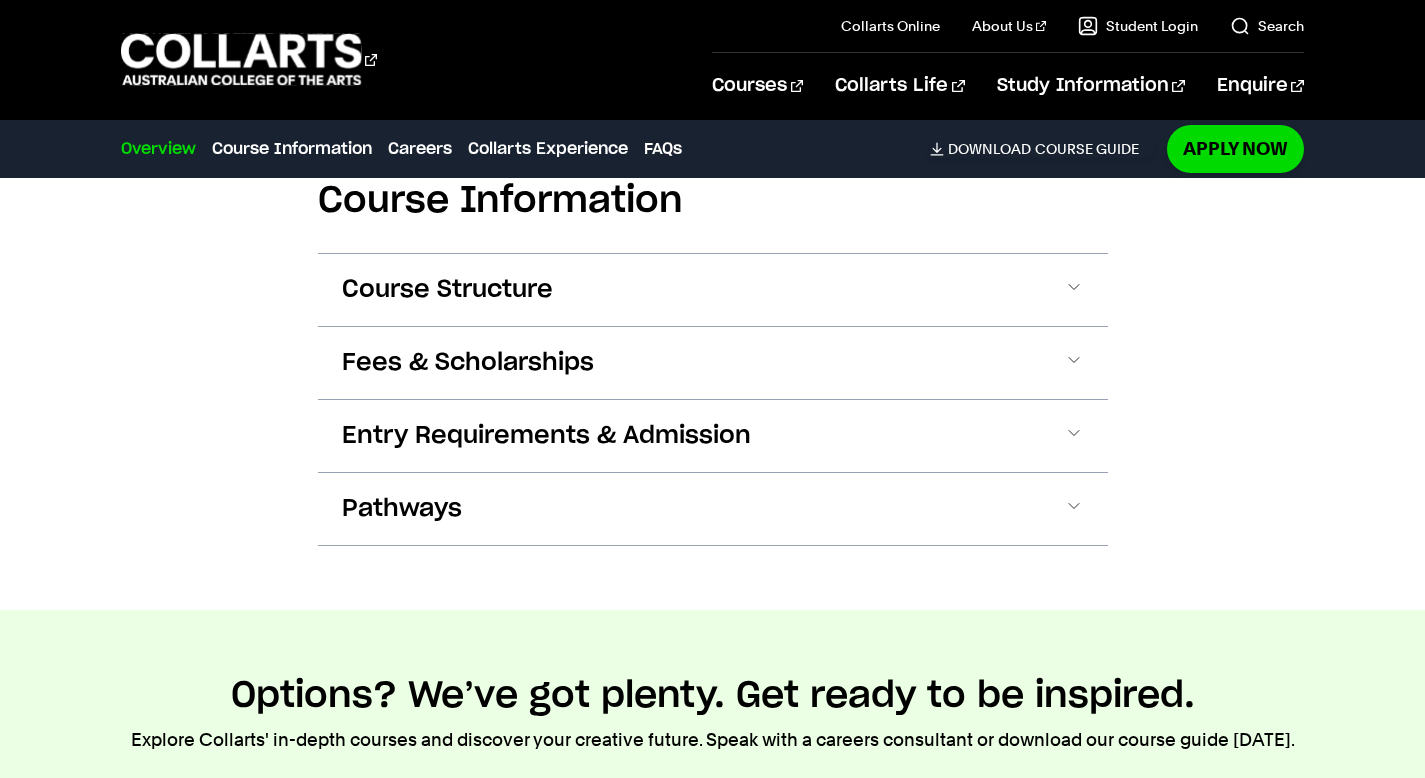 scroll, scrollTop: 2261, scrollLeft: 0, axis: vertical 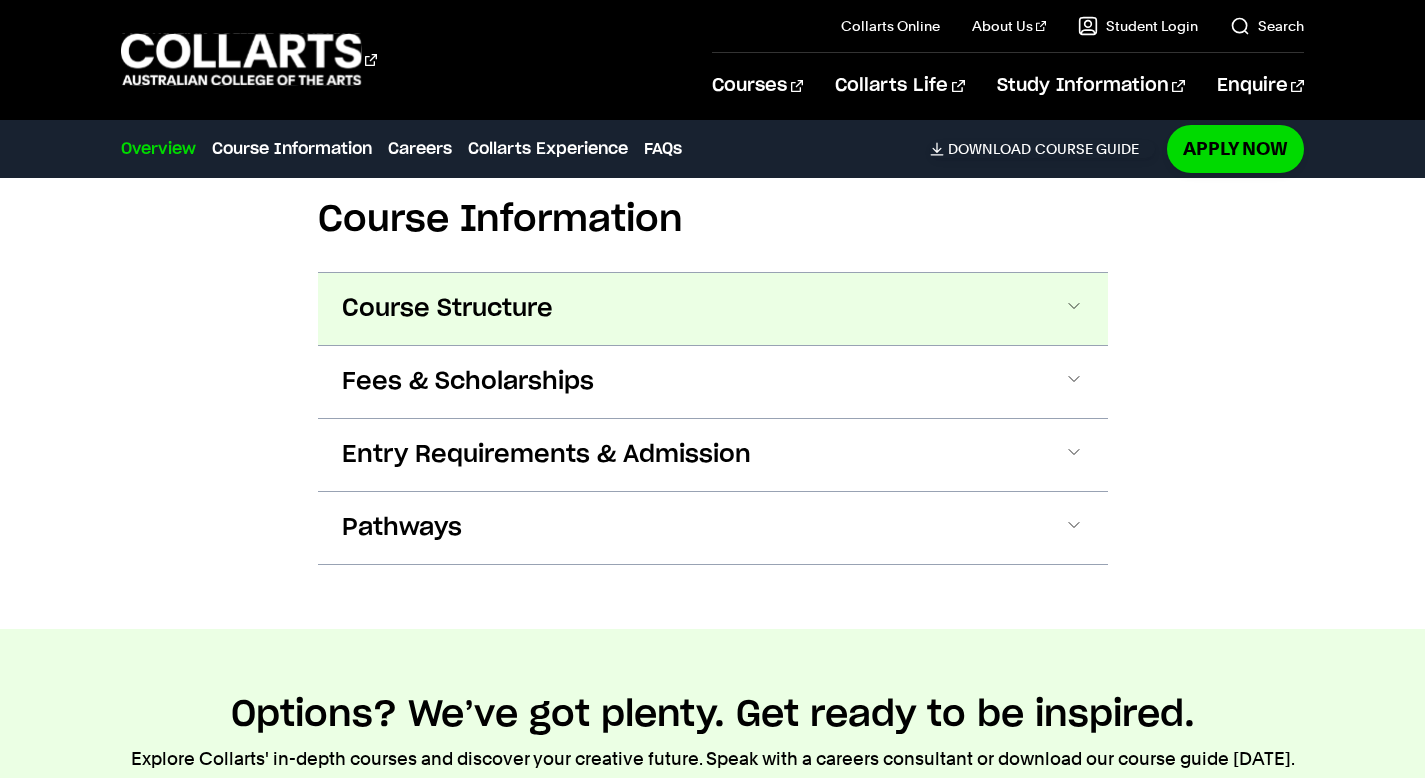click at bounding box center [0, 0] 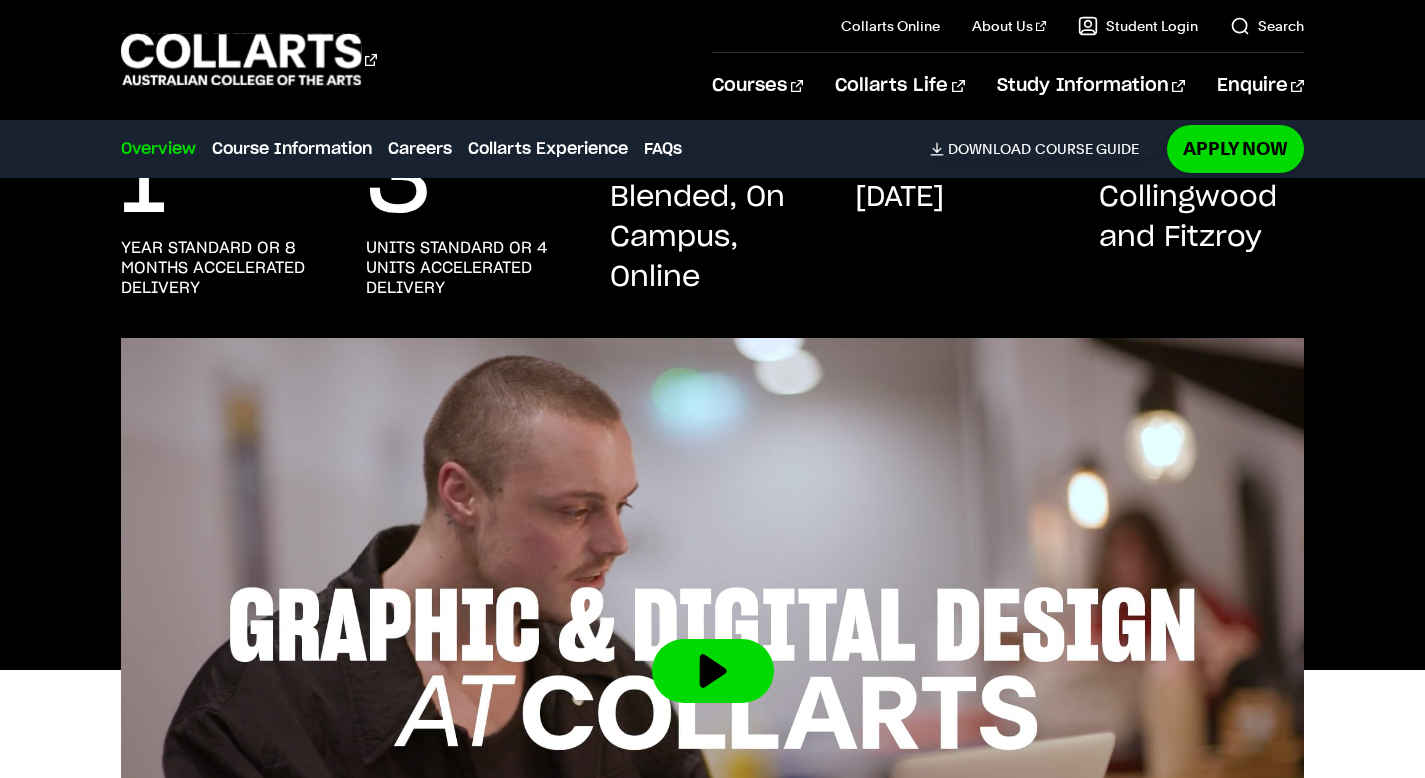 scroll, scrollTop: 0, scrollLeft: 0, axis: both 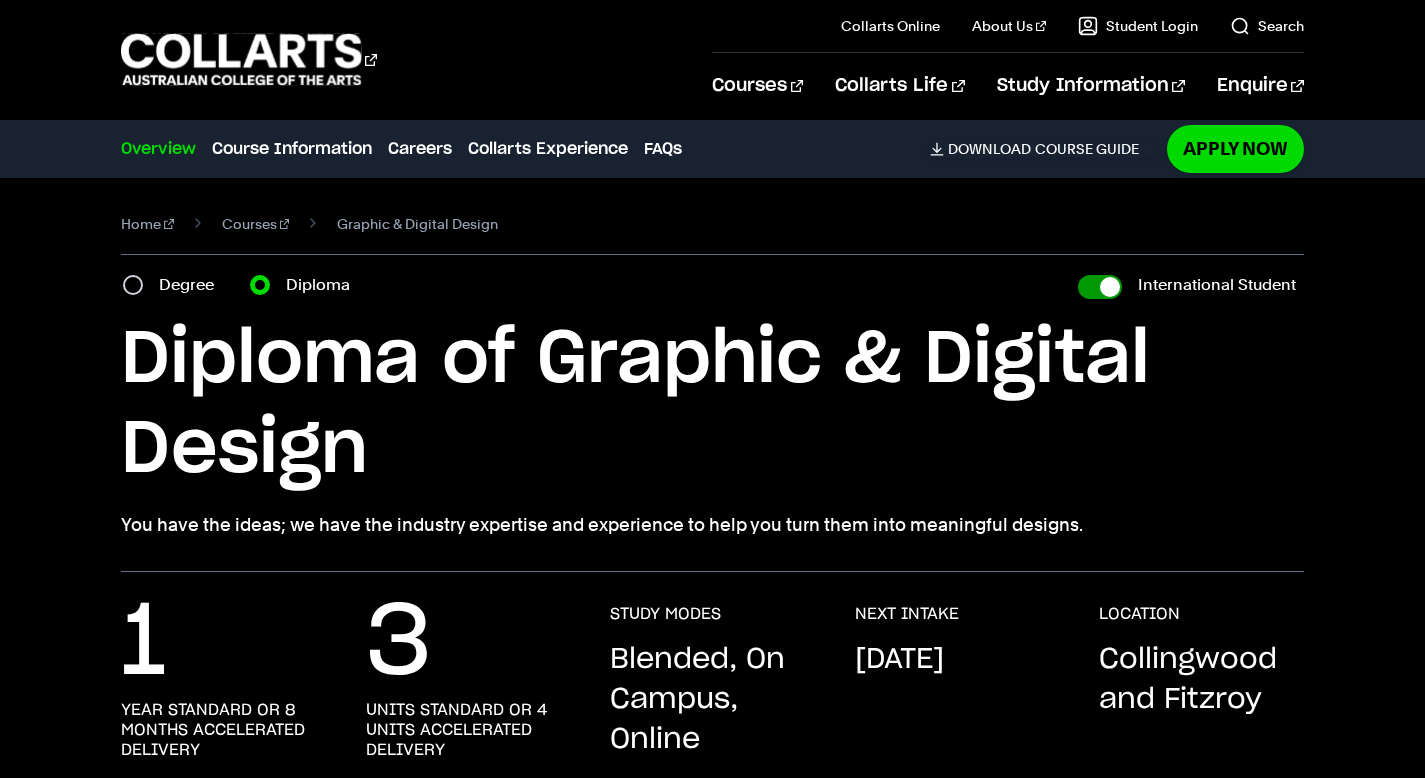click on "International Student" at bounding box center (1100, 287) 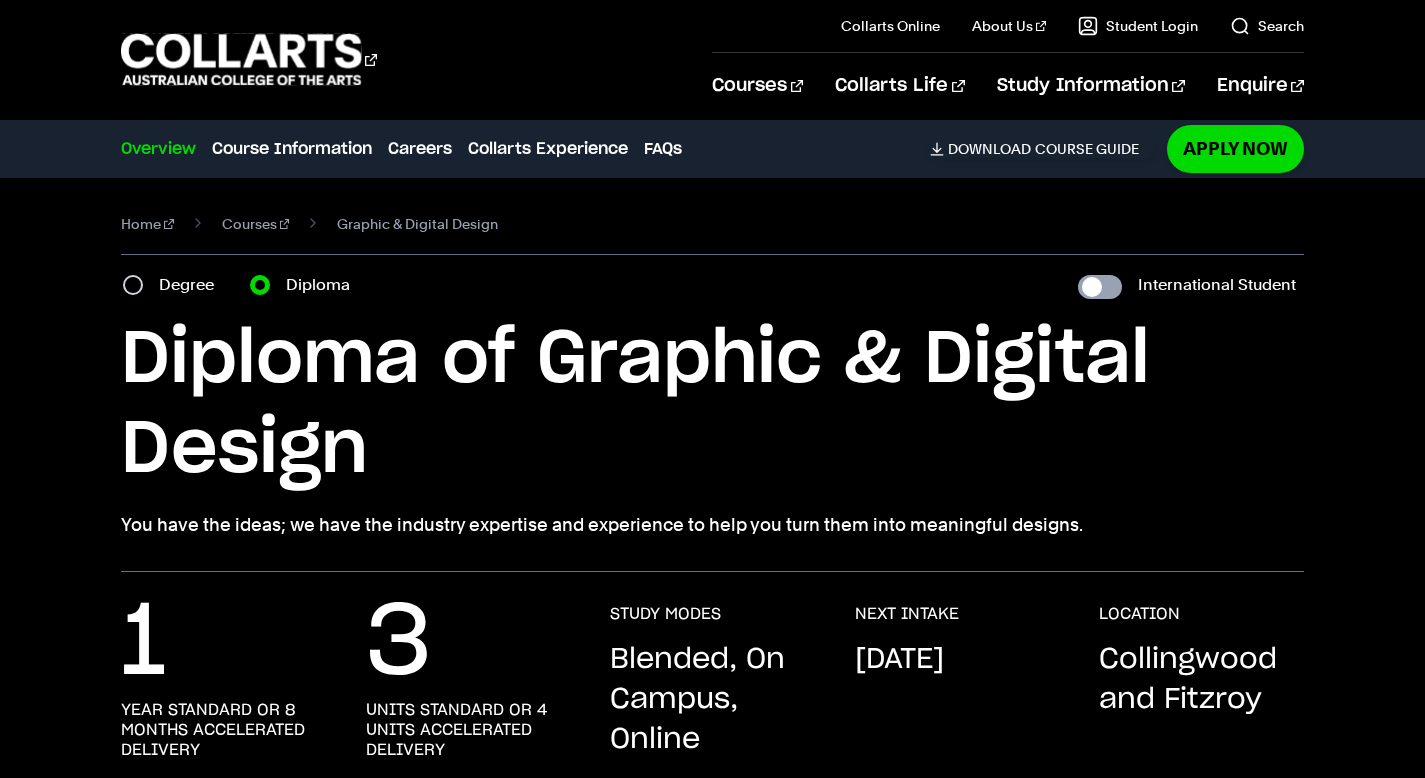 checkbox on "false" 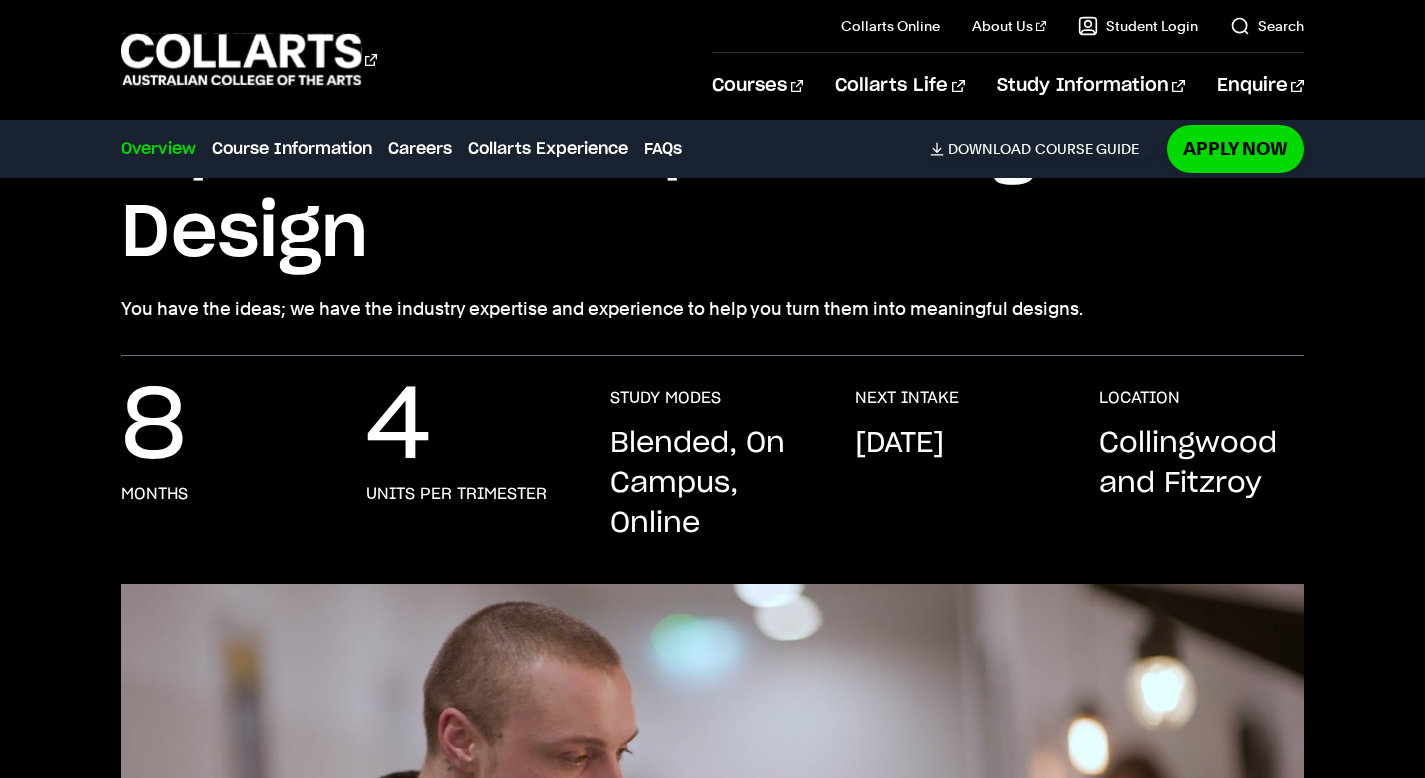 scroll, scrollTop: 0, scrollLeft: 0, axis: both 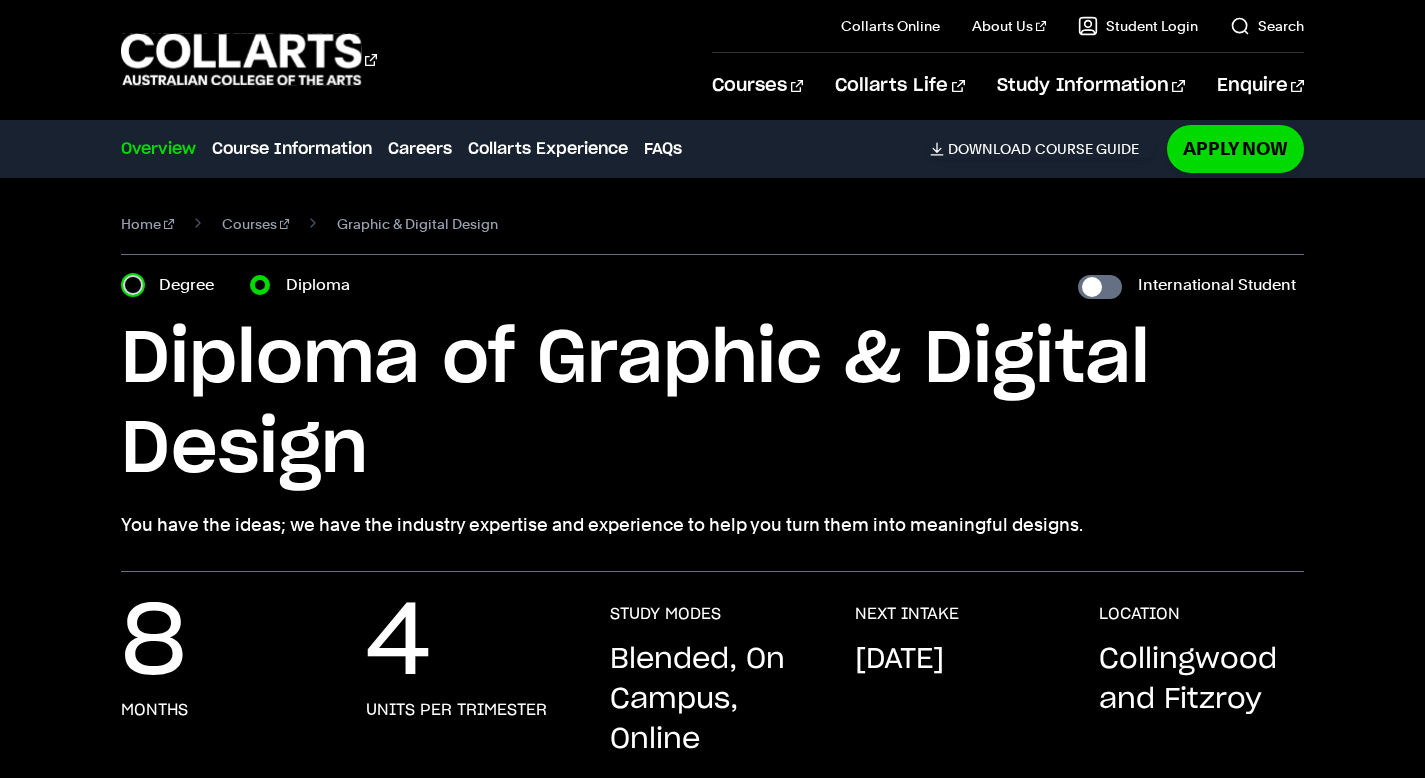 click on "Degree" at bounding box center [133, 285] 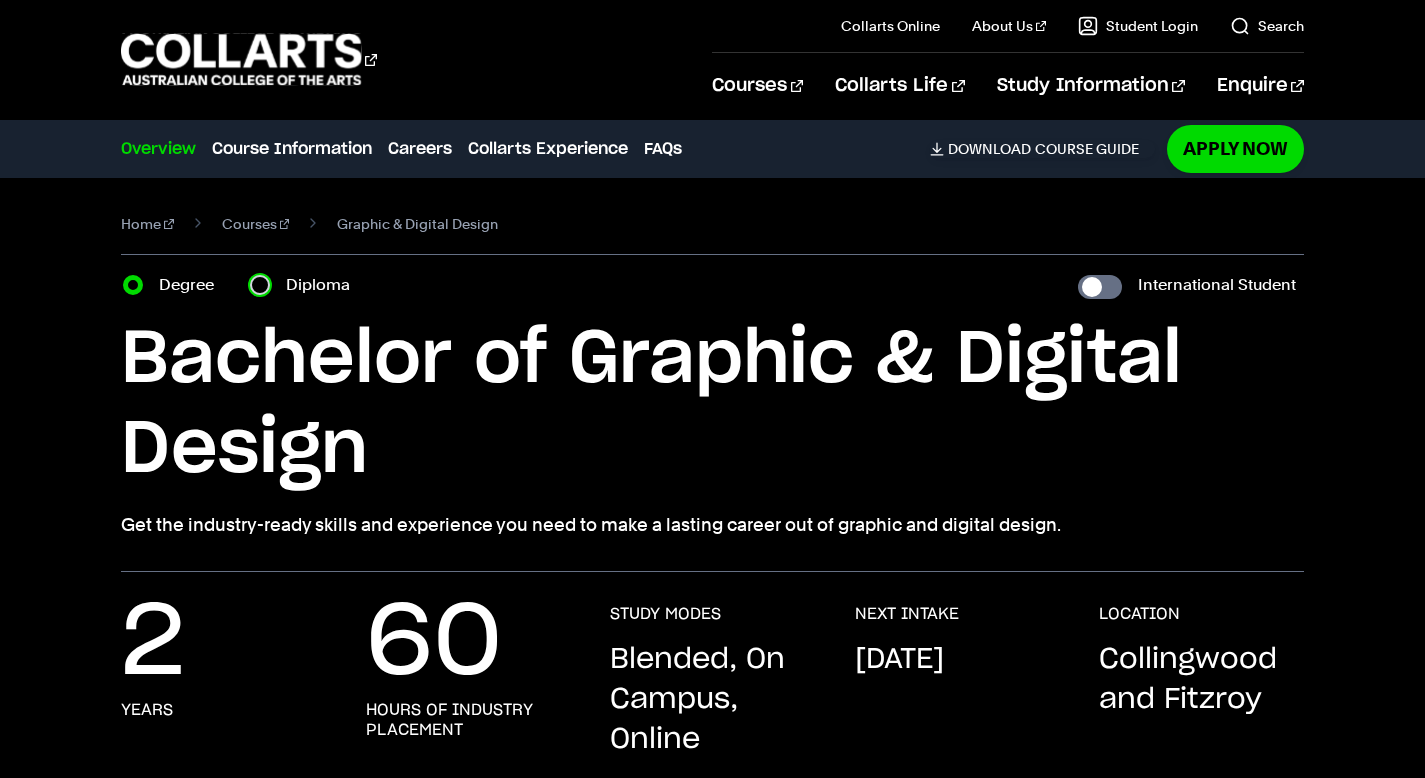 click on "Diploma" at bounding box center [260, 285] 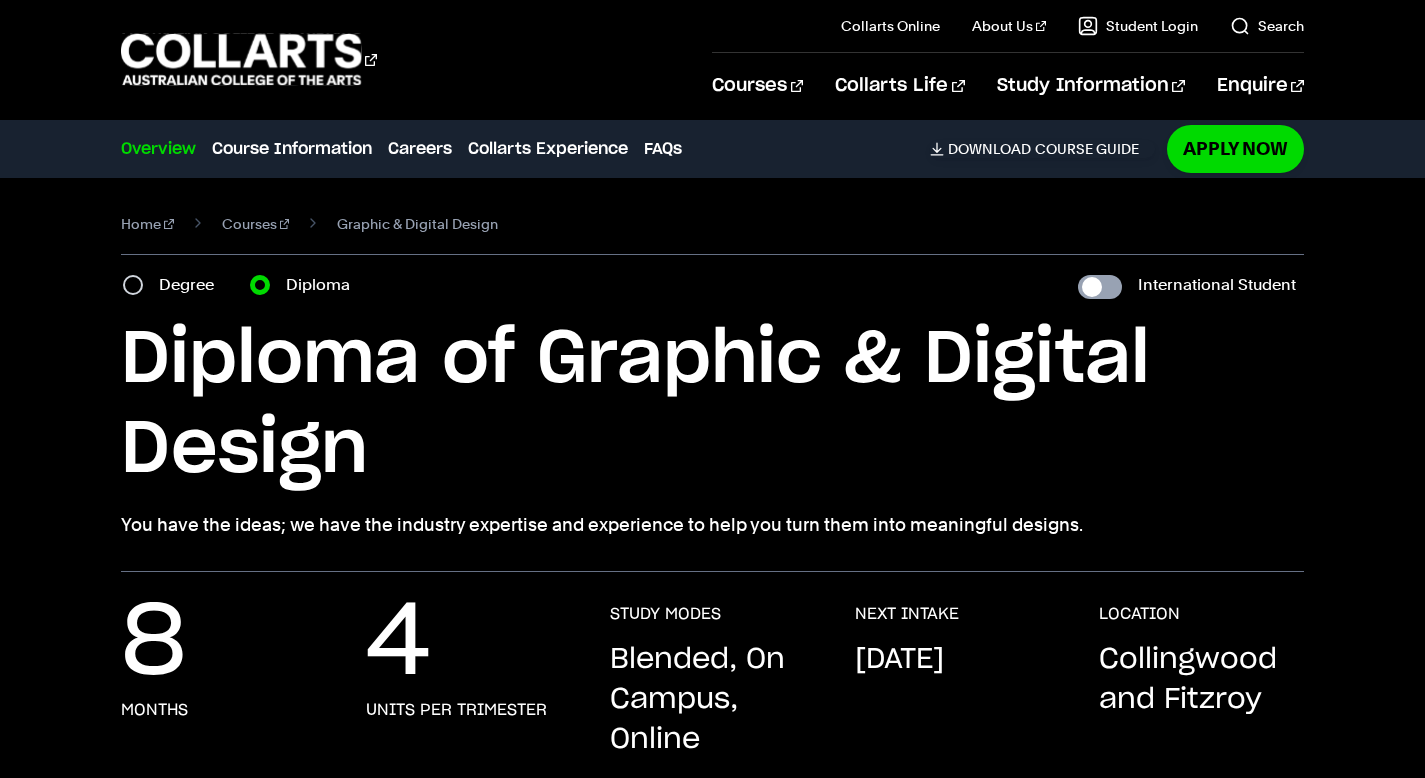 click on "International Student" at bounding box center (1100, 287) 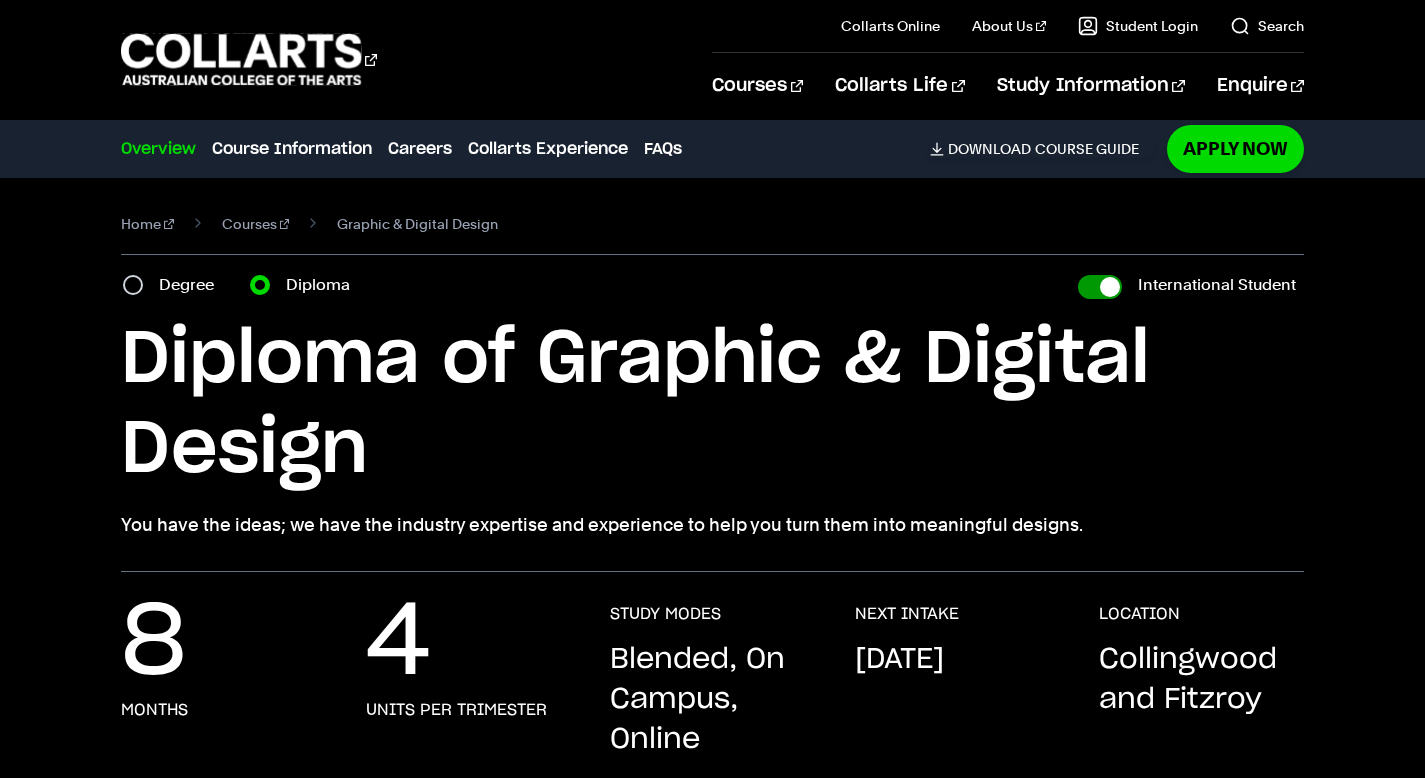 checkbox on "true" 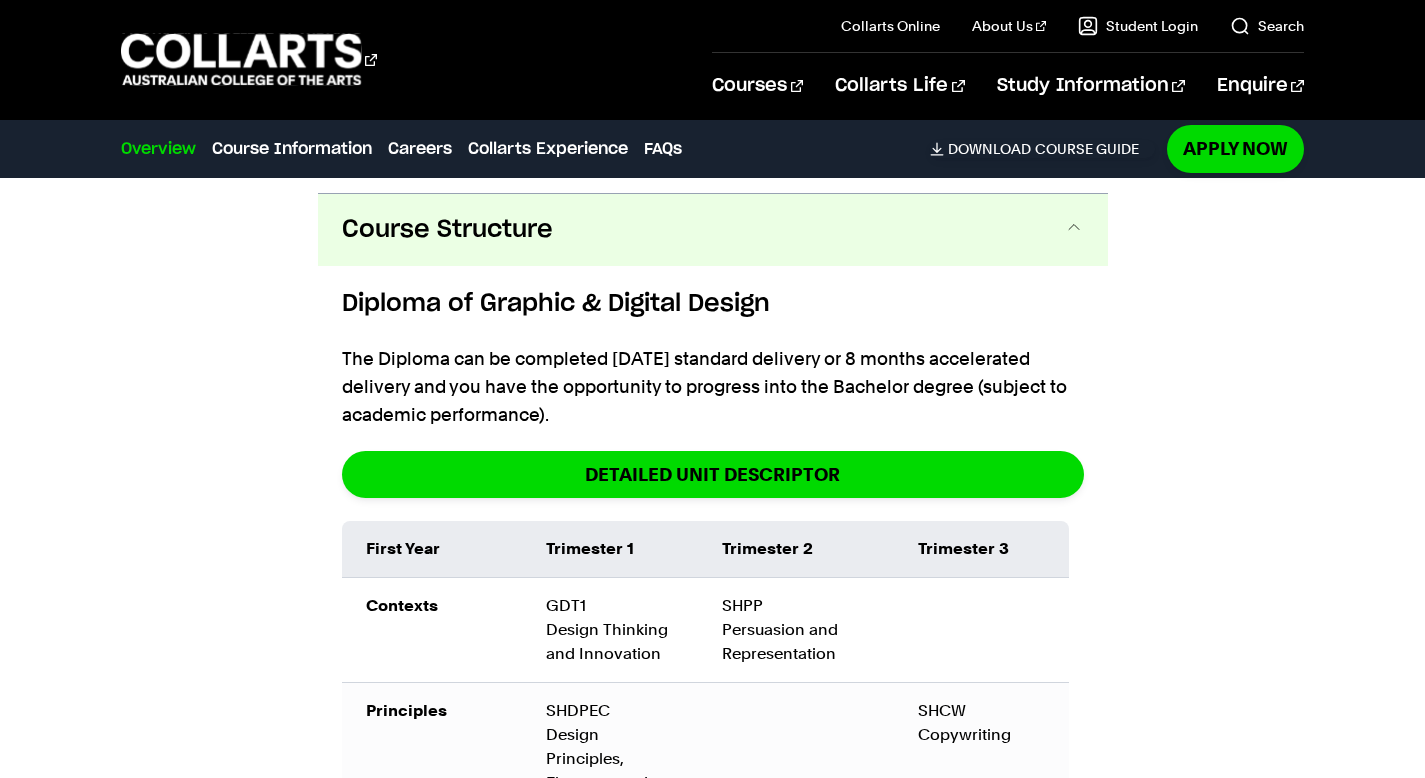 scroll, scrollTop: 2328, scrollLeft: 0, axis: vertical 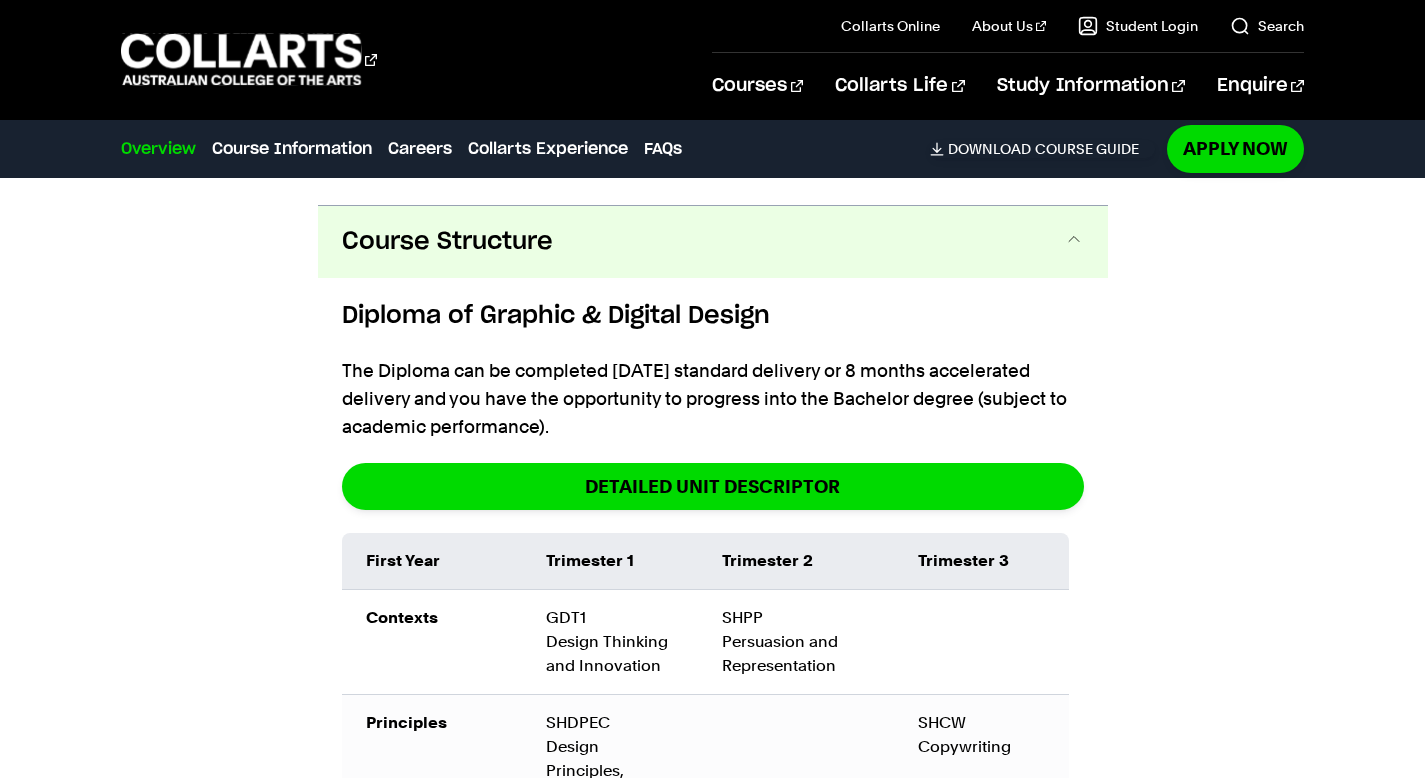 click on "Course Structure" at bounding box center (0, 0) 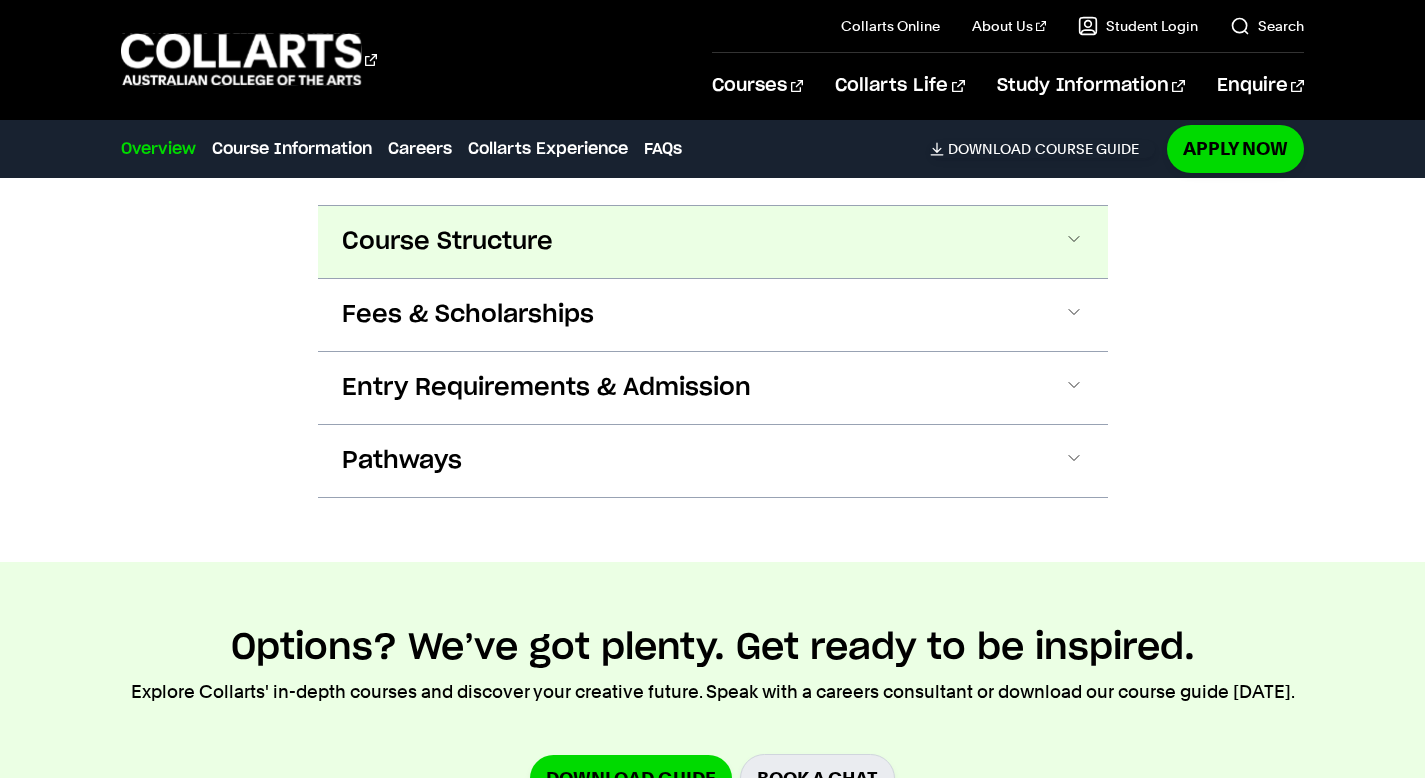 click on "Course Structure" at bounding box center (0, 0) 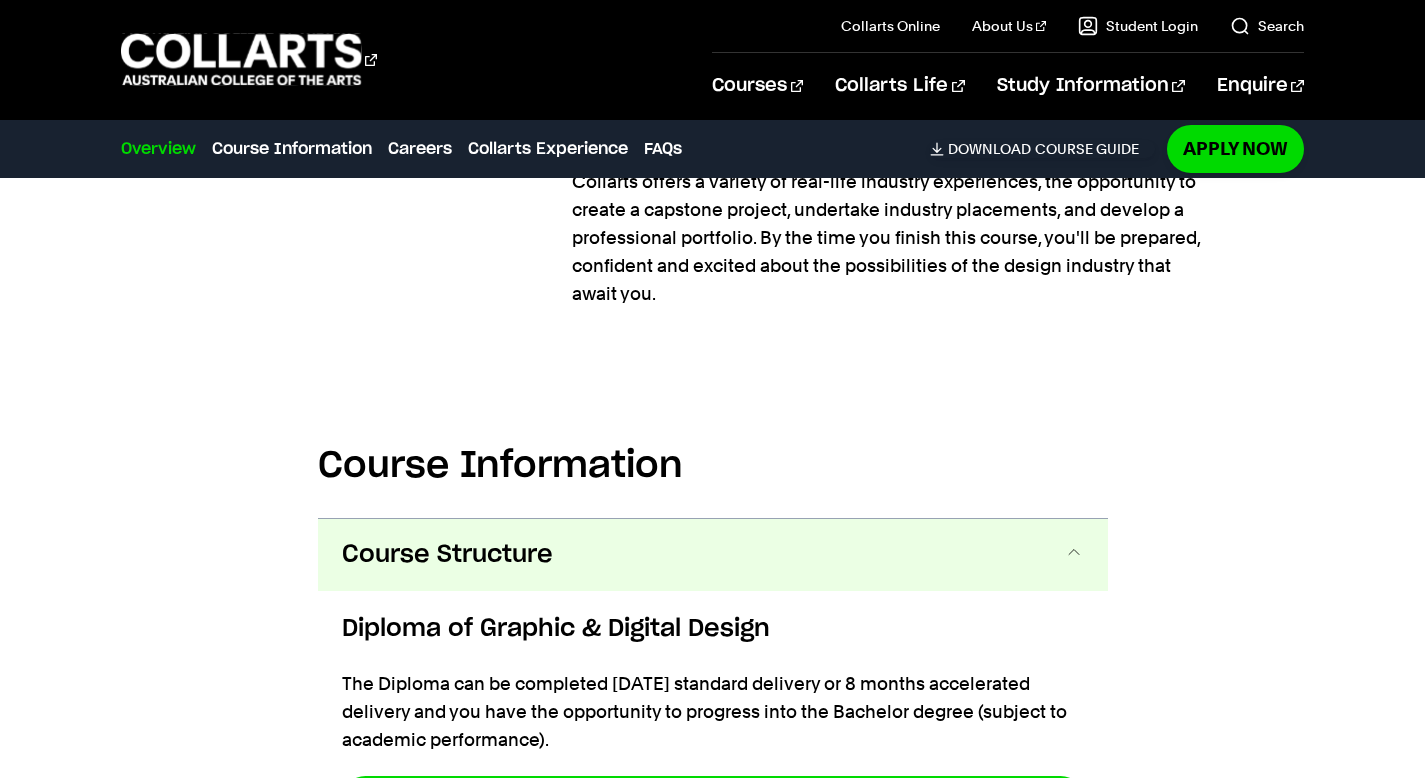 scroll, scrollTop: 2338, scrollLeft: 0, axis: vertical 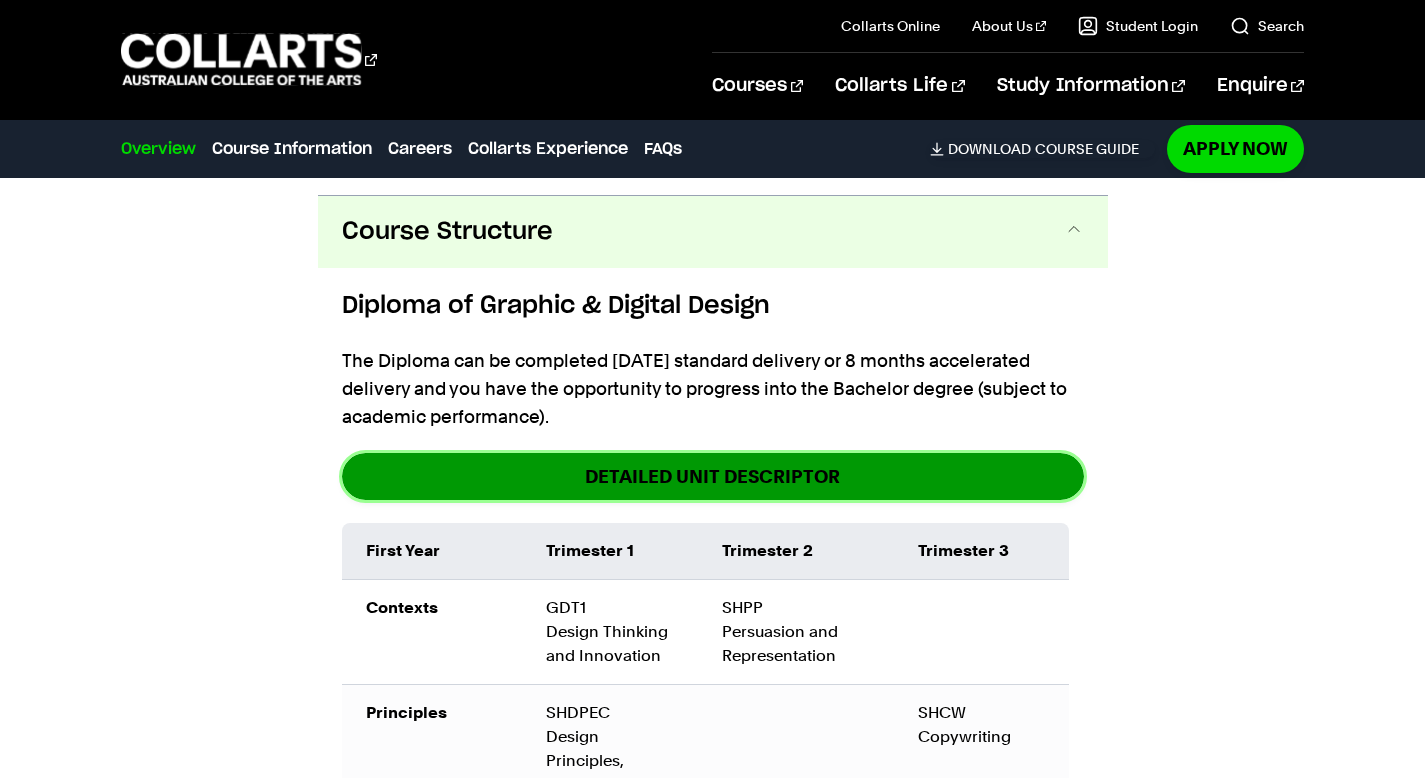 click on "DETAILED UNIT DESCRIPTOR" at bounding box center (0, 0) 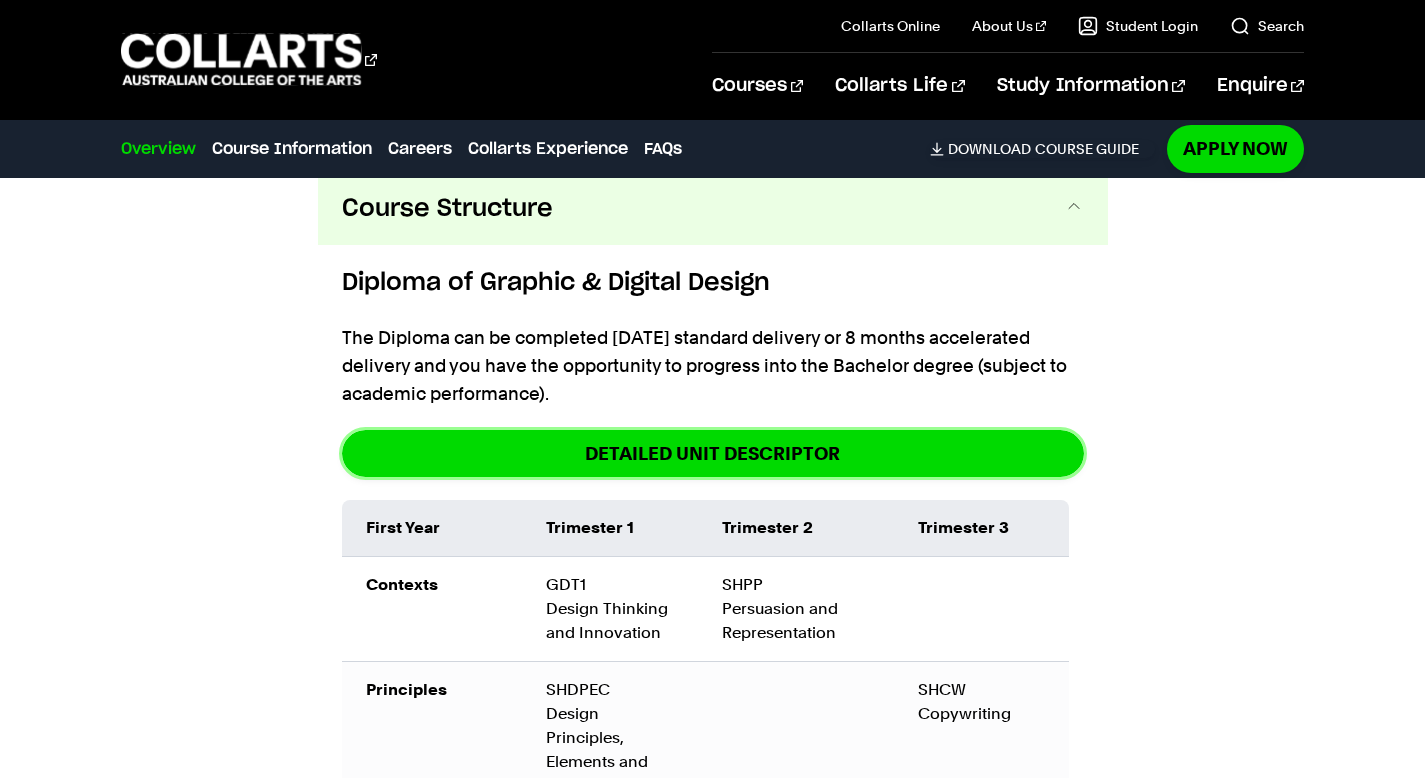 scroll, scrollTop: 2640, scrollLeft: 0, axis: vertical 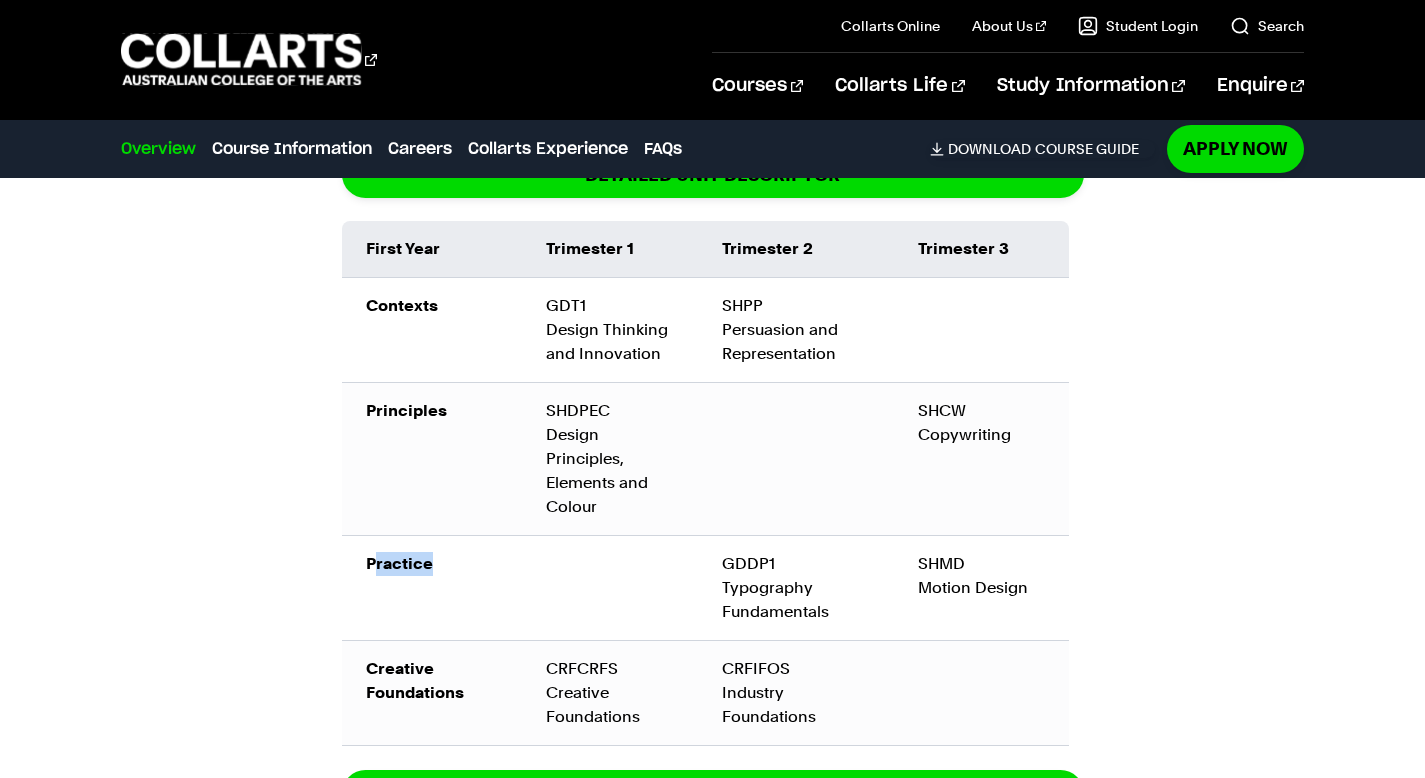 drag, startPoint x: 377, startPoint y: 568, endPoint x: 445, endPoint y: 562, distance: 68.26419 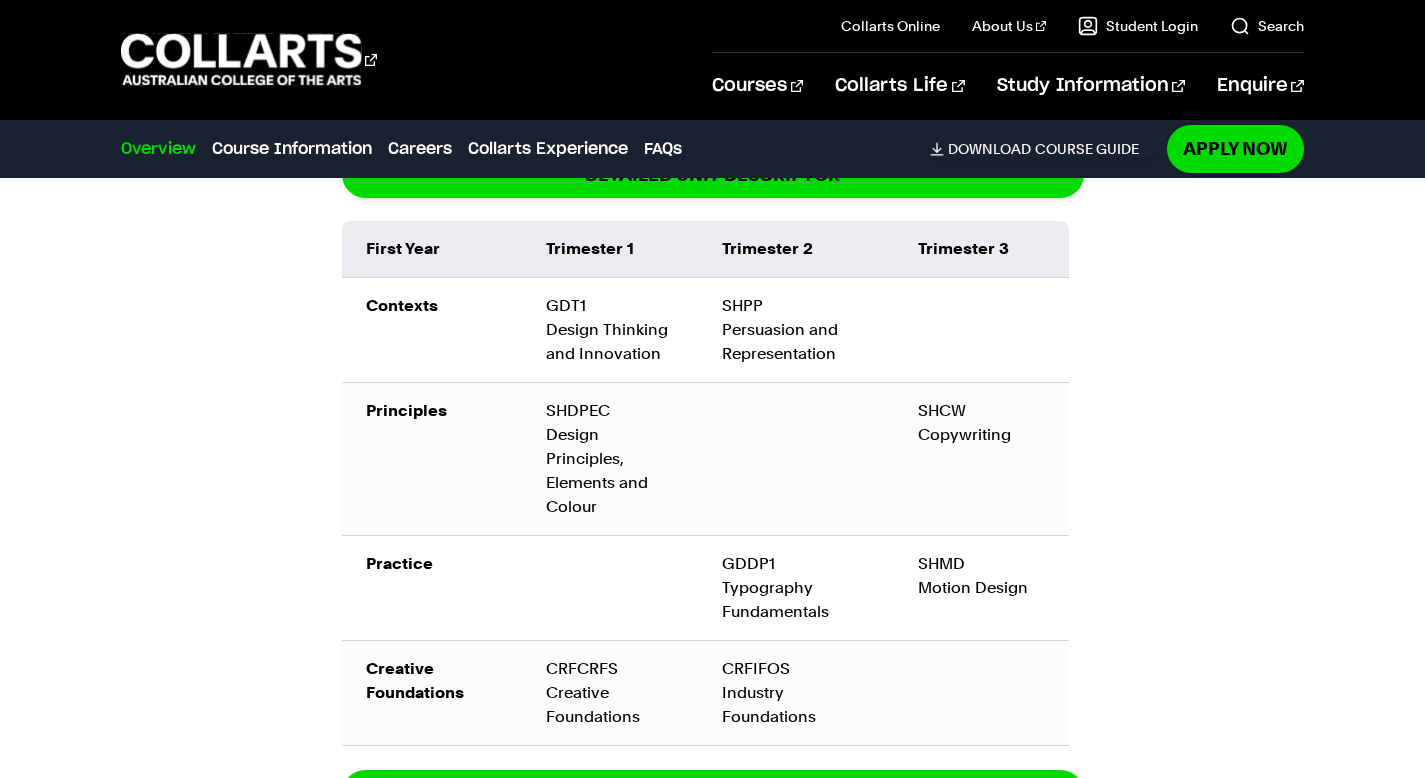 click on "Practice" at bounding box center (0, 0) 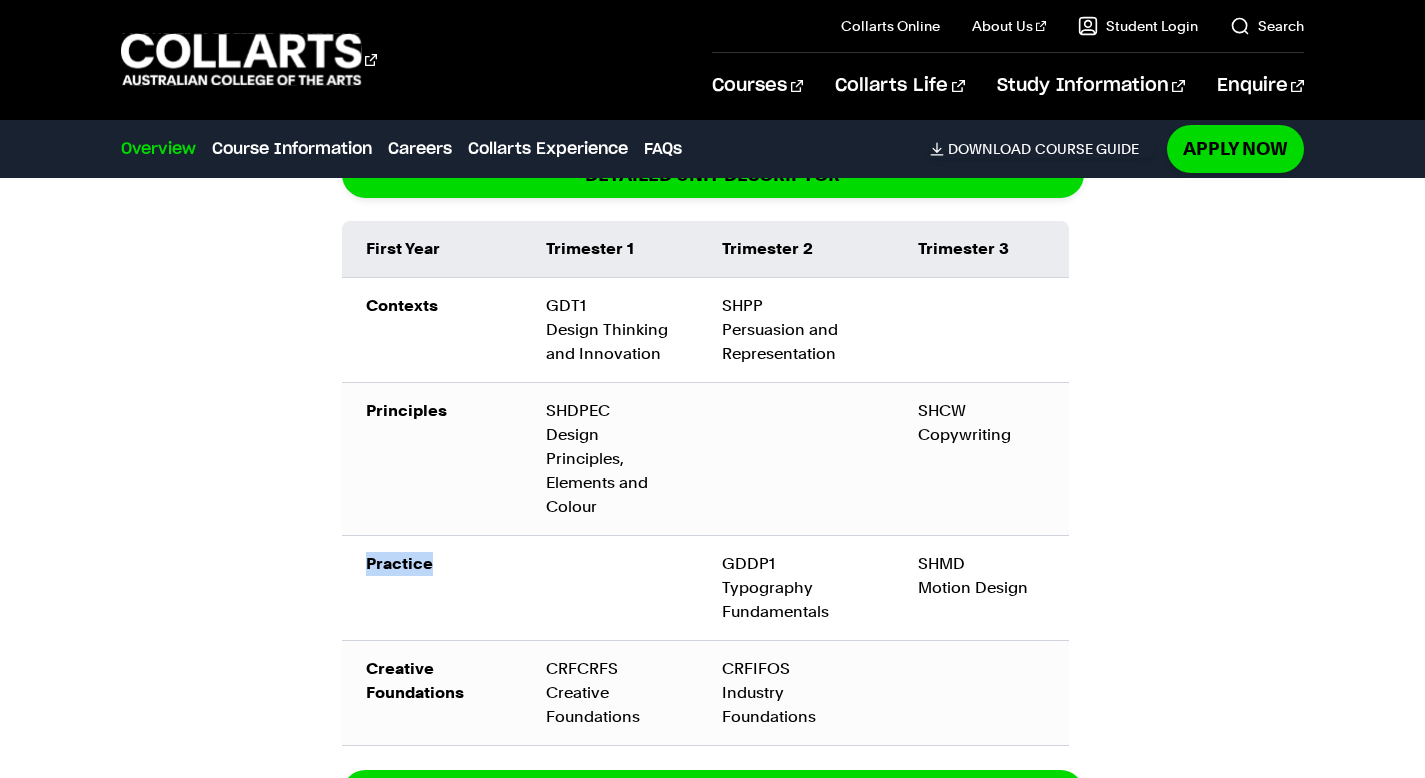 click on "Practice" at bounding box center (0, 0) 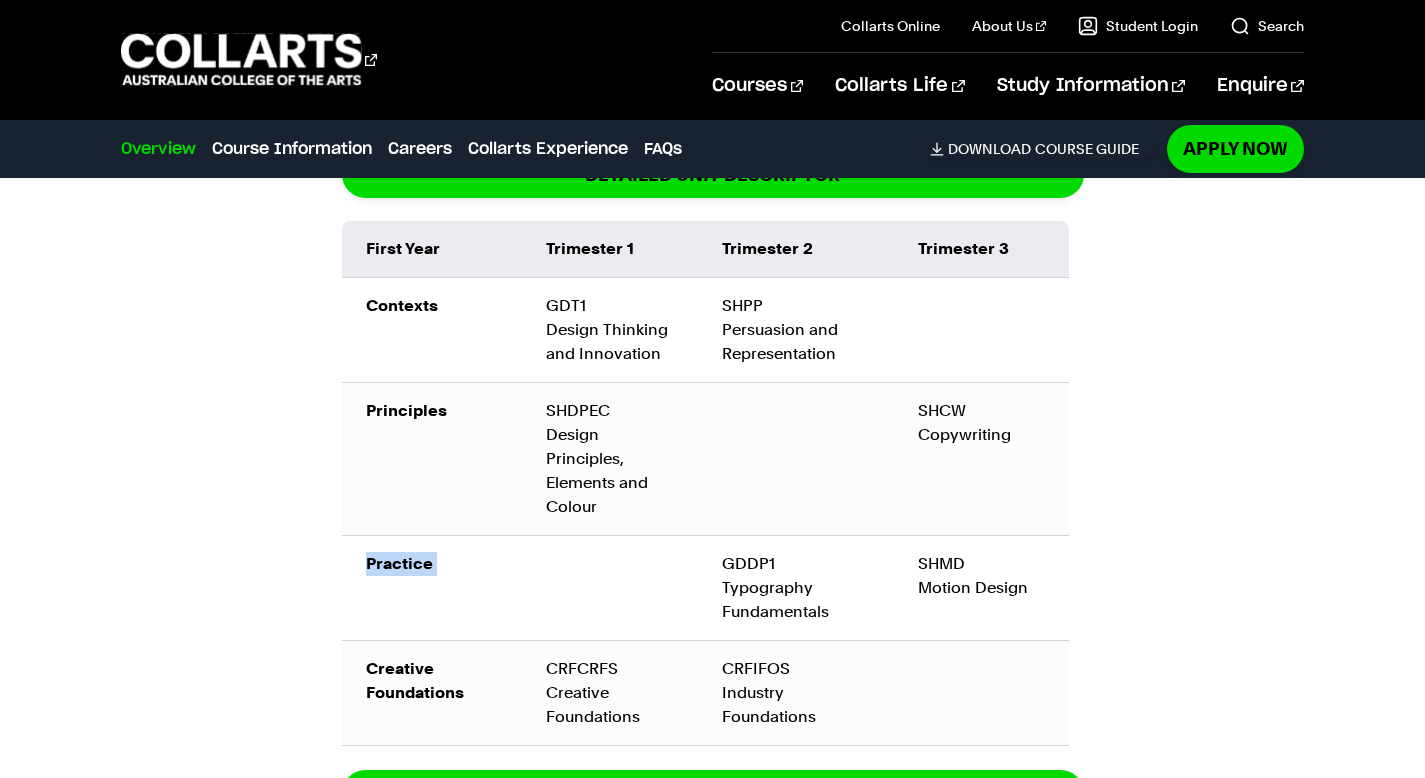 click on "Practice" at bounding box center [0, 0] 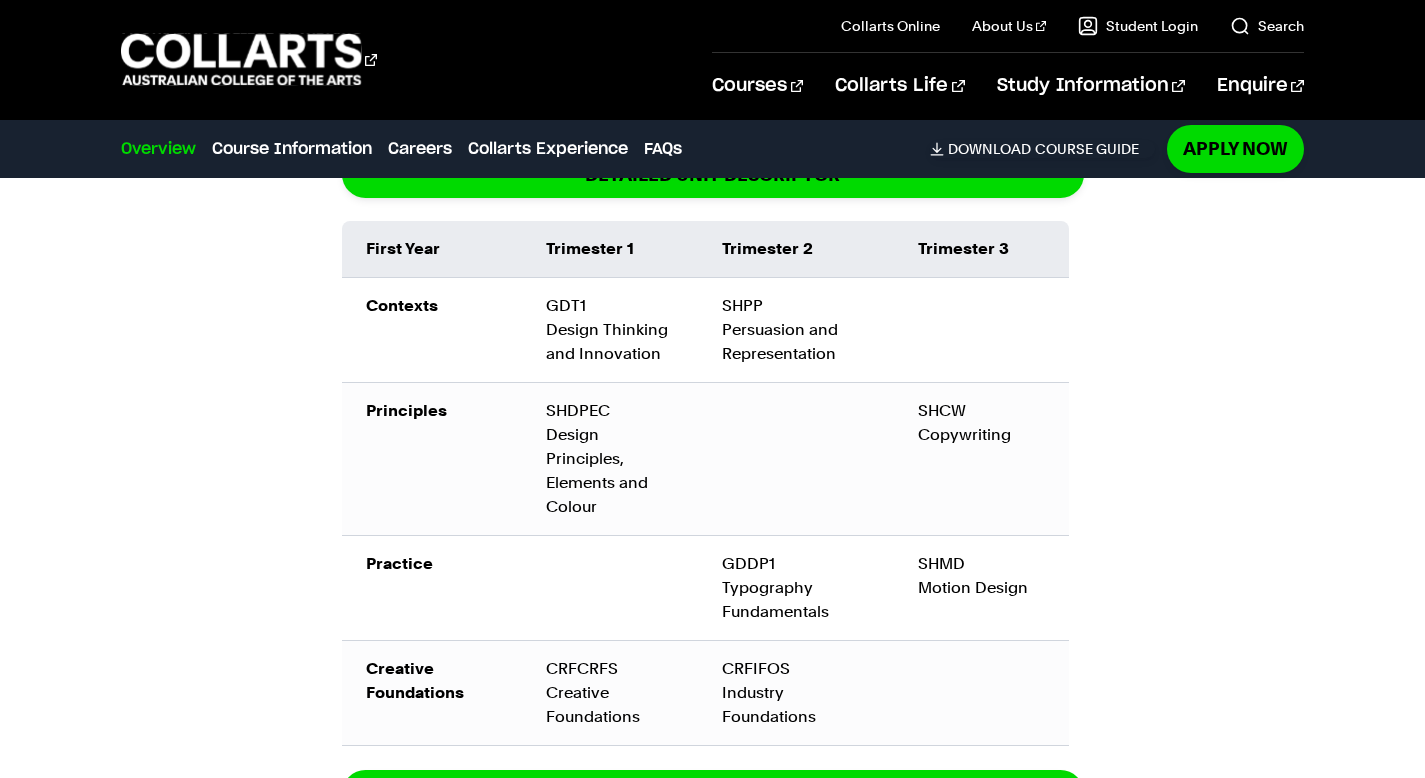 scroll, scrollTop: 2644, scrollLeft: 0, axis: vertical 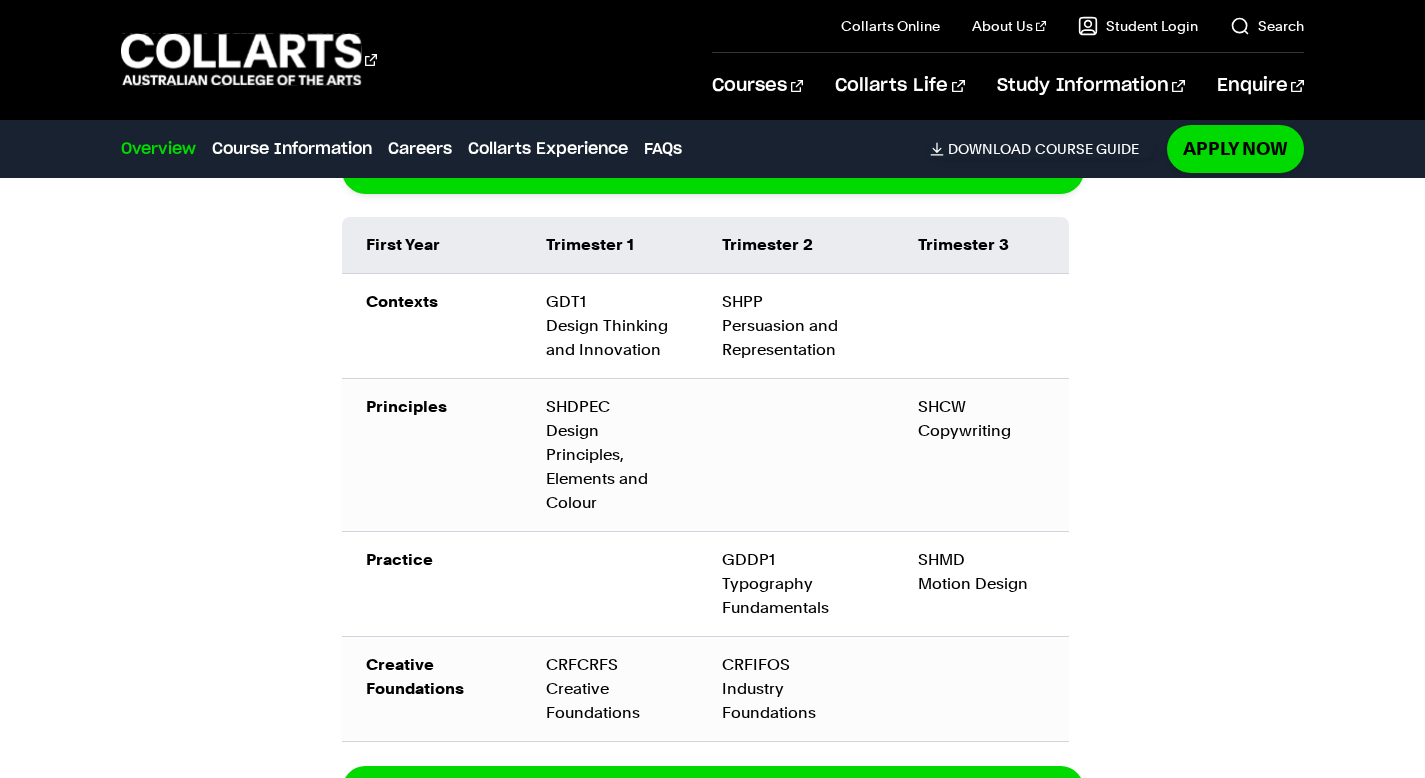 click on "Practice" at bounding box center (0, 0) 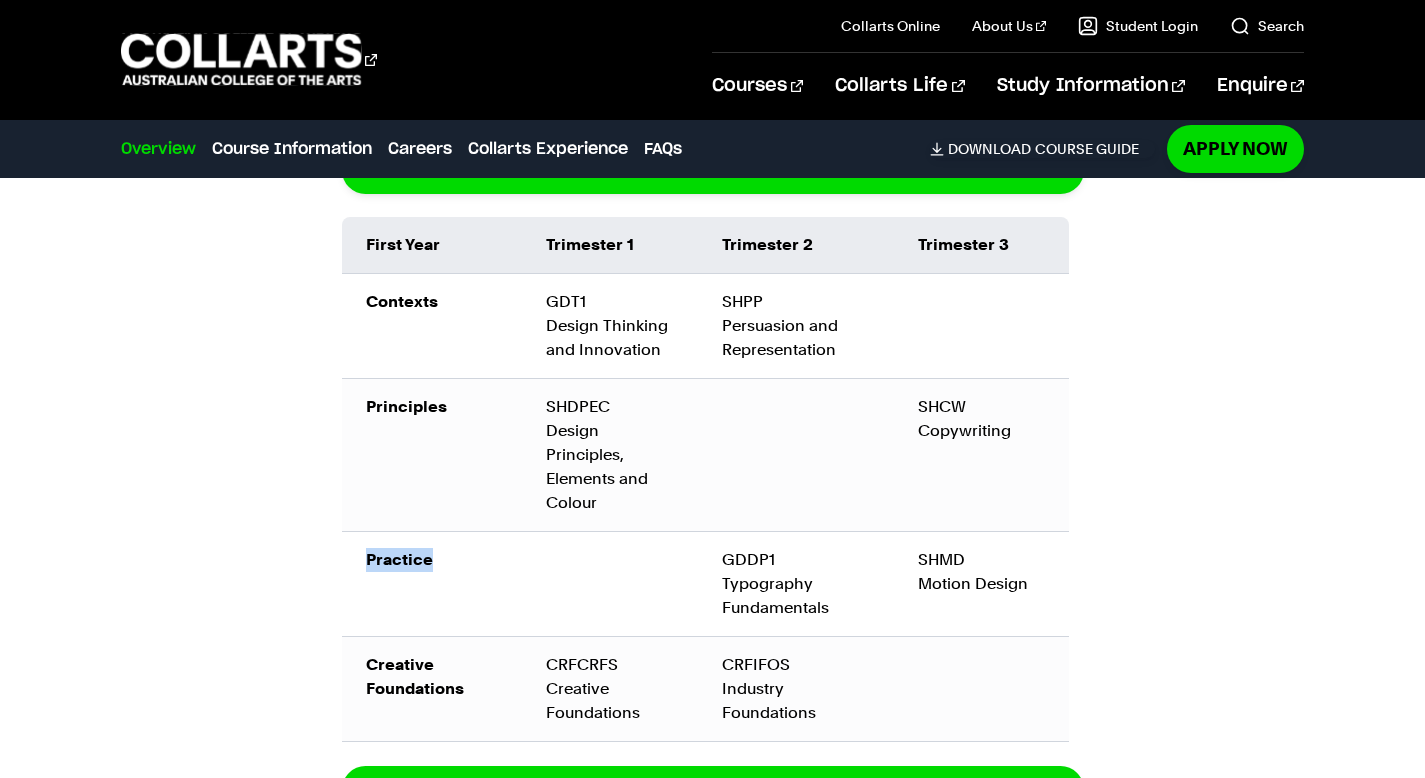 click on "Practice" at bounding box center (0, 0) 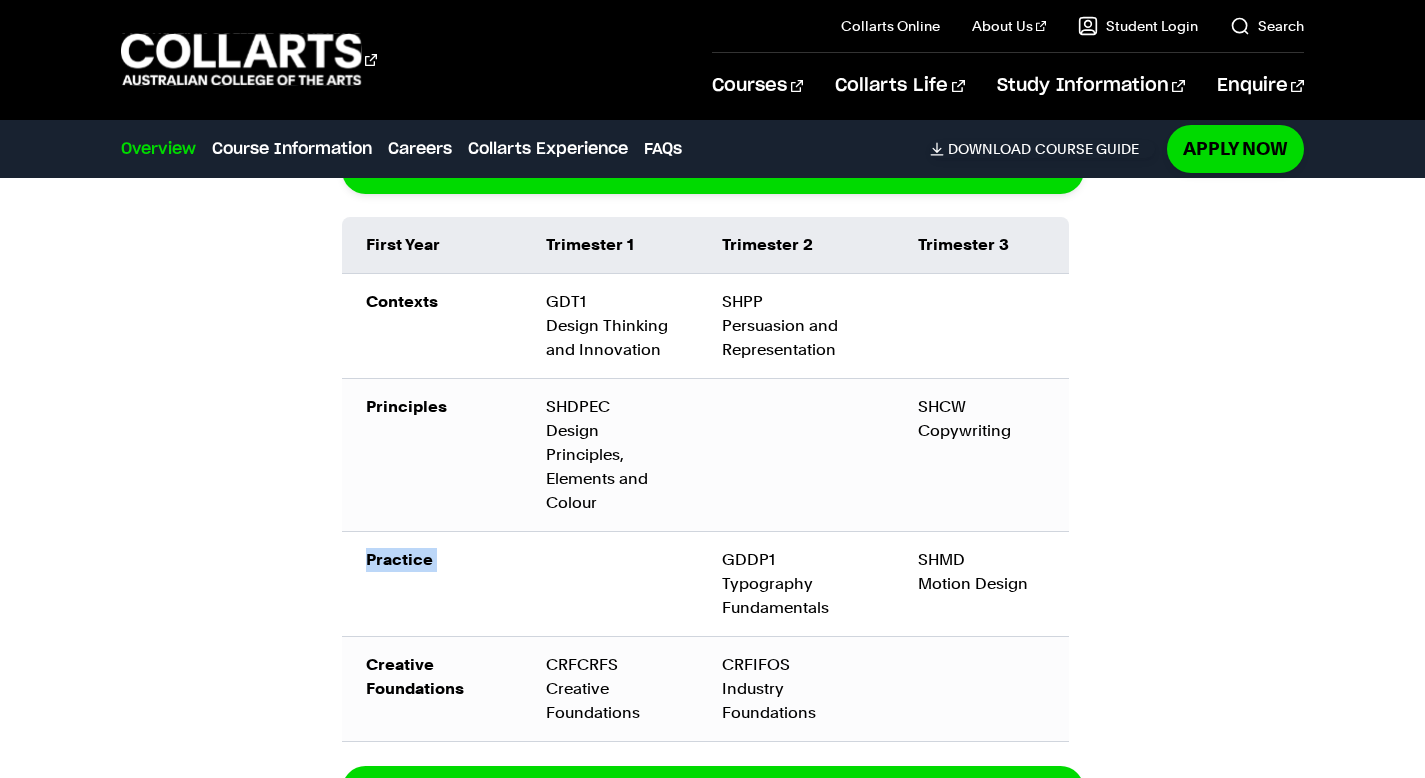 click on "Practice" at bounding box center (0, 0) 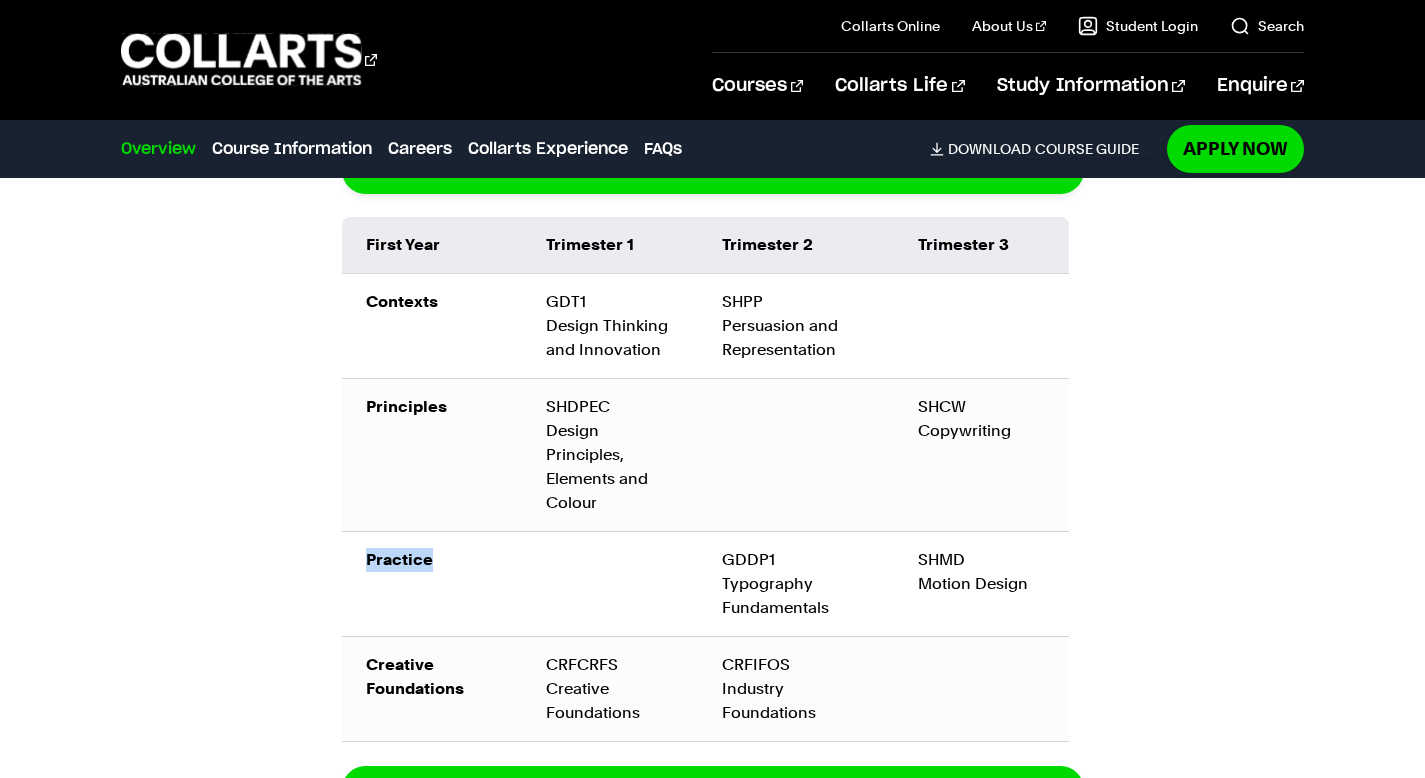 click on "Practice" at bounding box center [0, 0] 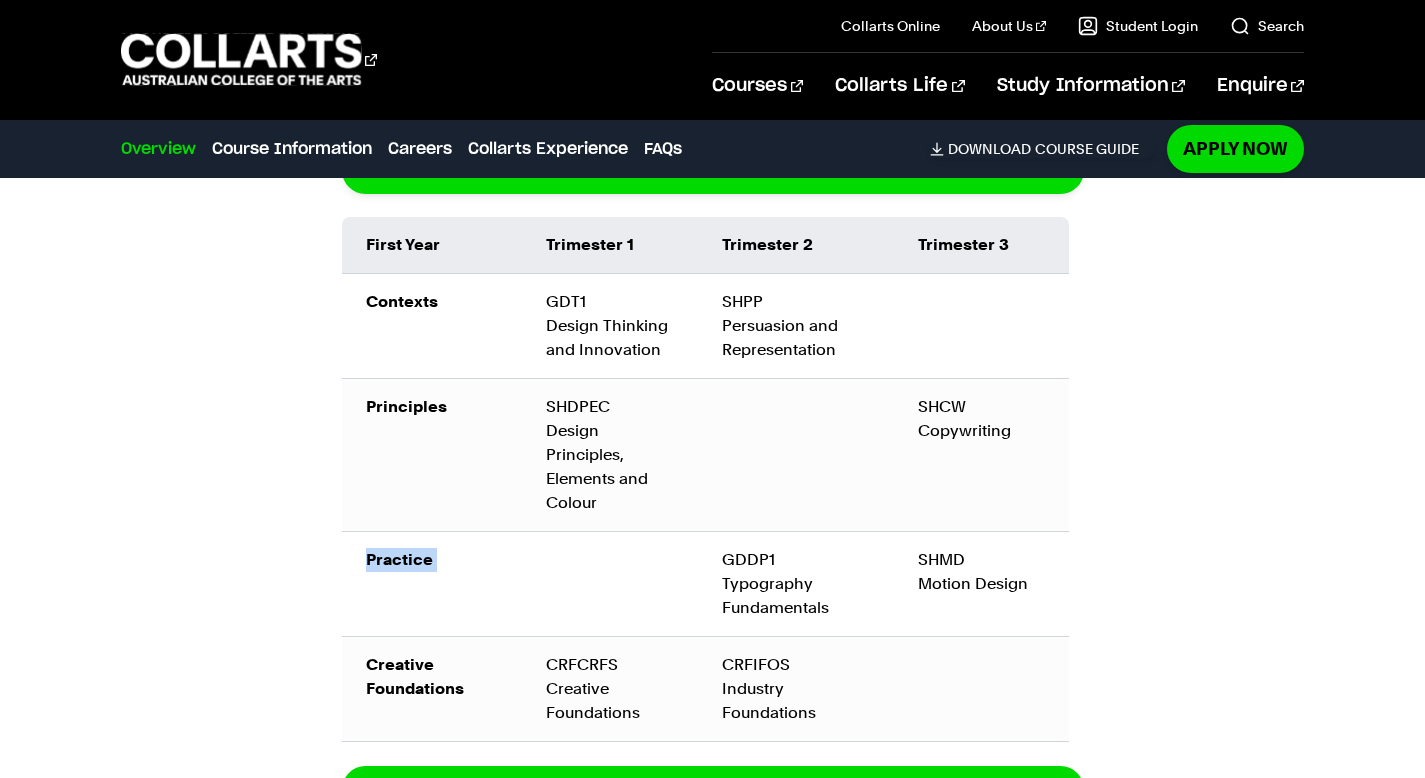 click on "Practice" at bounding box center [0, 0] 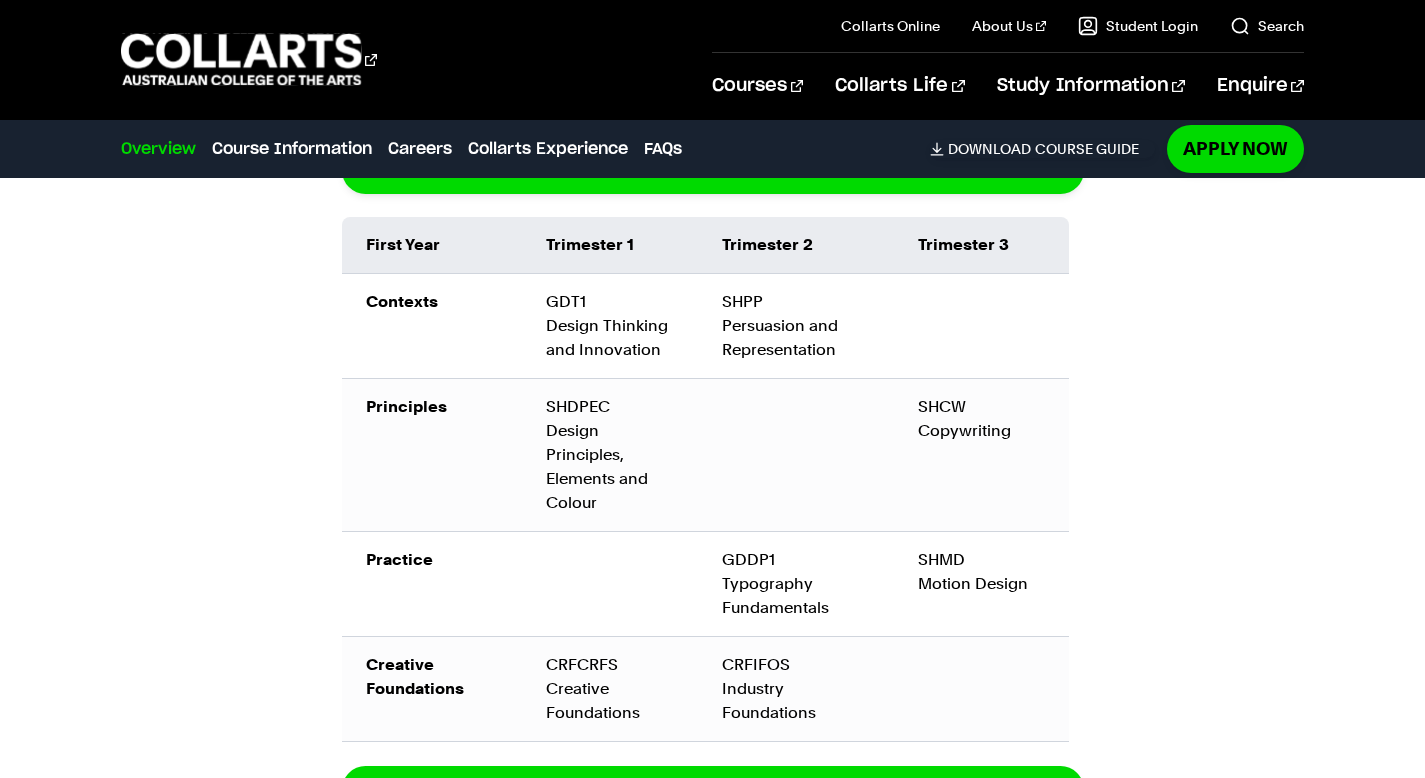 click on "Practice" at bounding box center [0, 0] 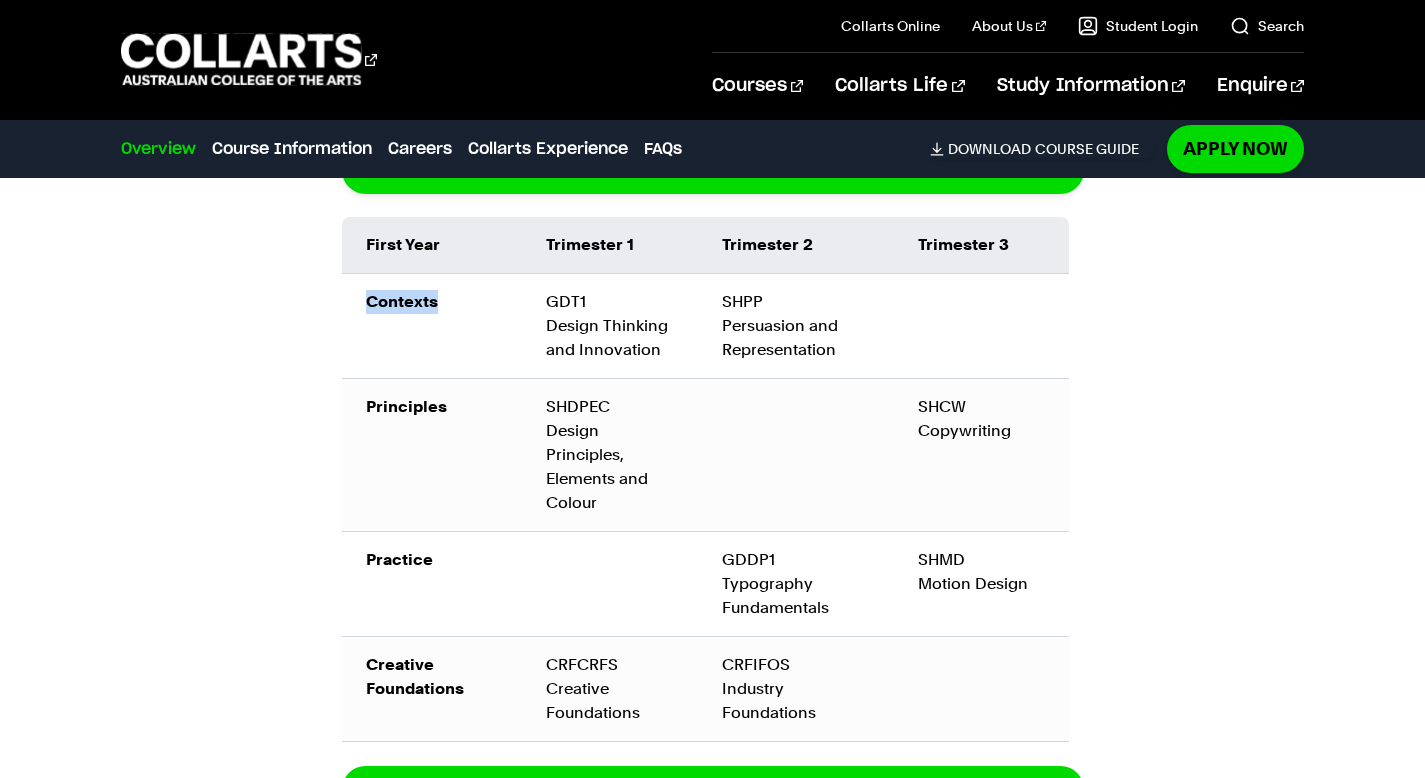 click on "Contexts" at bounding box center (0, 0) 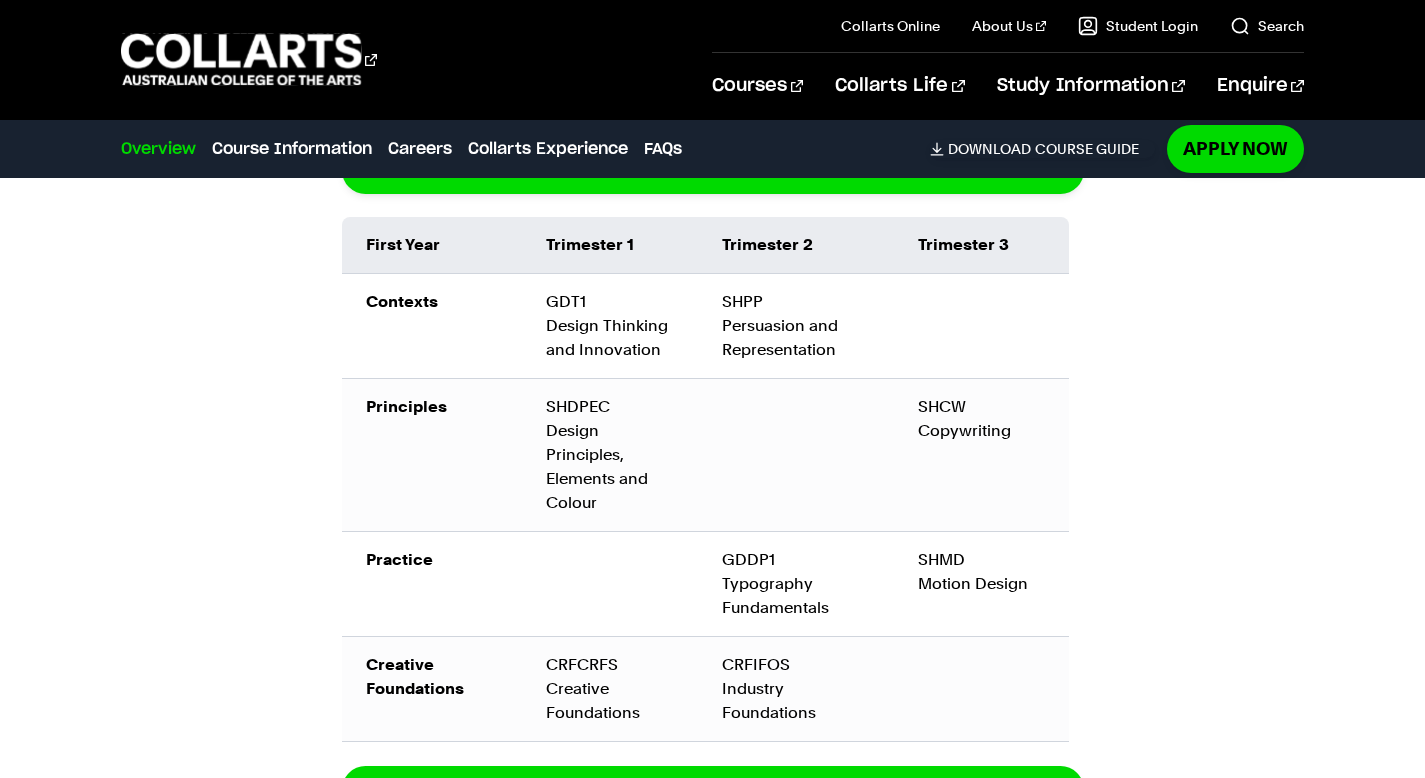 click on "Creative Foundations" at bounding box center [0, 0] 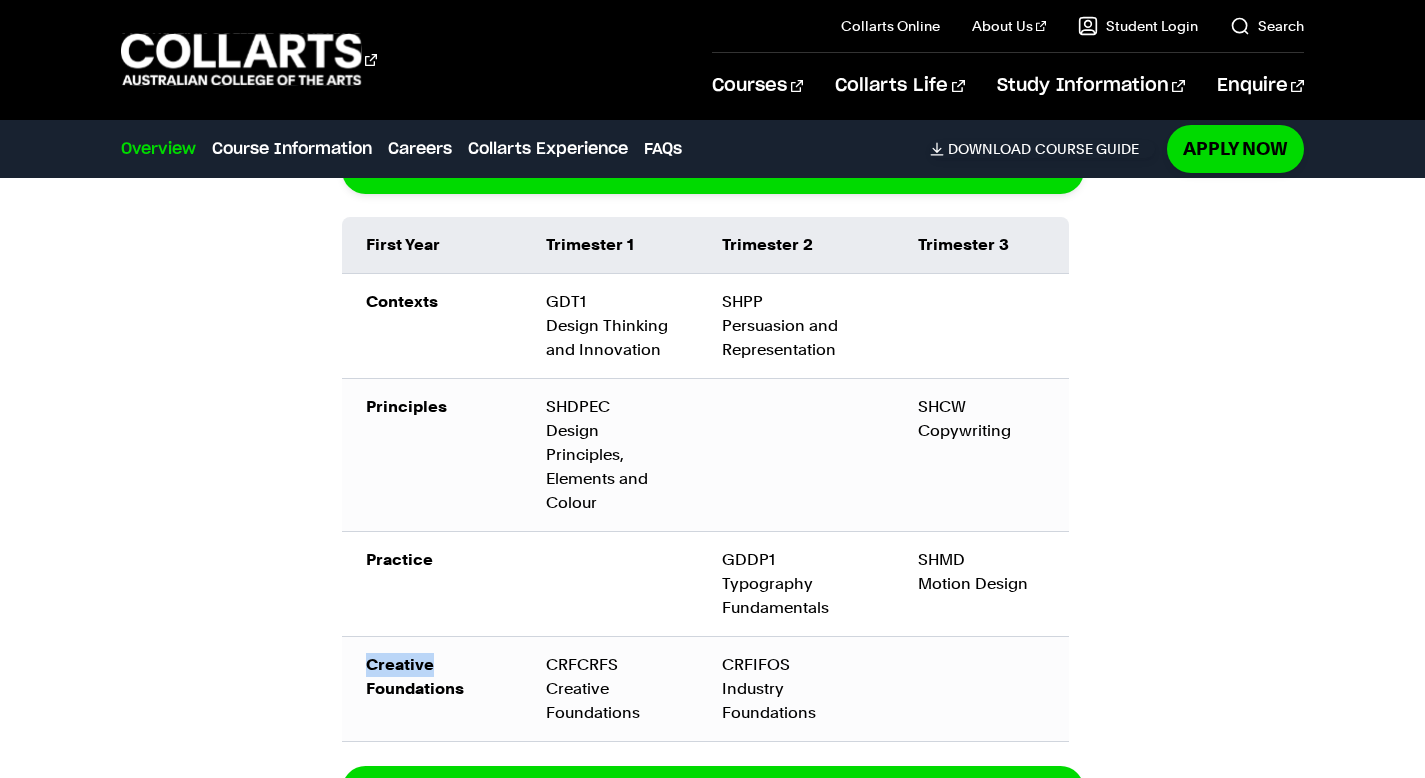 click on "Creative Foundations" at bounding box center (0, 0) 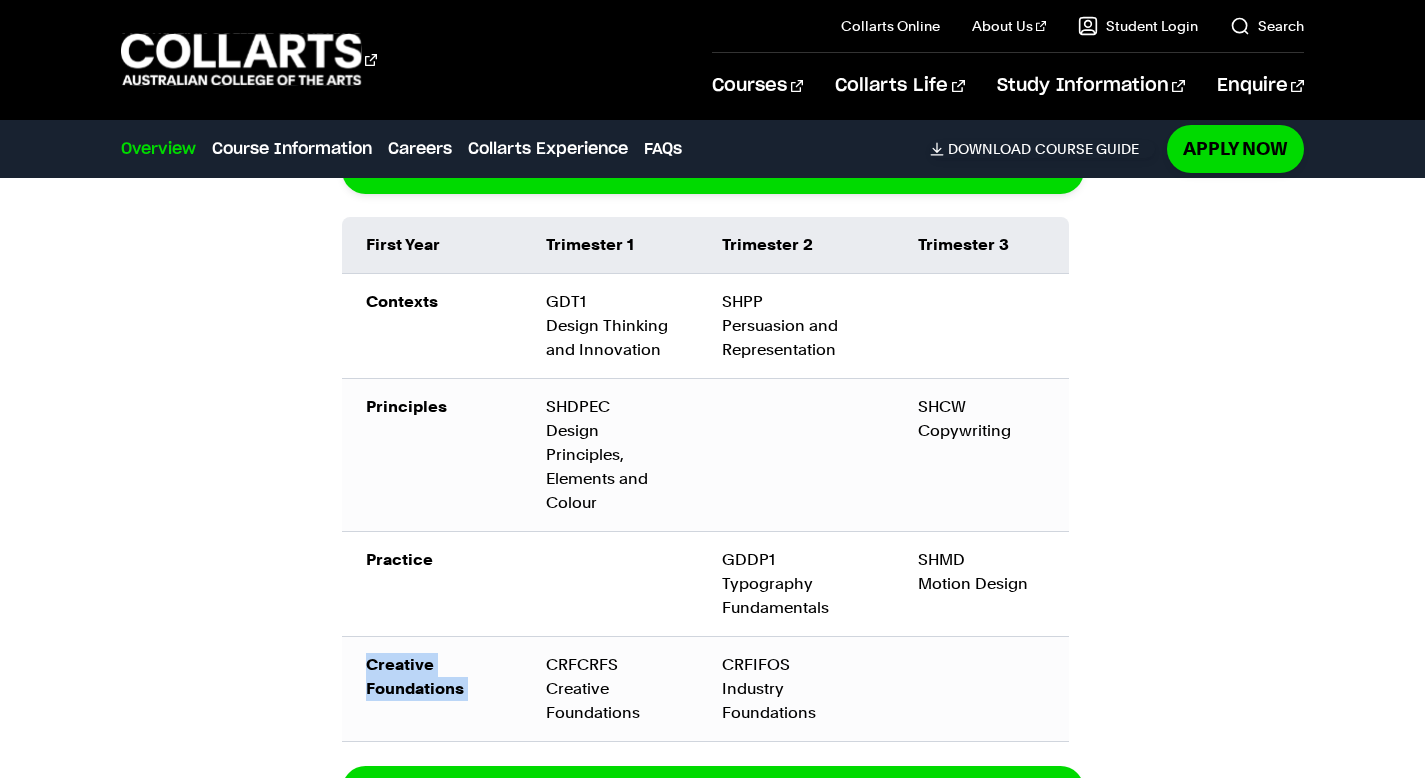 click on "Creative Foundations" at bounding box center (0, 0) 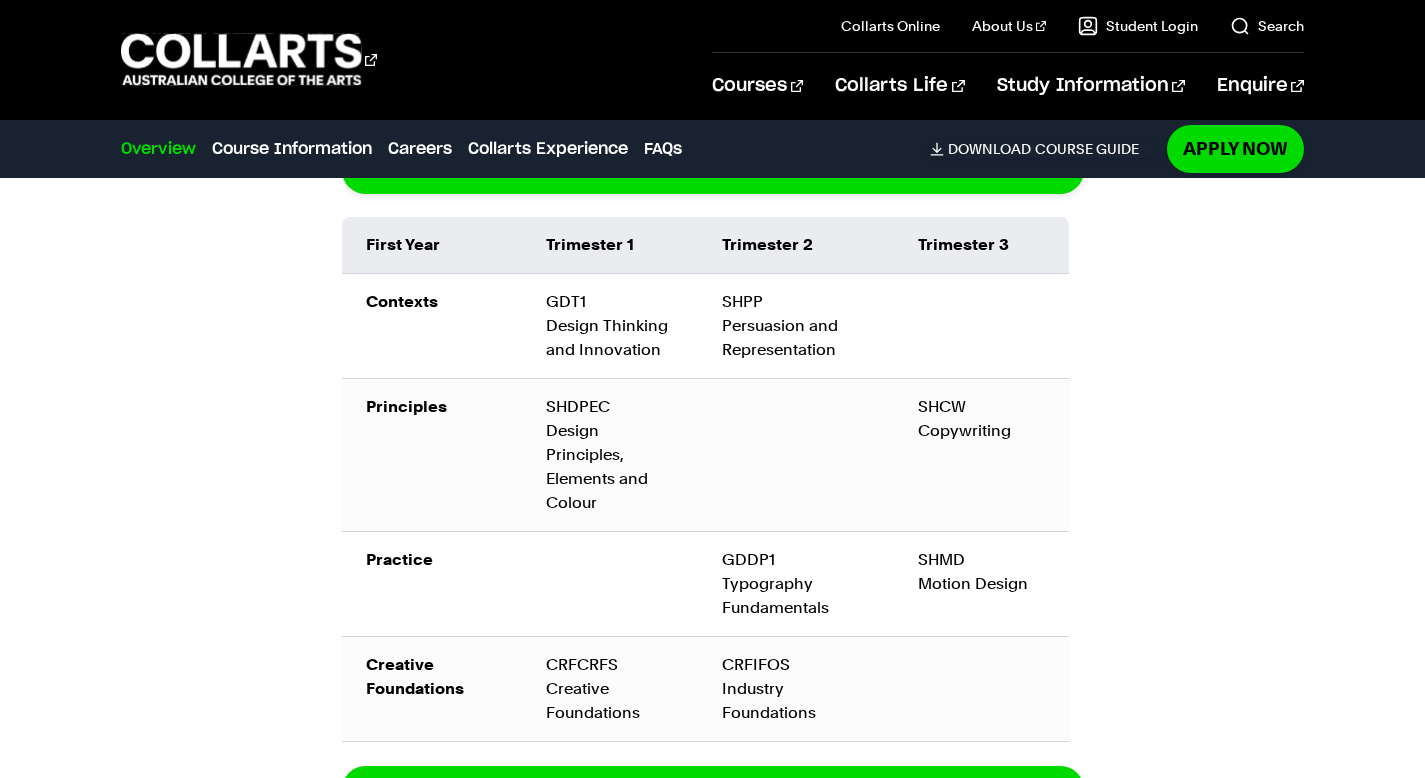 click on "Practice" at bounding box center (0, 0) 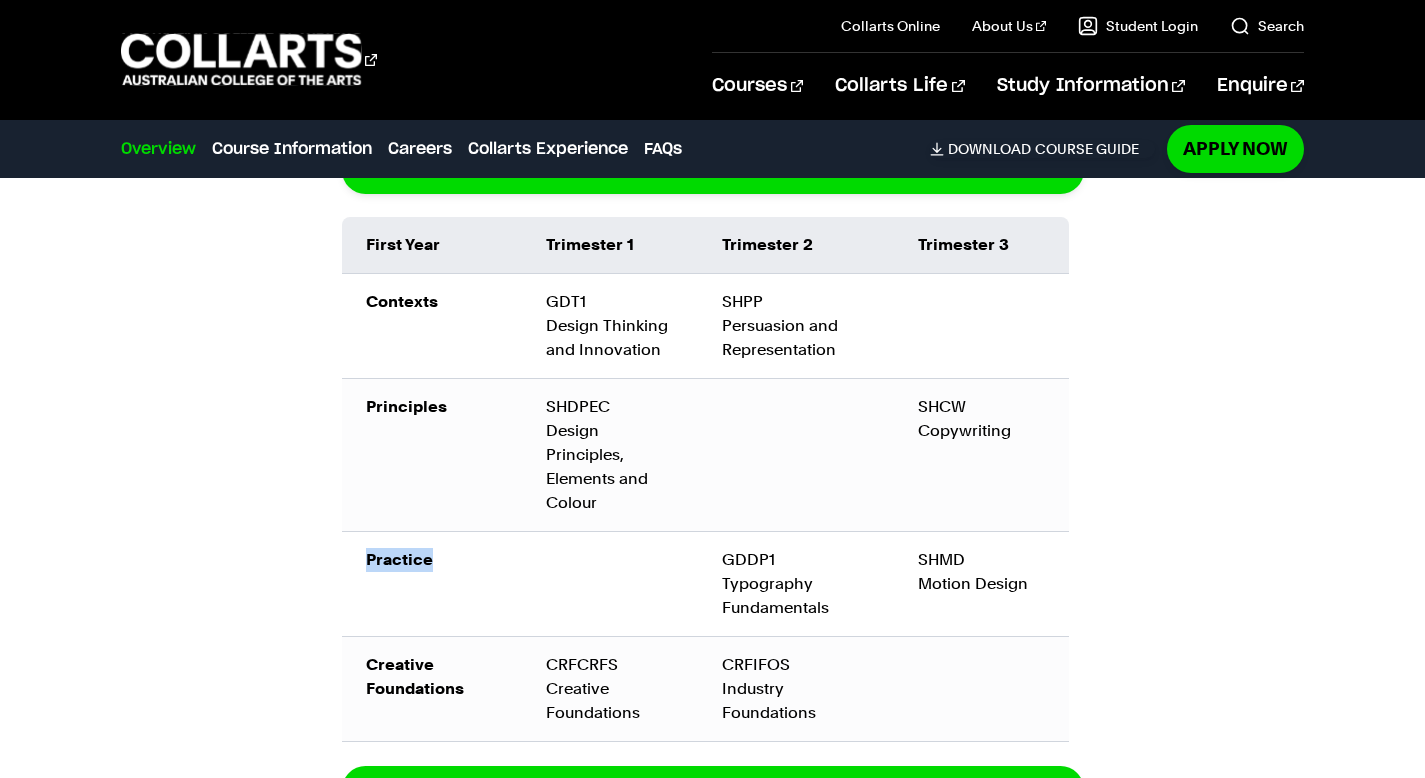 click on "Practice" at bounding box center [0, 0] 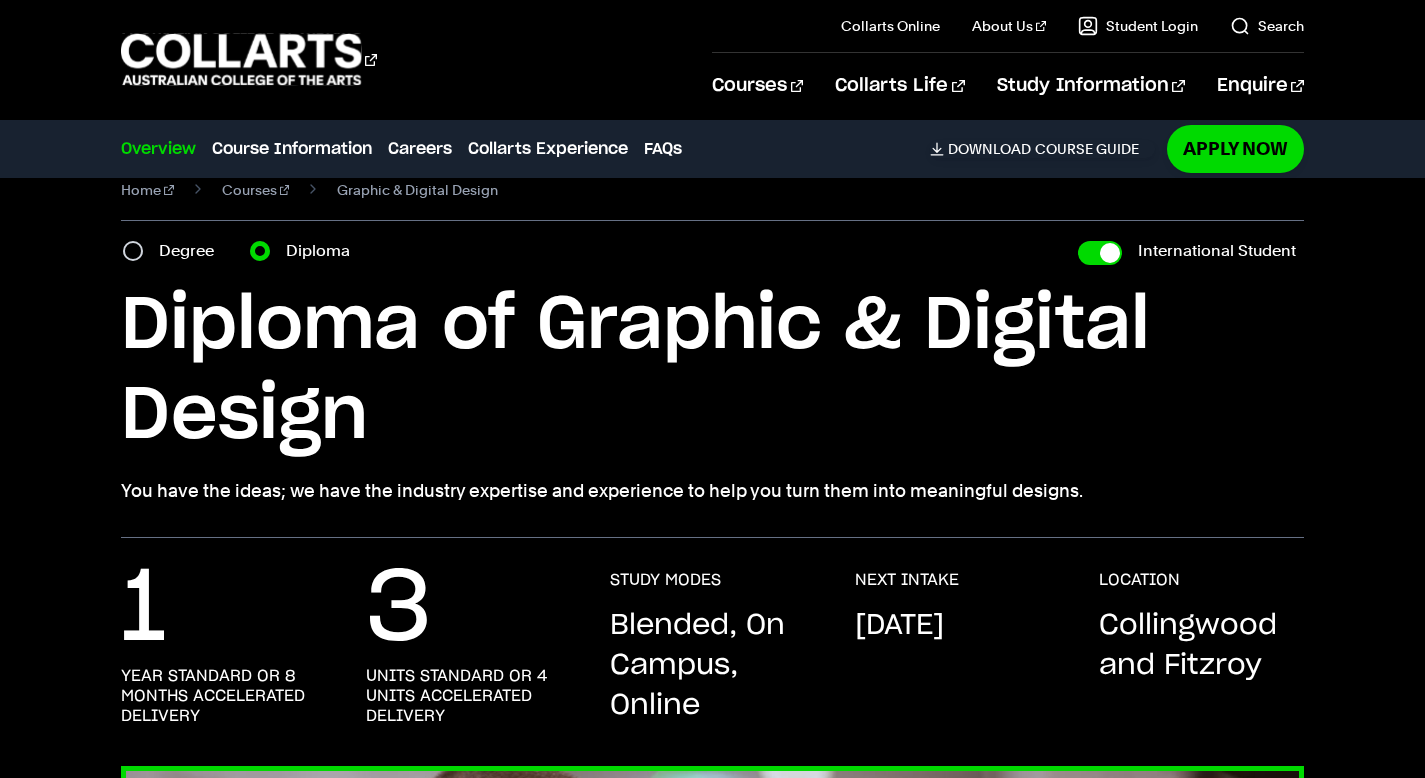scroll, scrollTop: 0, scrollLeft: 0, axis: both 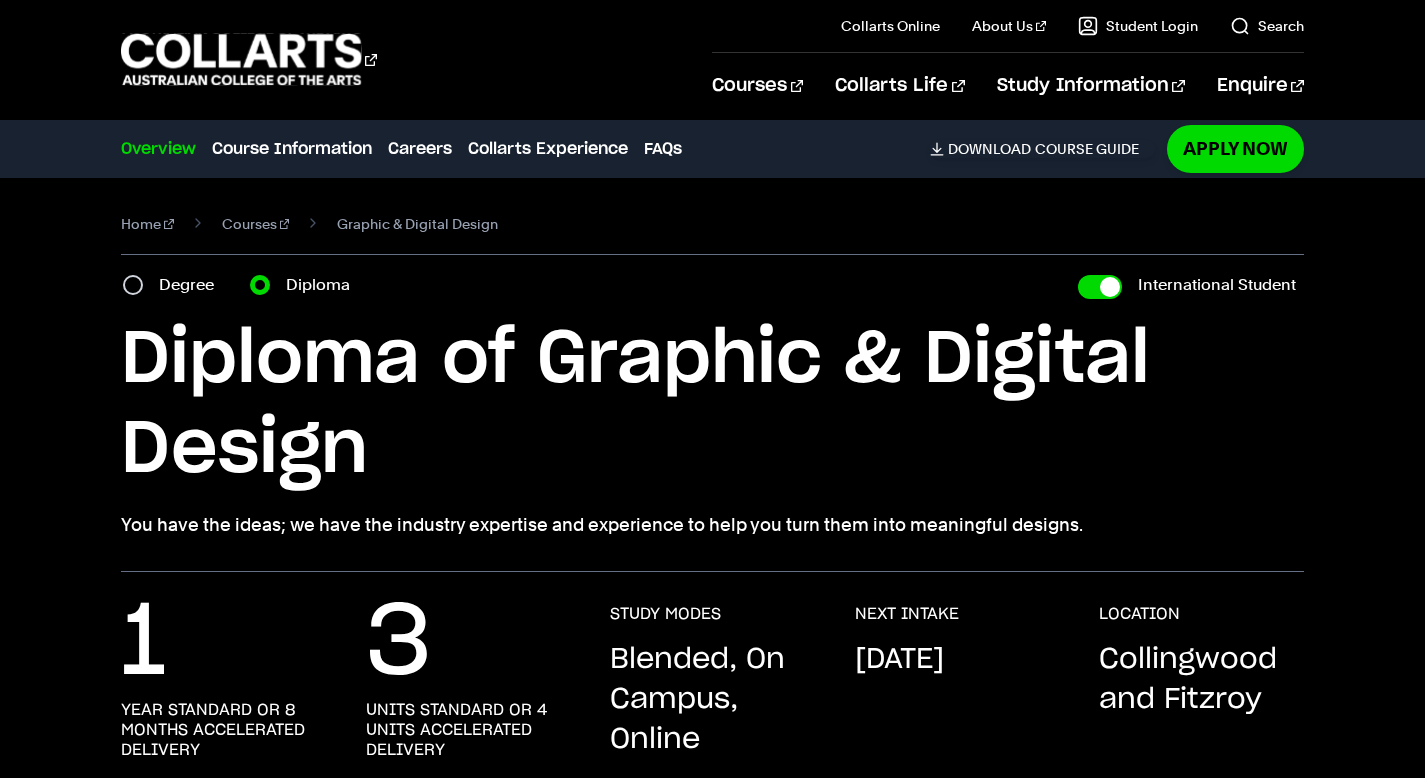 click on "Home
Courses
Graphic & Digital Design
Course variant
Degree
Diploma
International Student
Bachelor of Graphic & Digital Design" at bounding box center (712, 375) 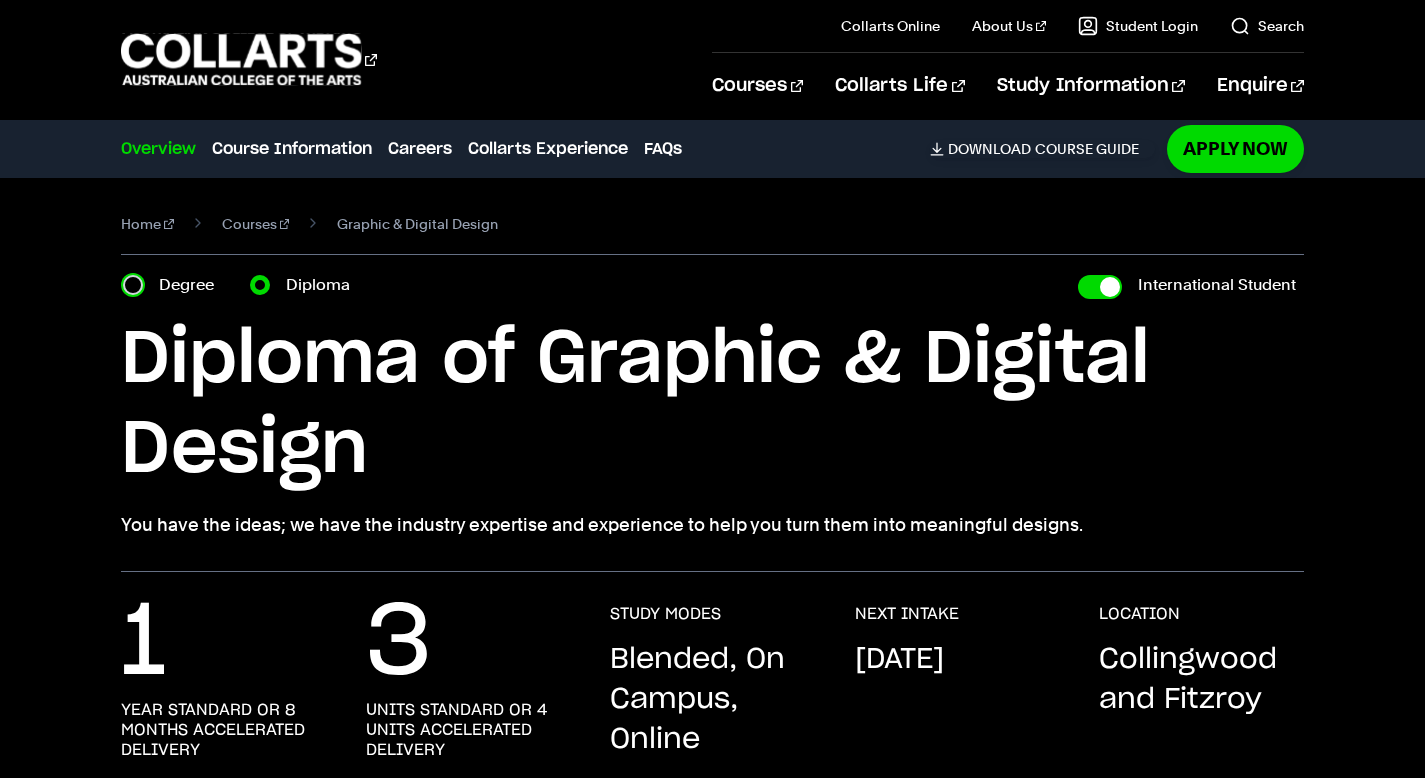 click on "Degree" at bounding box center [133, 285] 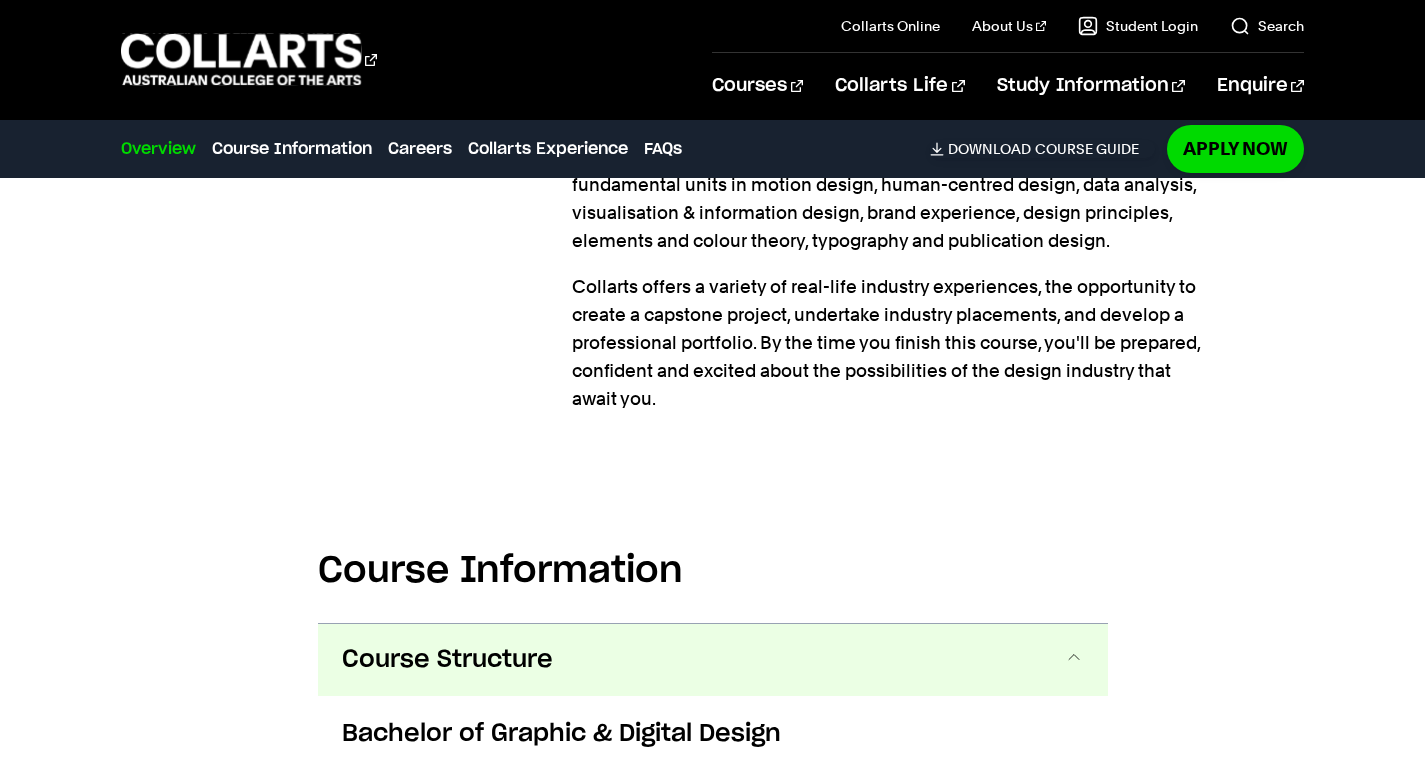 scroll, scrollTop: 0, scrollLeft: 0, axis: both 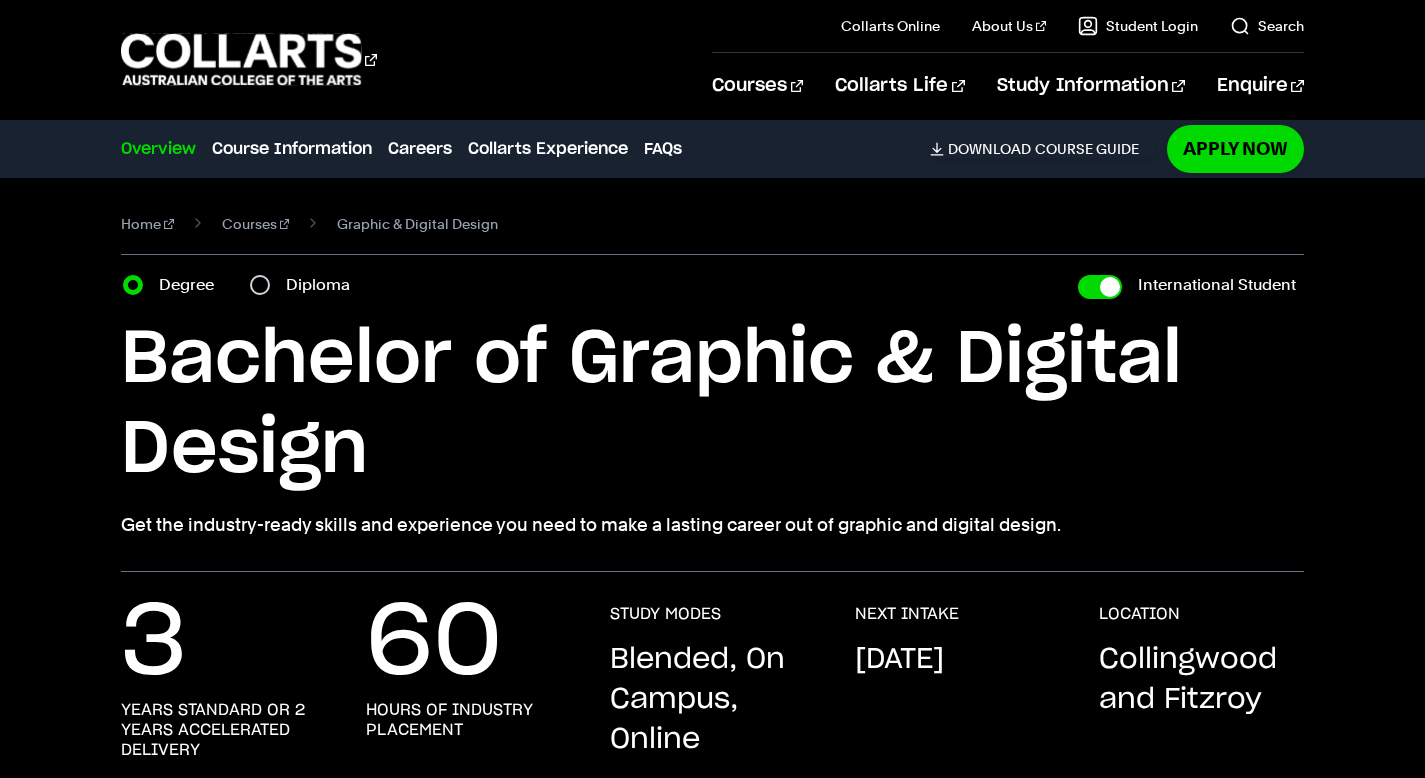 click on "Diploma" at bounding box center (306, 285) 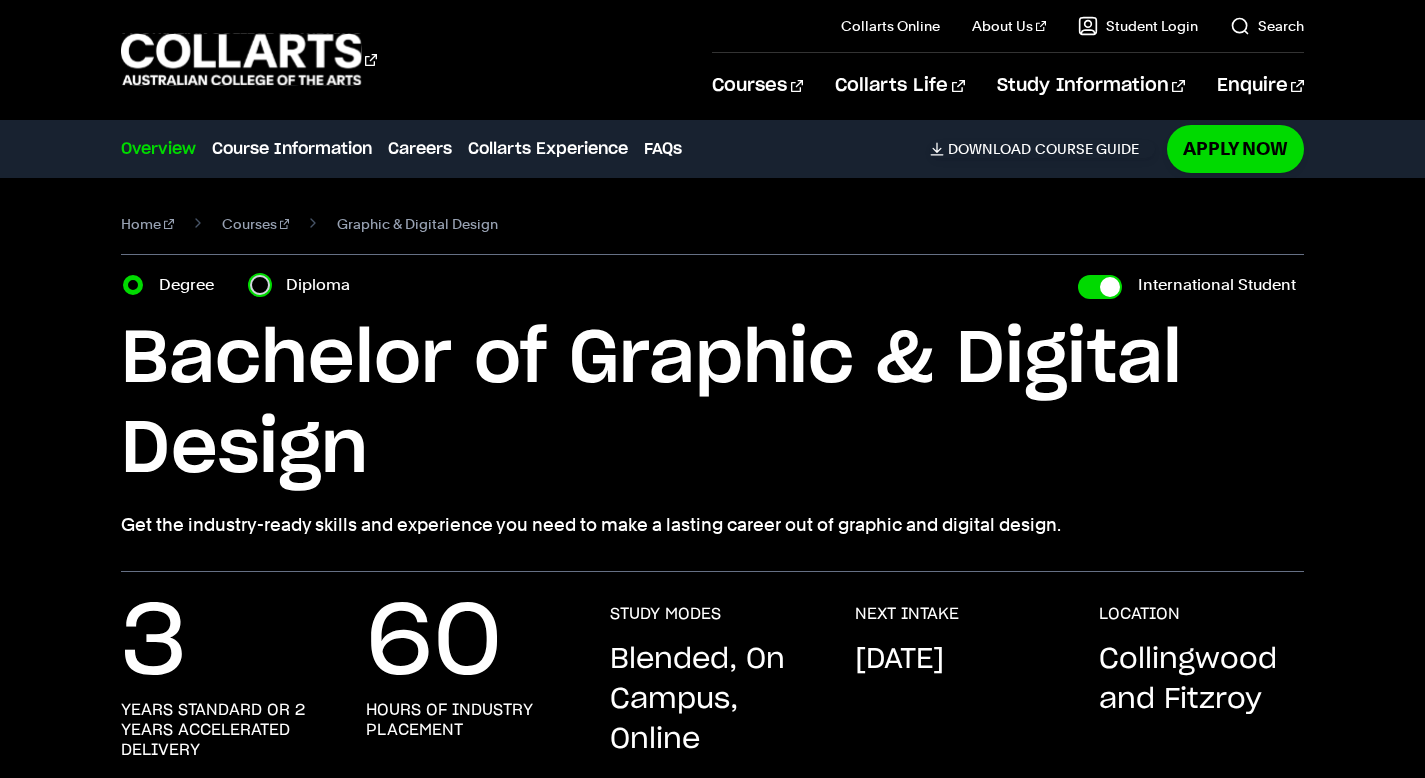 click on "Diploma" at bounding box center [260, 285] 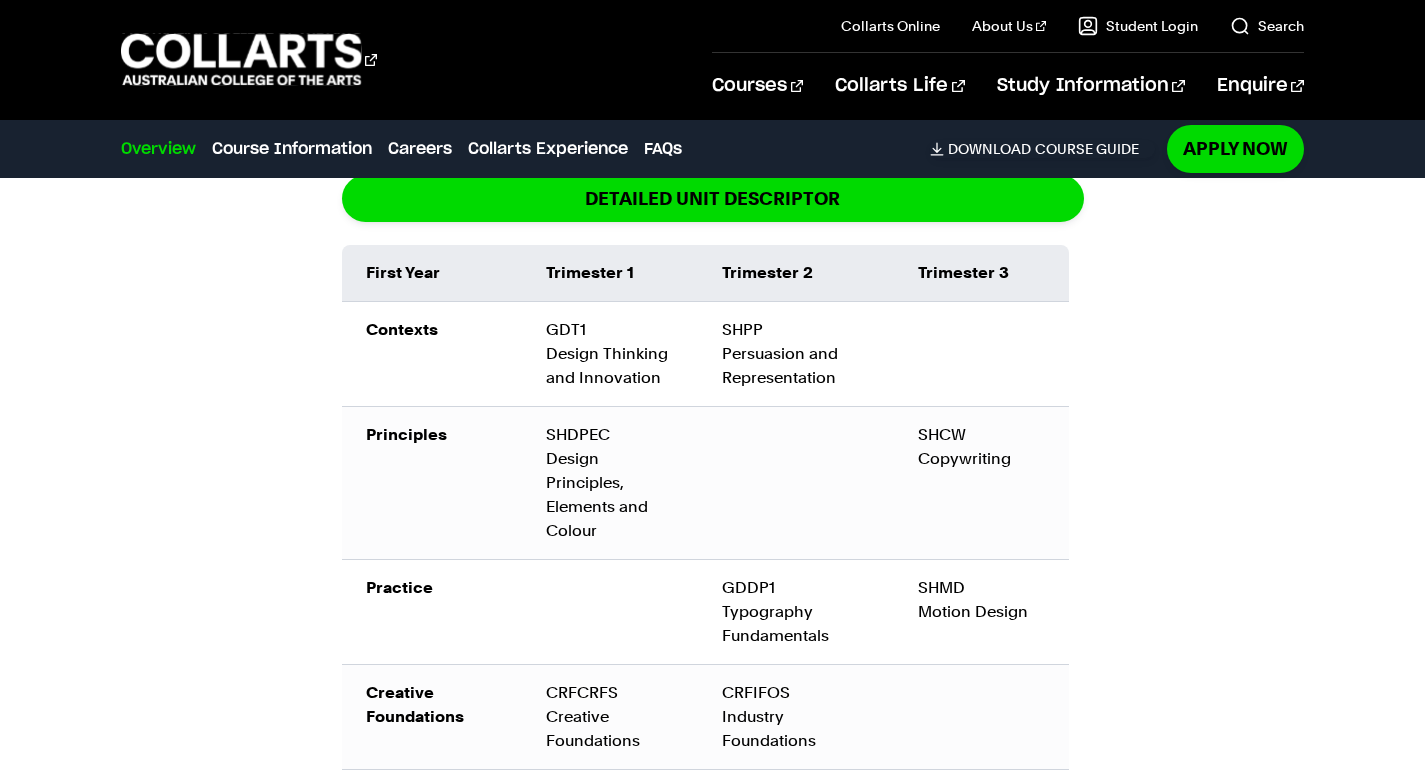 scroll, scrollTop: 2764, scrollLeft: 0, axis: vertical 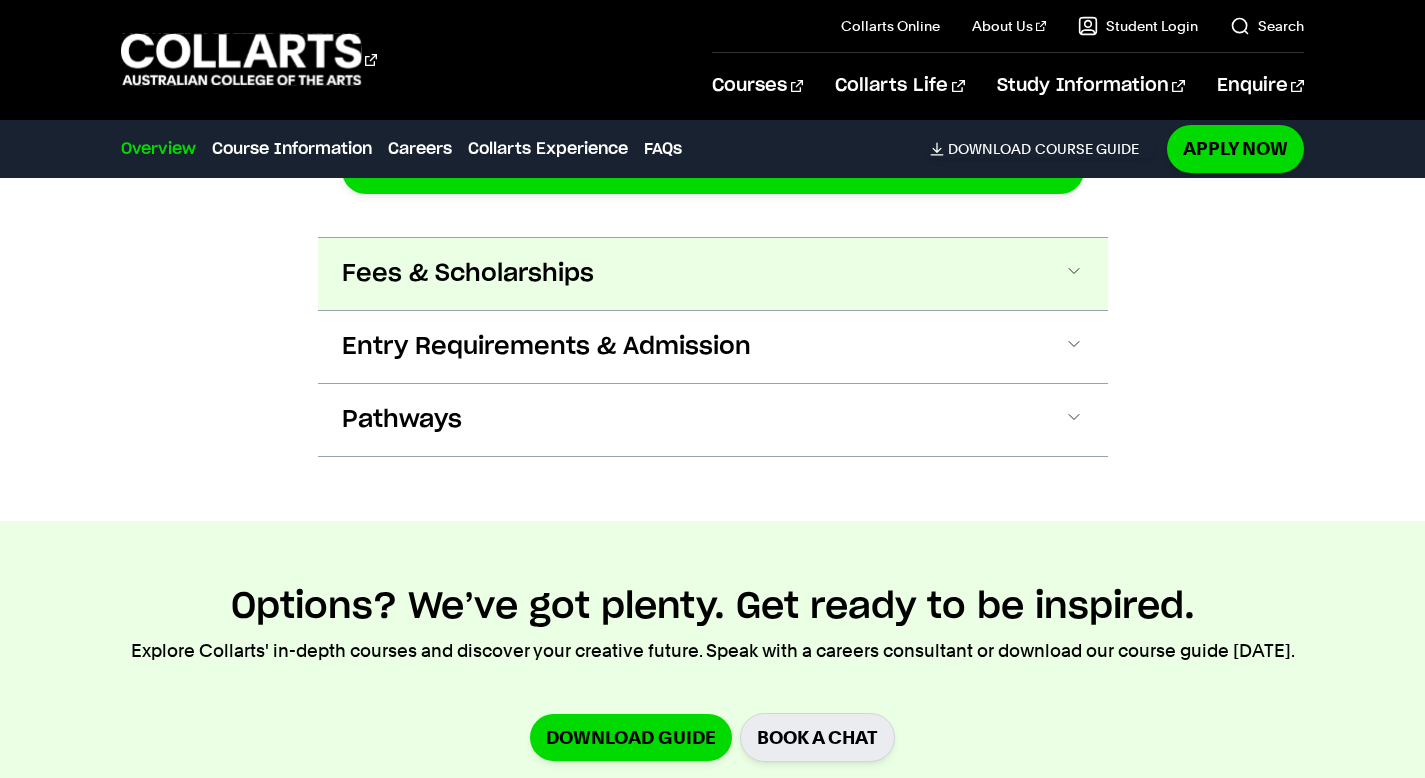 click on "Fees & Scholarships" at bounding box center (0, 0) 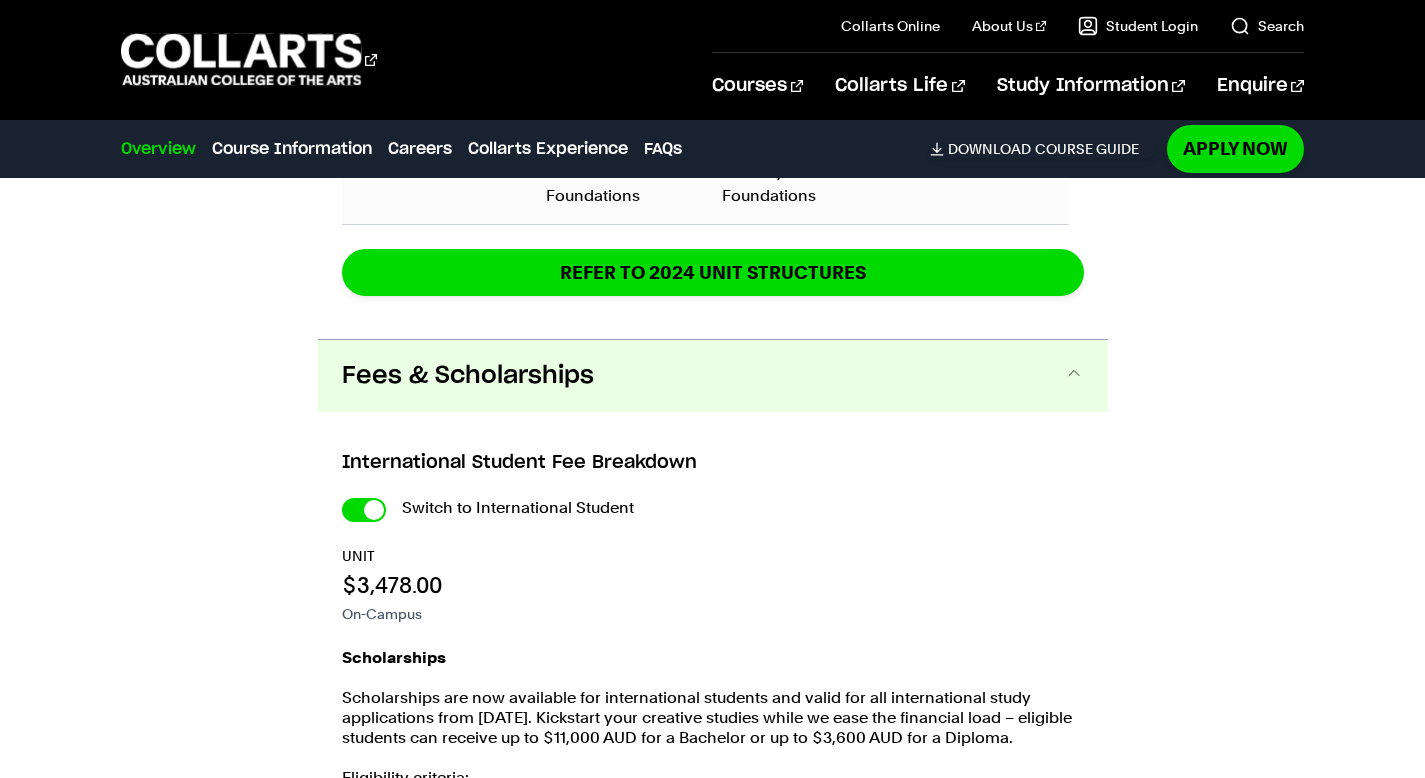 scroll, scrollTop: 3271, scrollLeft: 0, axis: vertical 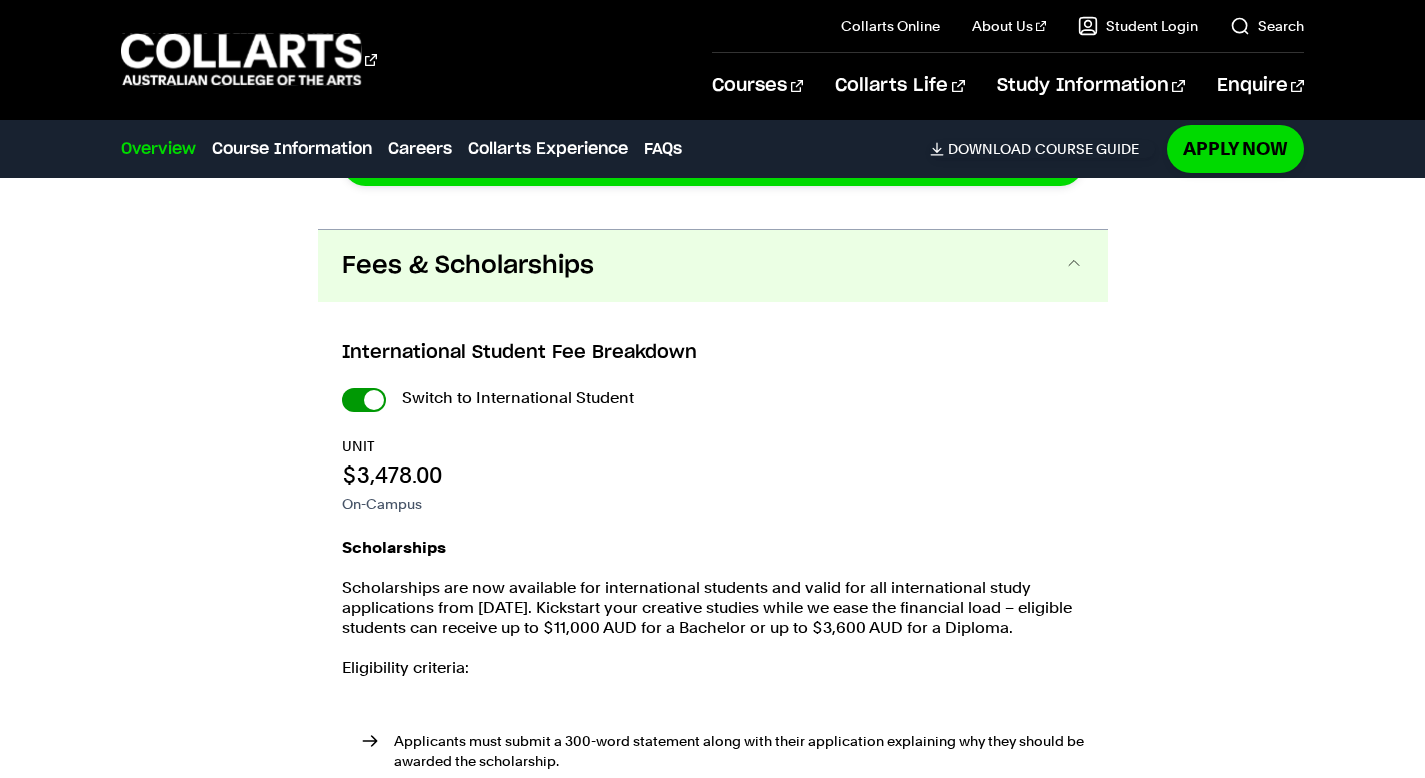 click on "International Student" at bounding box center (364, 400) 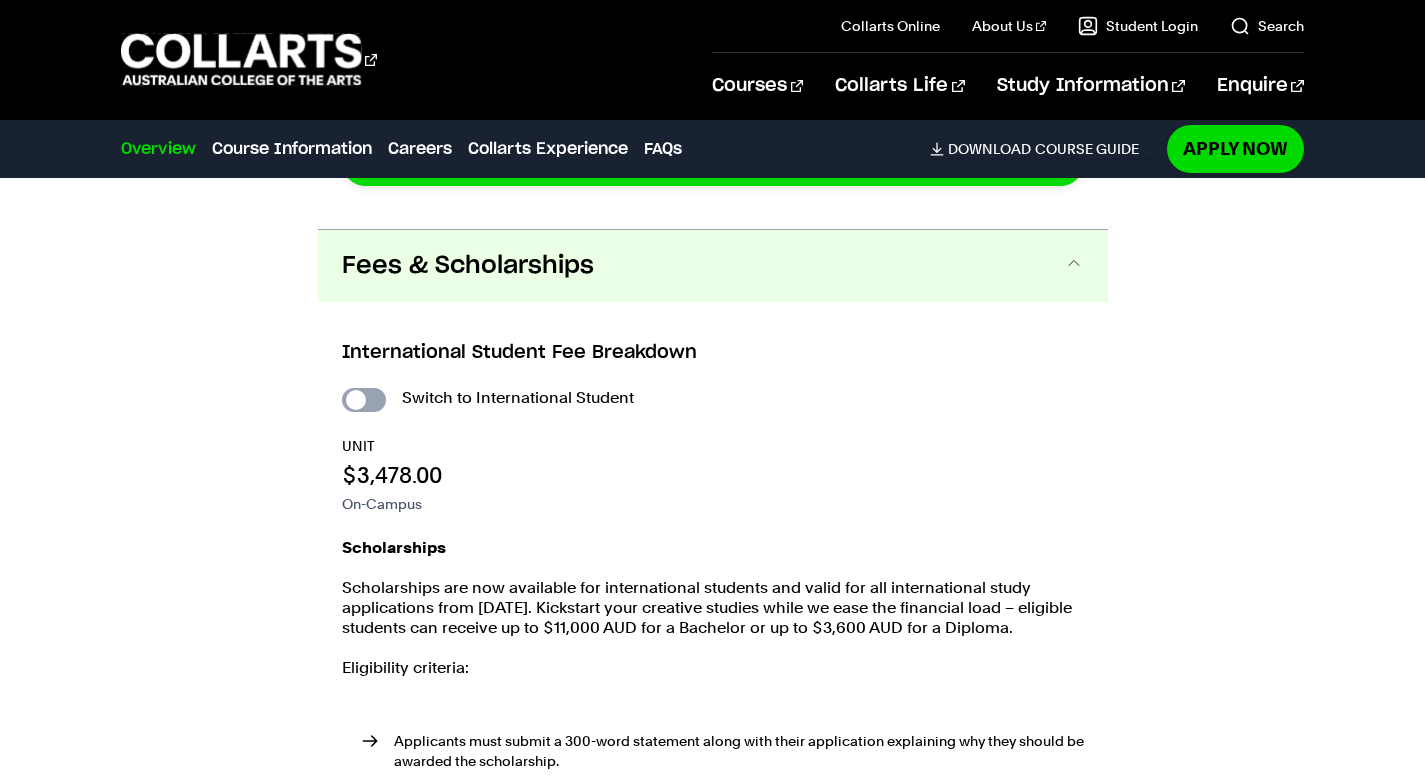 checkbox on "false" 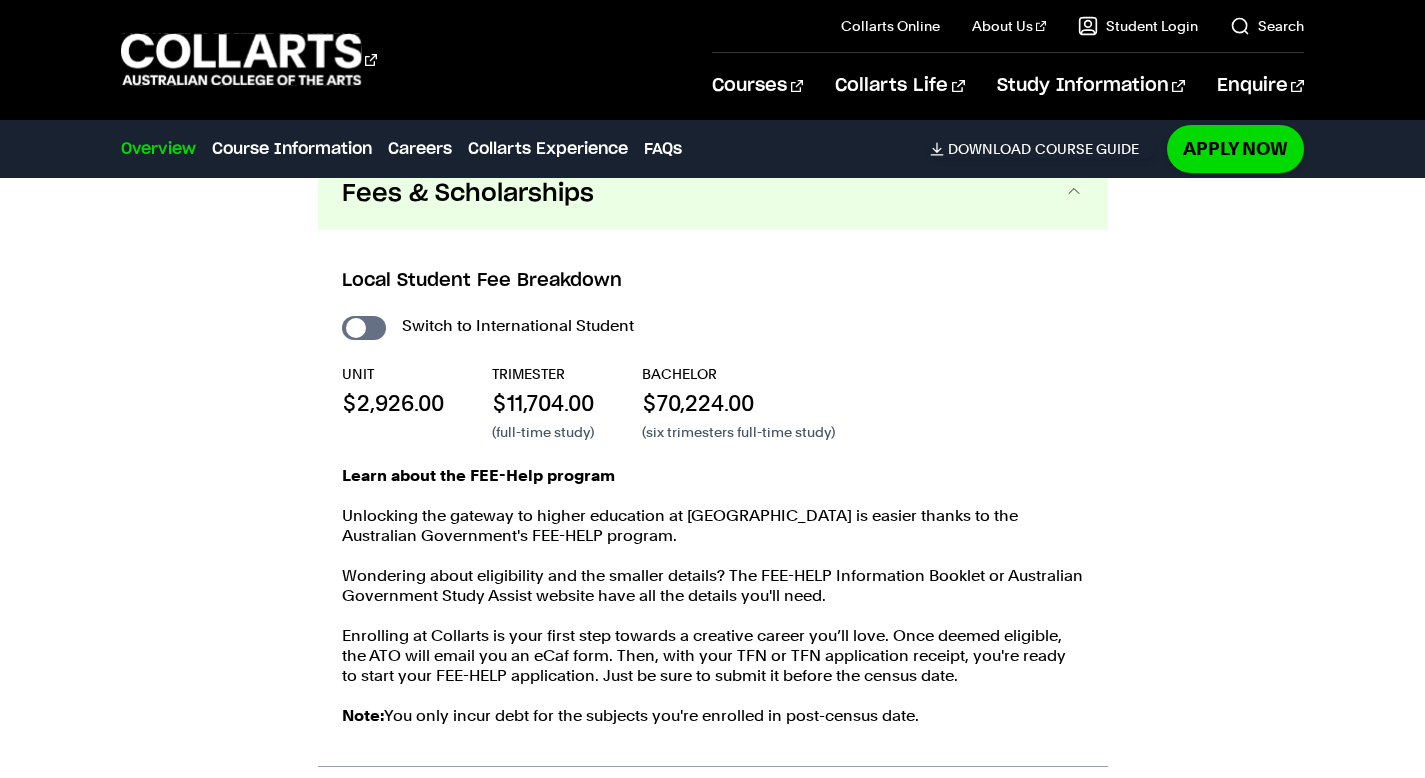 click on "Switch to International Student
UNIT
$2,926.00
TRIMESTER
$11,704.00
(full-time study)
BACHELOR
$70,224.00
(six trimesters full-time study)
Learn about the FEE-Help program
Unlocking the gateway to higher education at Collarts is easier thanks to the Australian Government's FEE-HELP program.
Wondering about eligibility and the smaller details? The FEE-HELP Information Booklet or Australian Government Study Assist website have all the details you'll need.
Enrolling at Collarts is your first step towards a creative career you’ll love. Once deemed eligible, the ATO will email you an eCaf form. Then, with your TFN or TFN application receipt, you're ready to start your FEE-HELP application. Just be sure to submit it before the census date.
Note:" at bounding box center [0, 0] 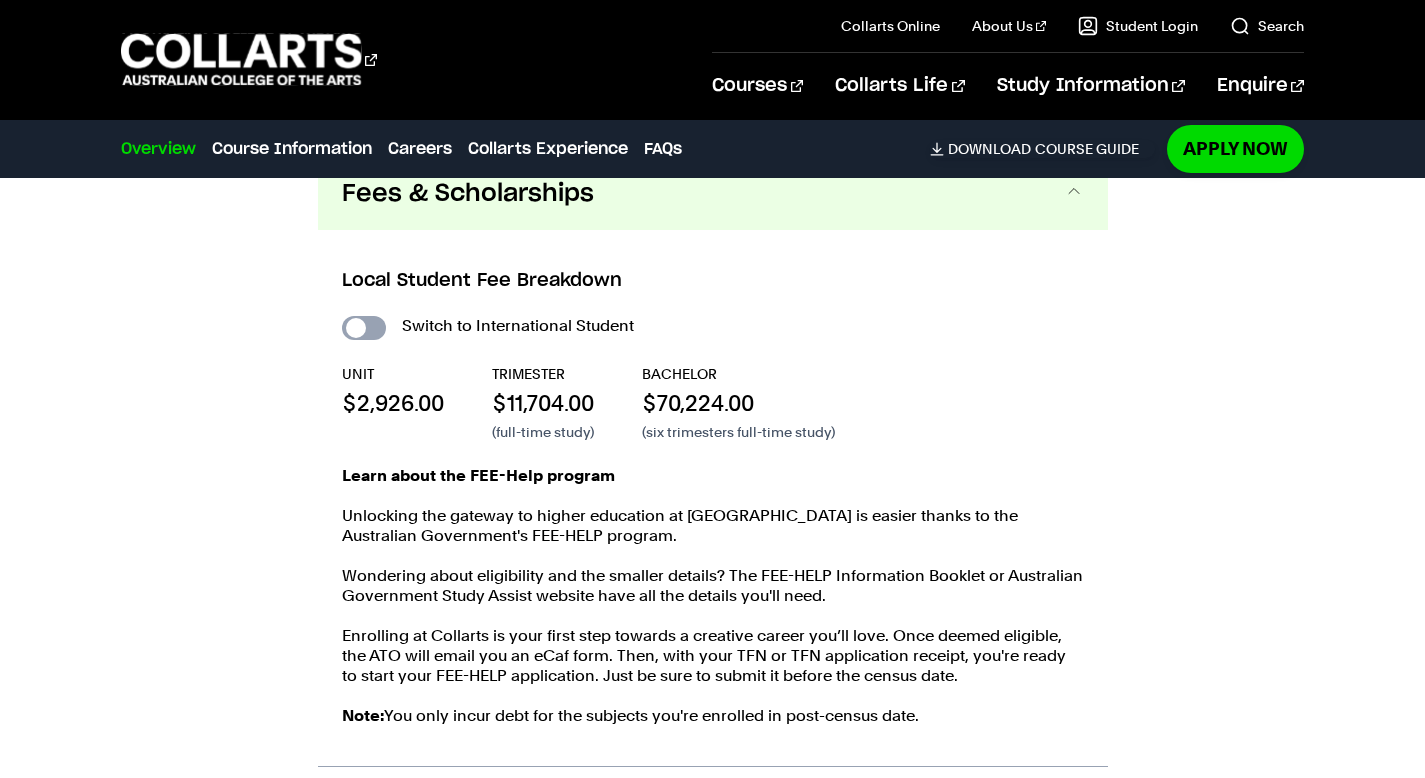 click on "International Student" at bounding box center [0, 0] 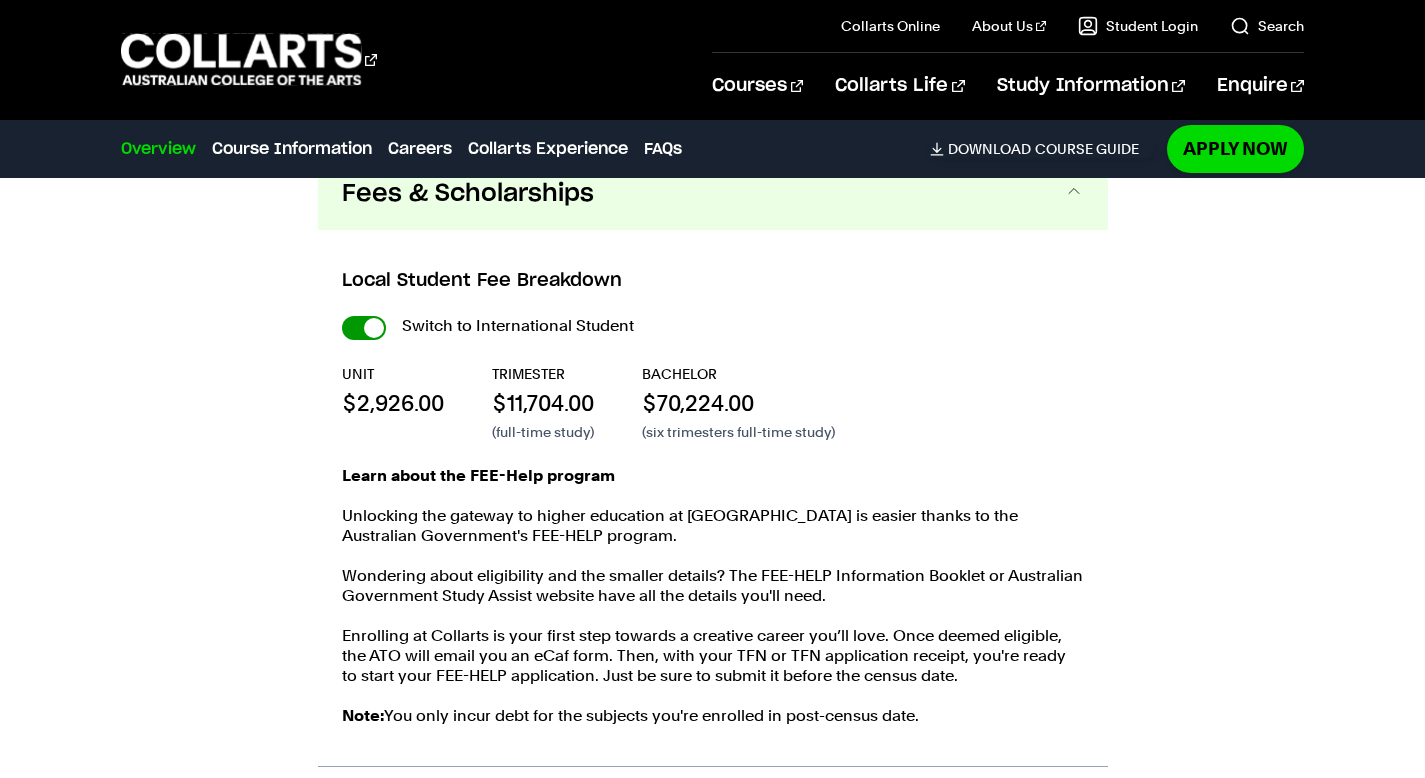 checkbox on "true" 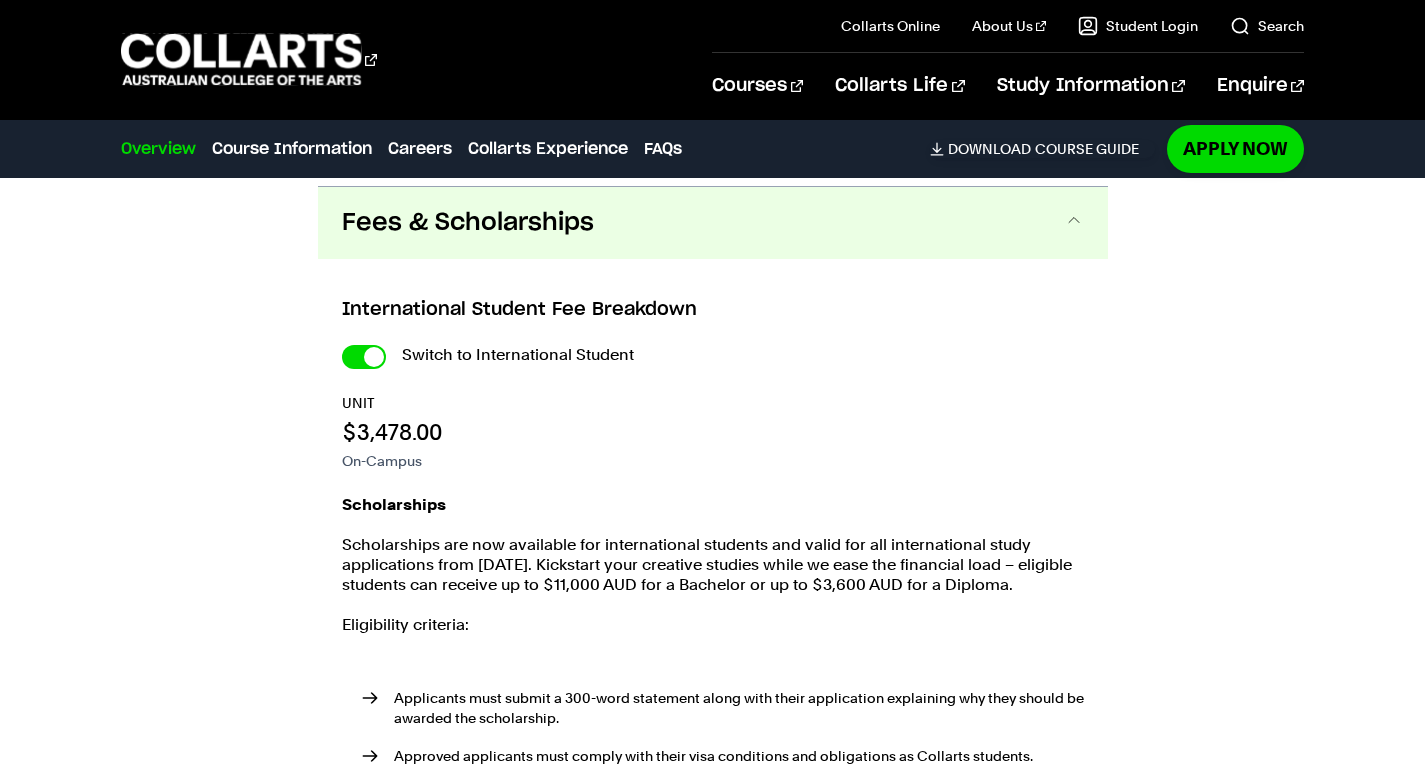 scroll, scrollTop: 3323, scrollLeft: 0, axis: vertical 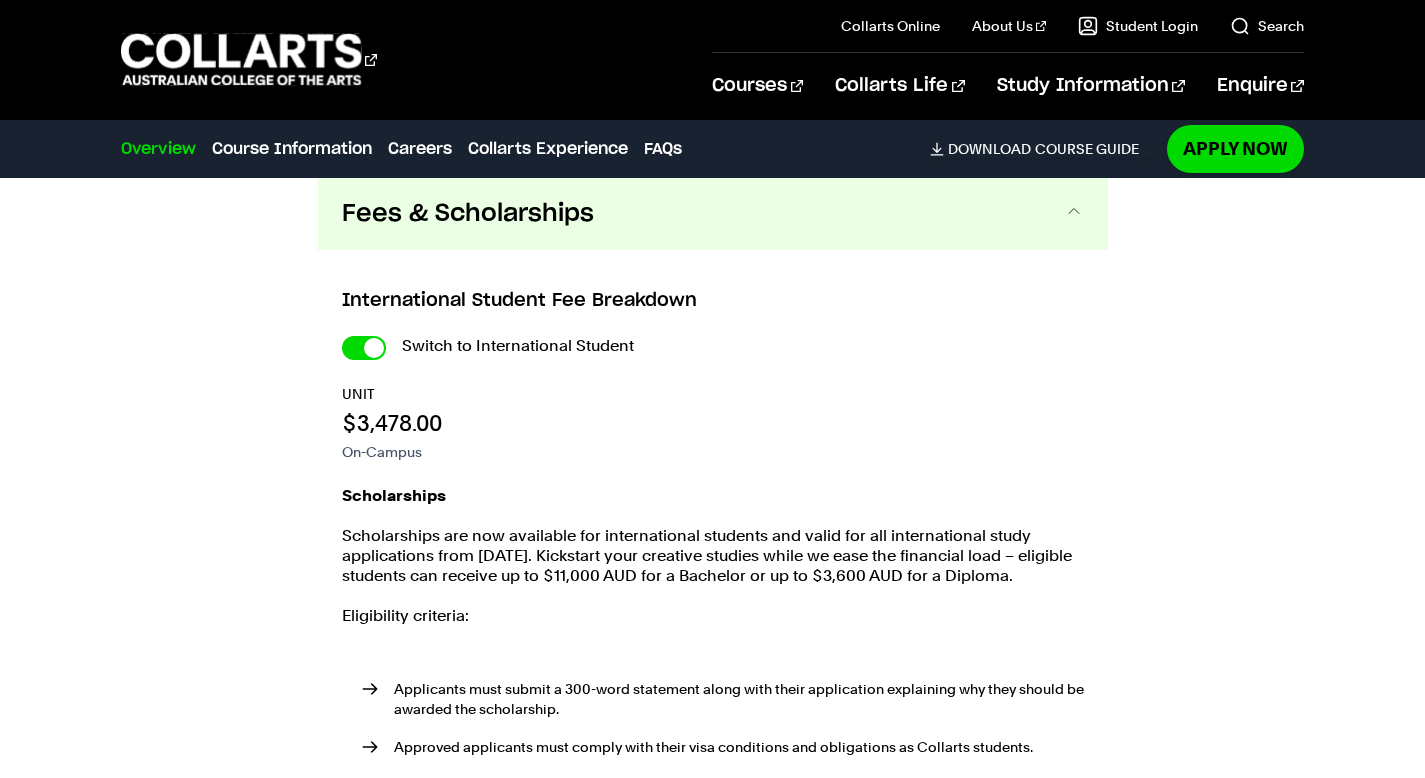 click on "International Student" at bounding box center [0, 0] 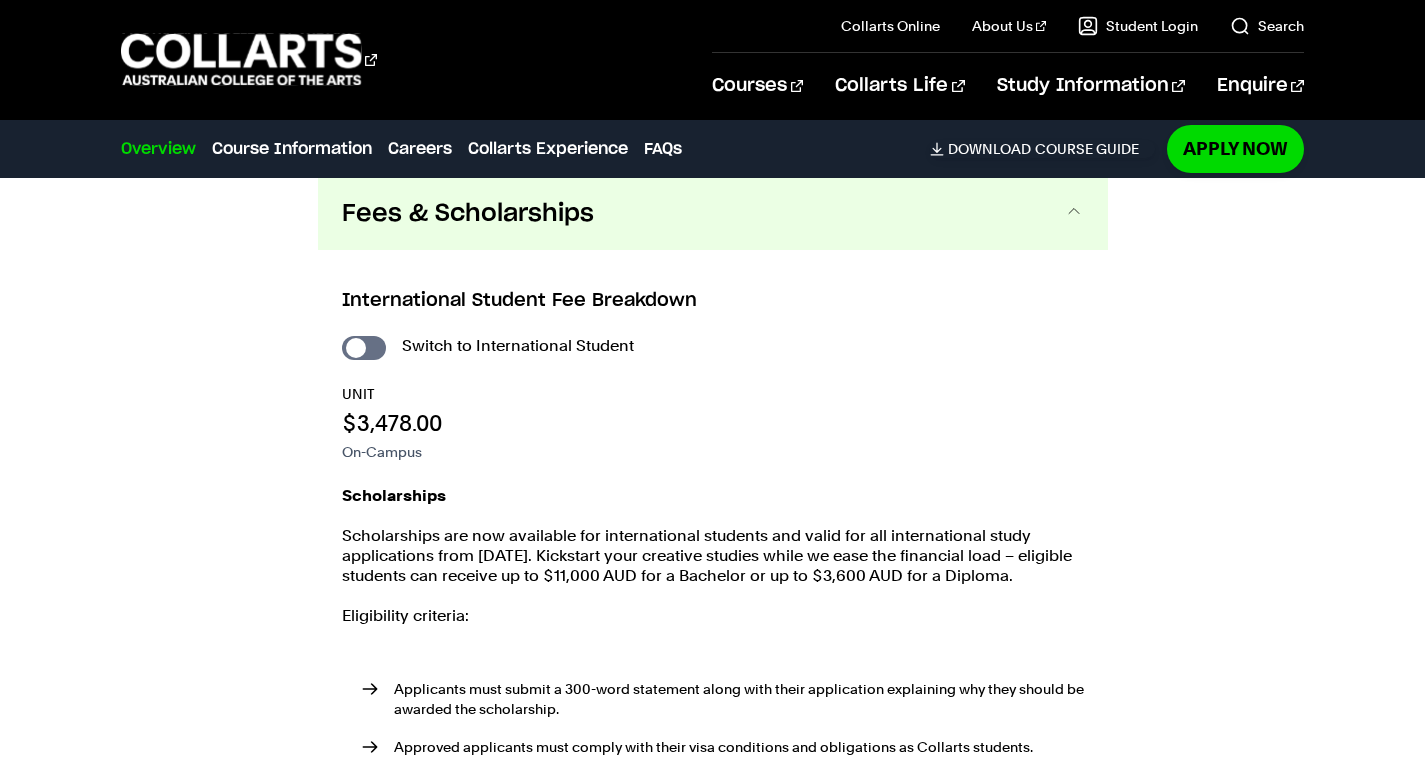 checkbox on "false" 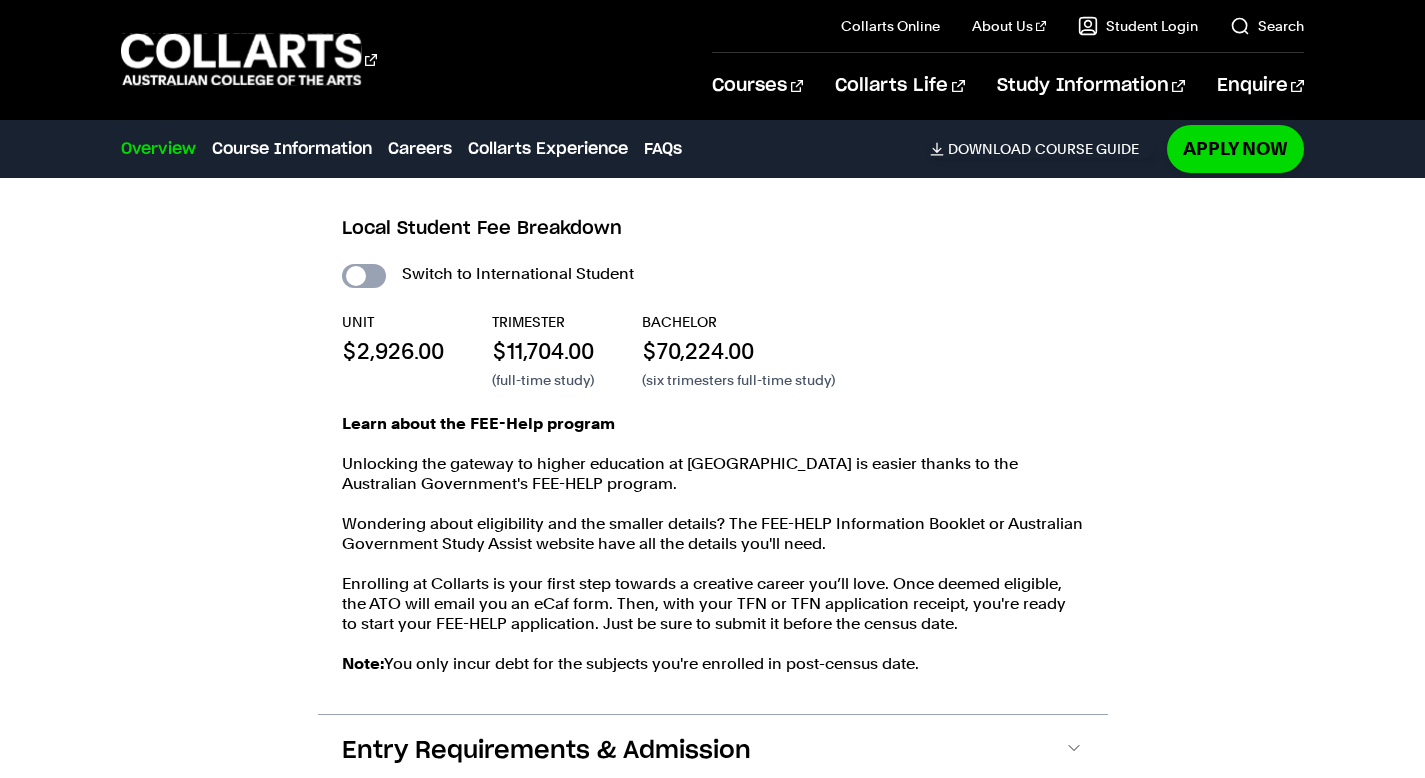 click on "International Student" at bounding box center [0, 0] 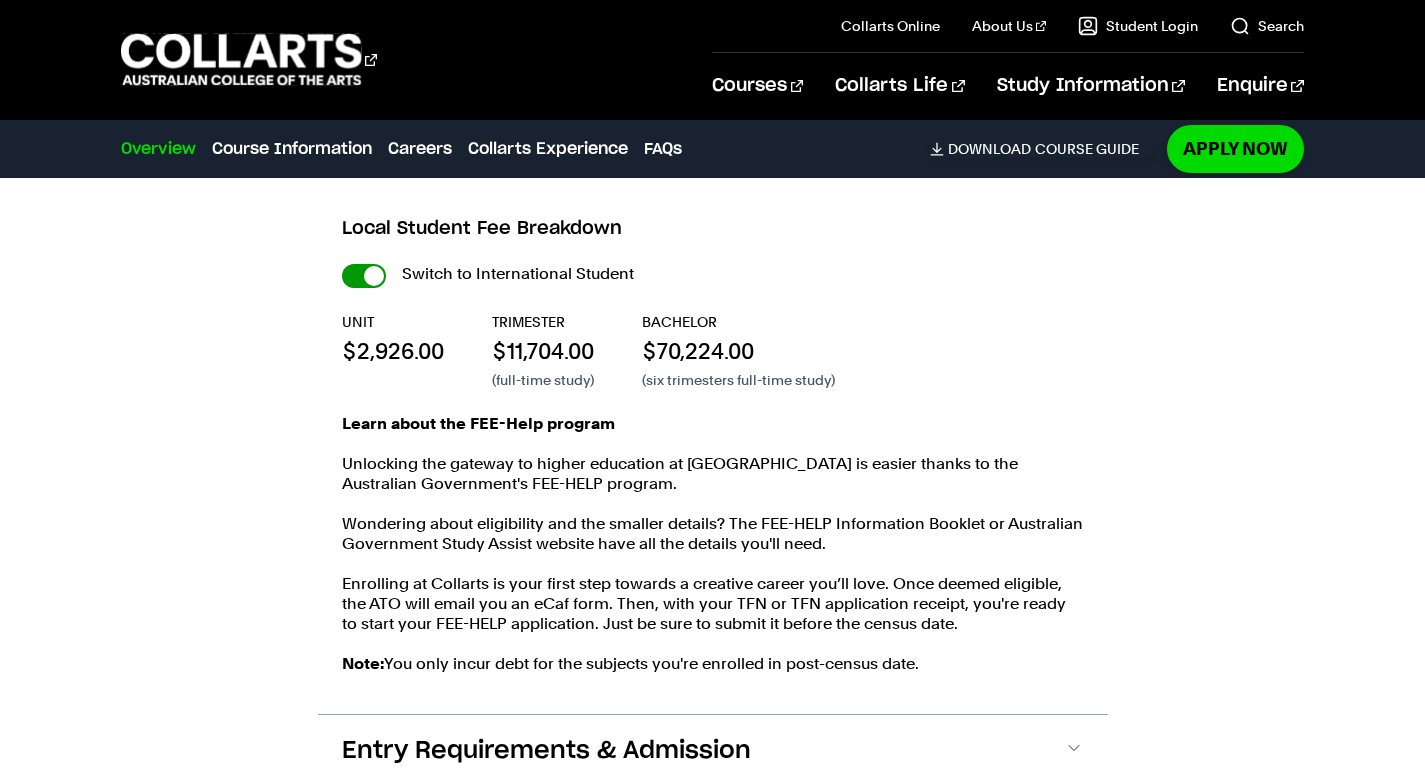 checkbox on "true" 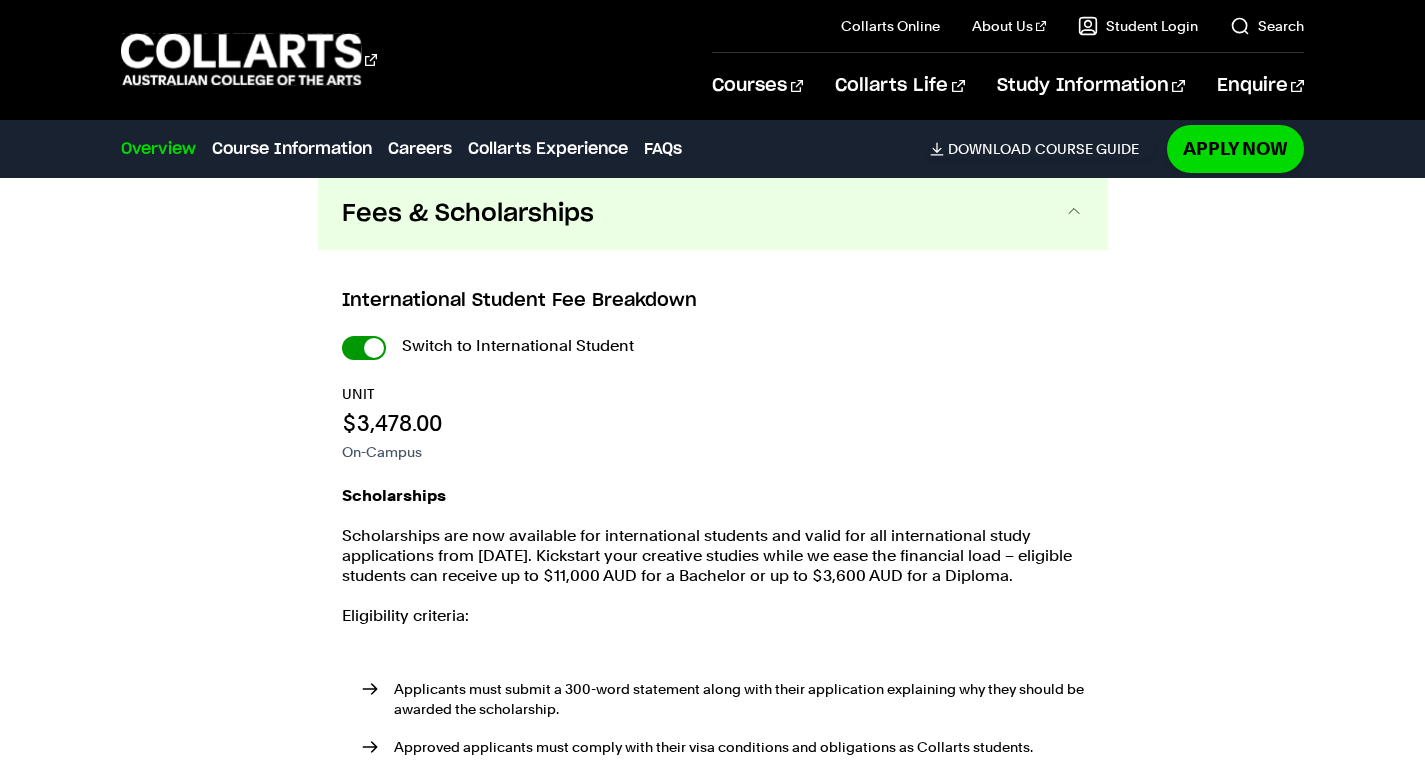 click on "International Student" at bounding box center (0, 0) 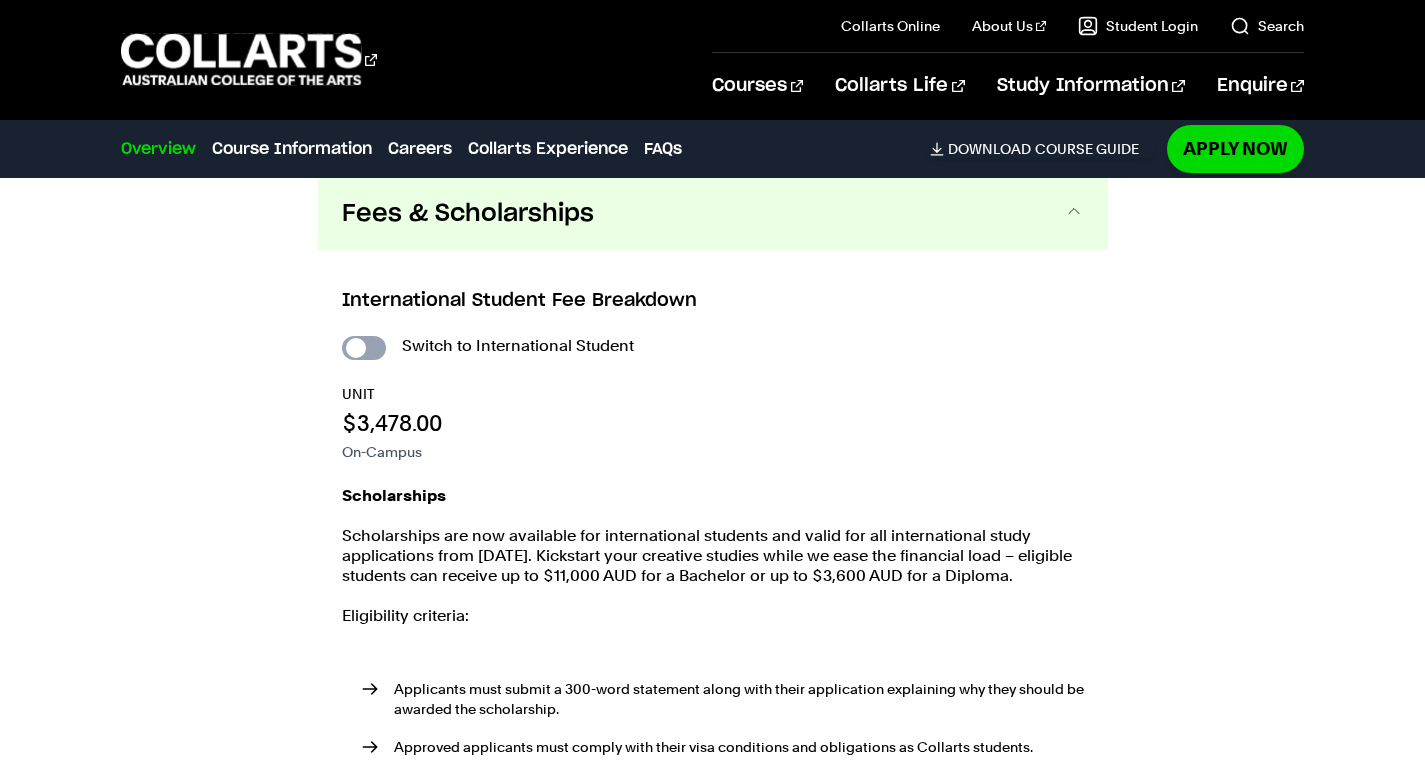 checkbox on "false" 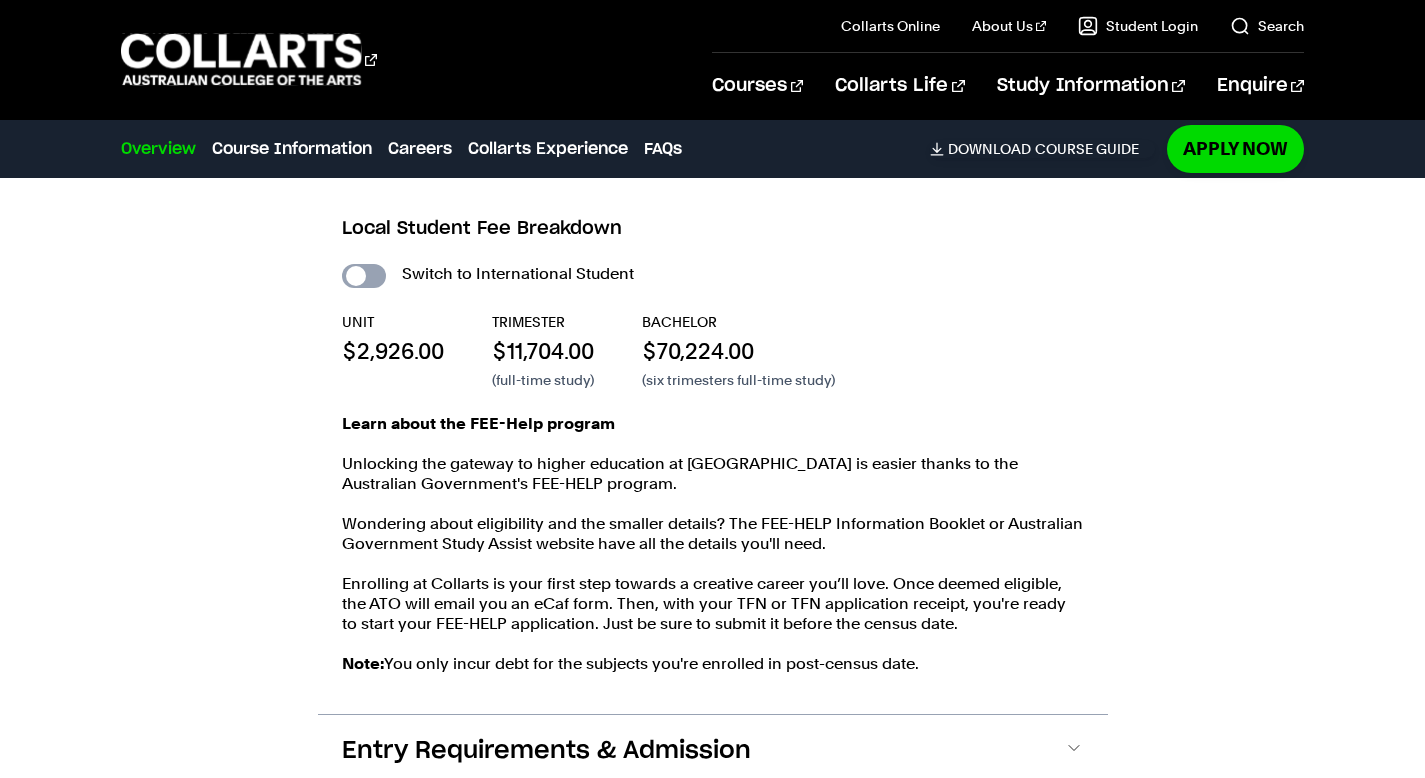 click on "International Student" at bounding box center [0, 0] 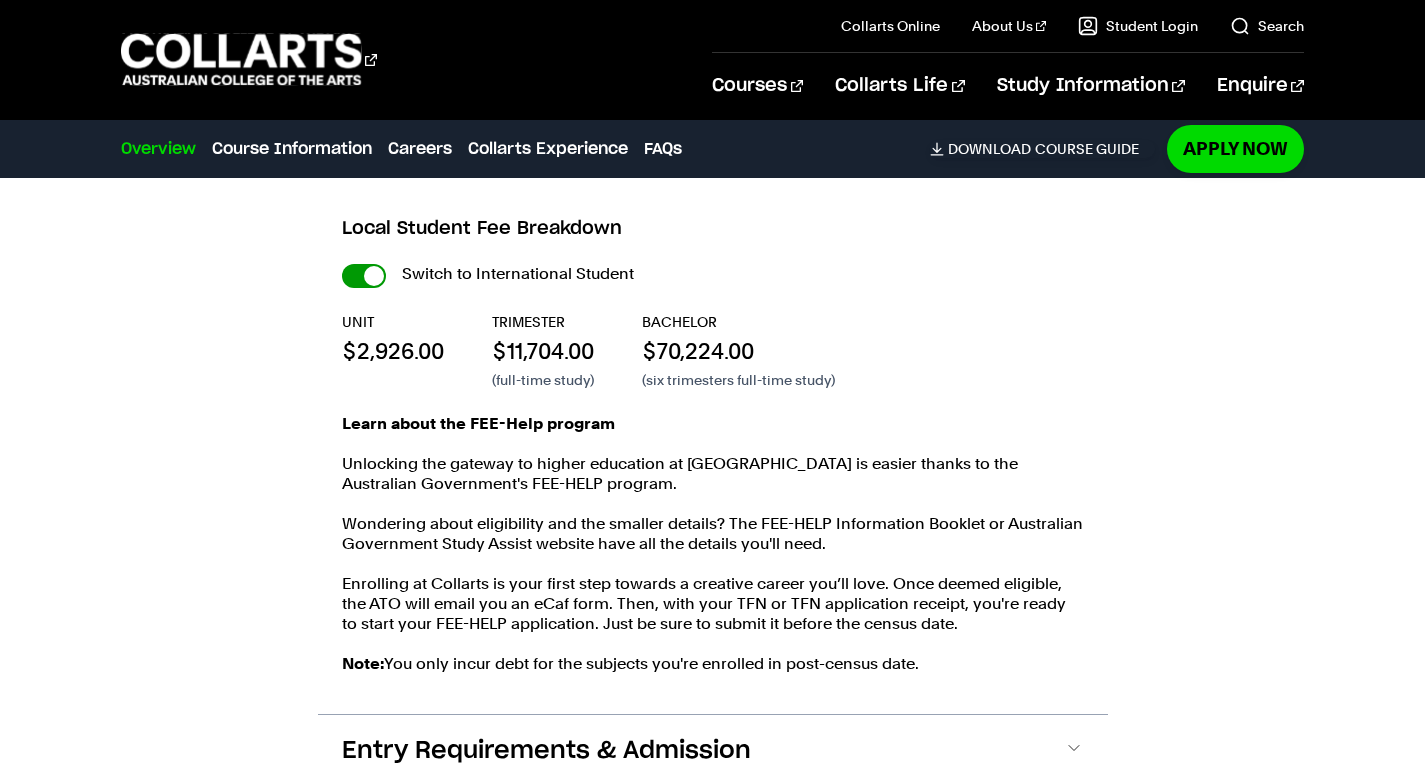 checkbox on "true" 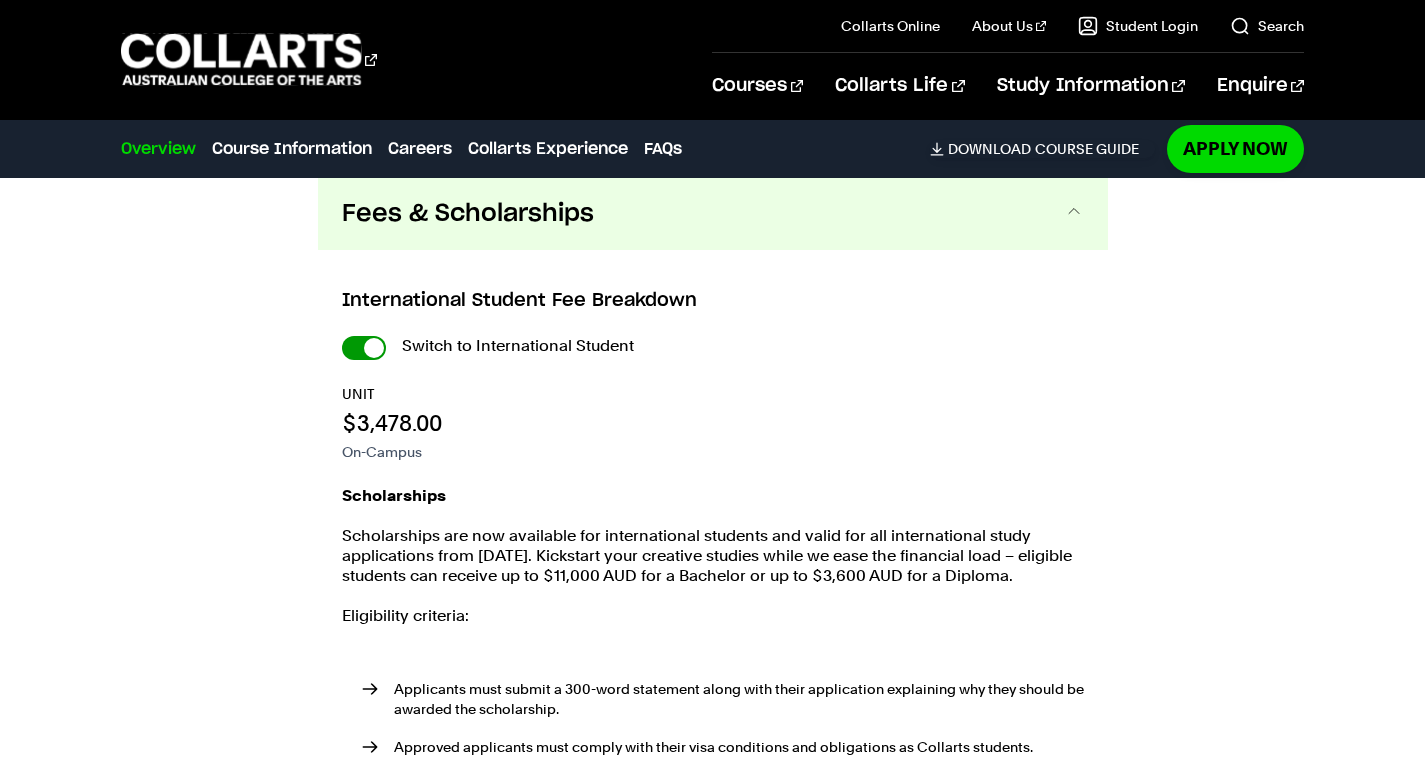 click on "International Student" at bounding box center [0, 0] 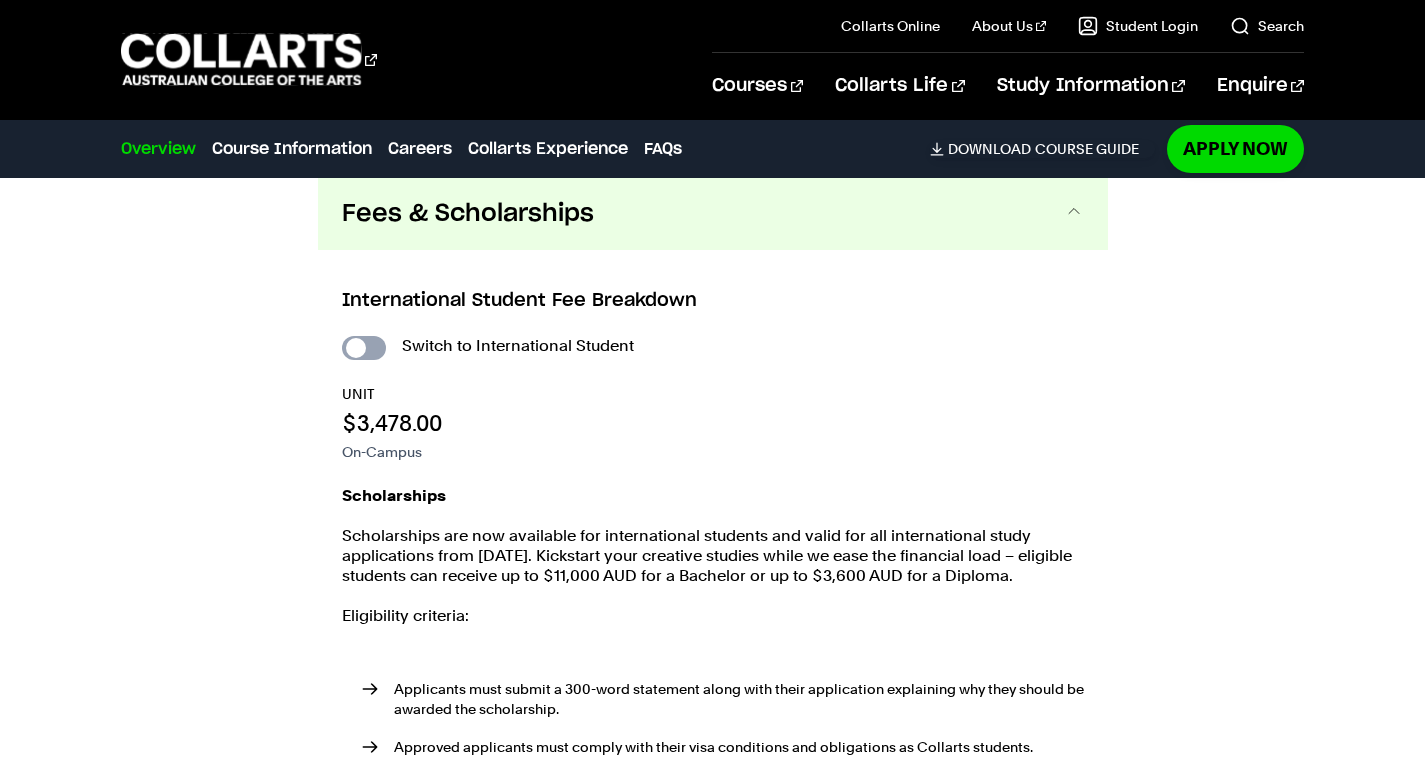 checkbox on "false" 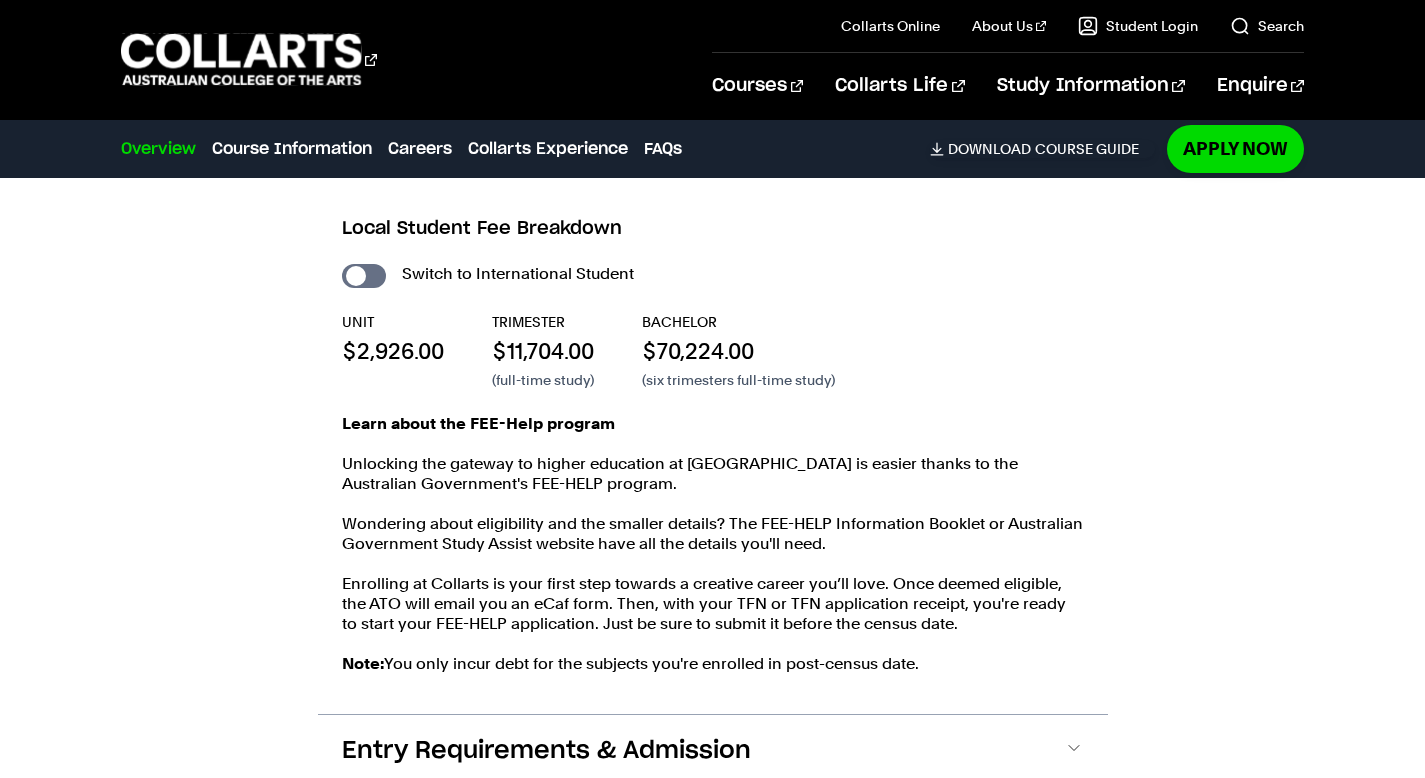 click on "International Student" at bounding box center (0, 0) 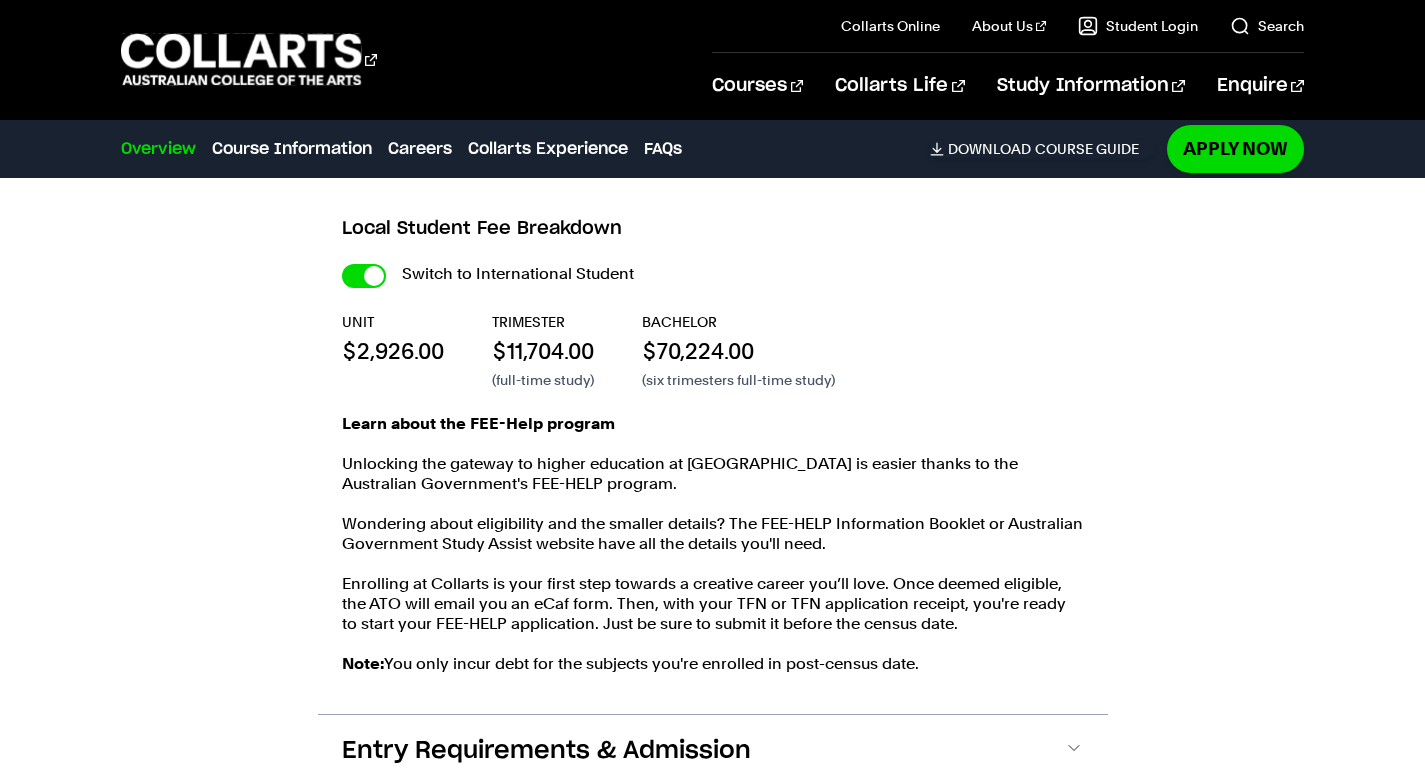checkbox on "true" 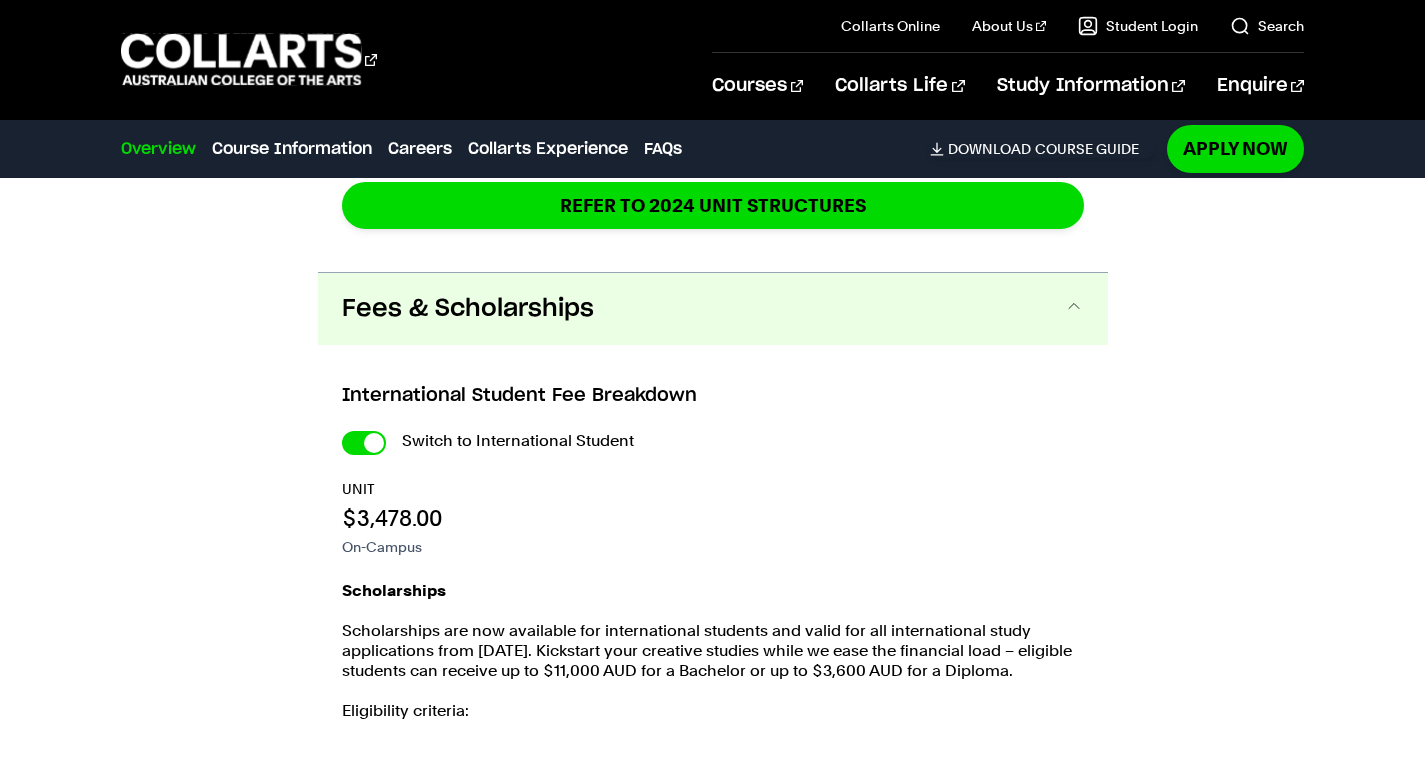 scroll, scrollTop: 3239, scrollLeft: 0, axis: vertical 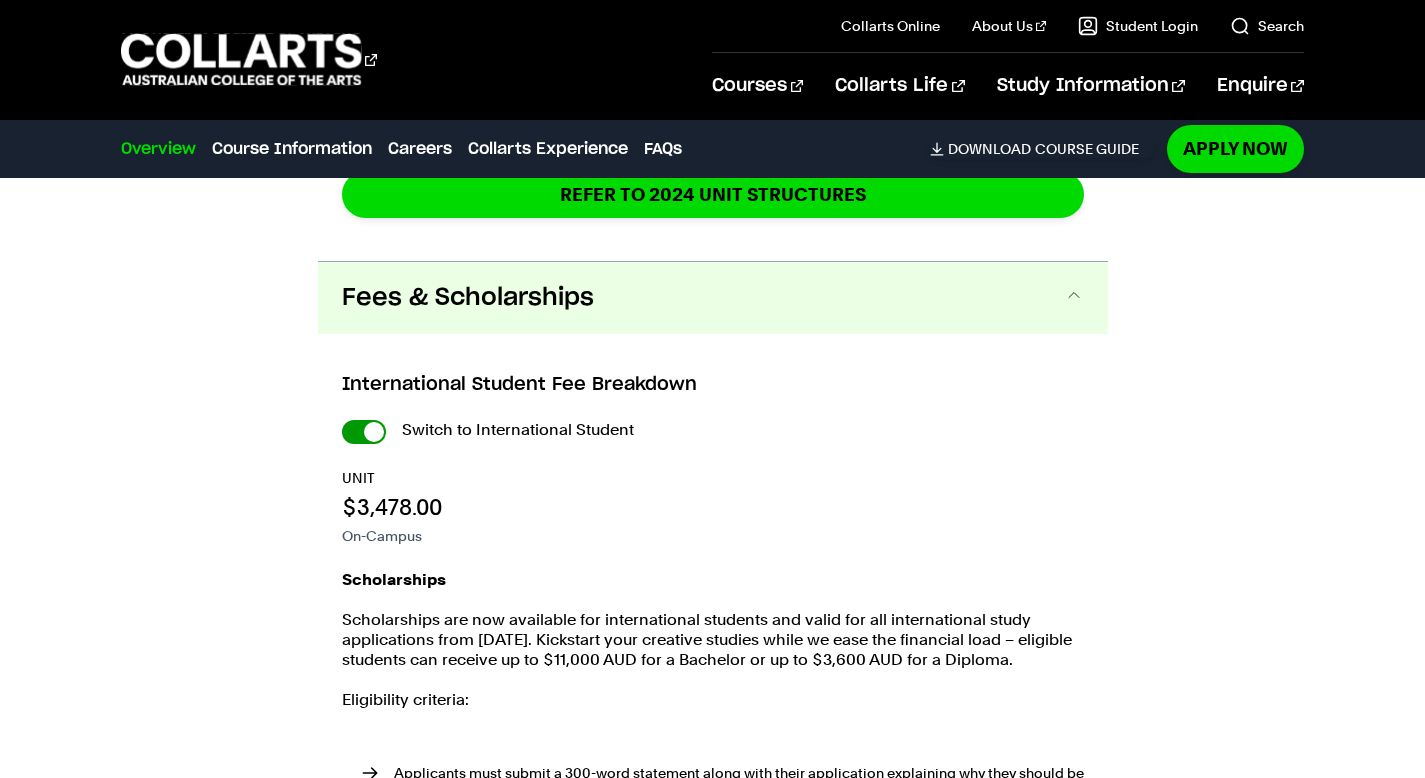 click on "International Student" at bounding box center (0, 0) 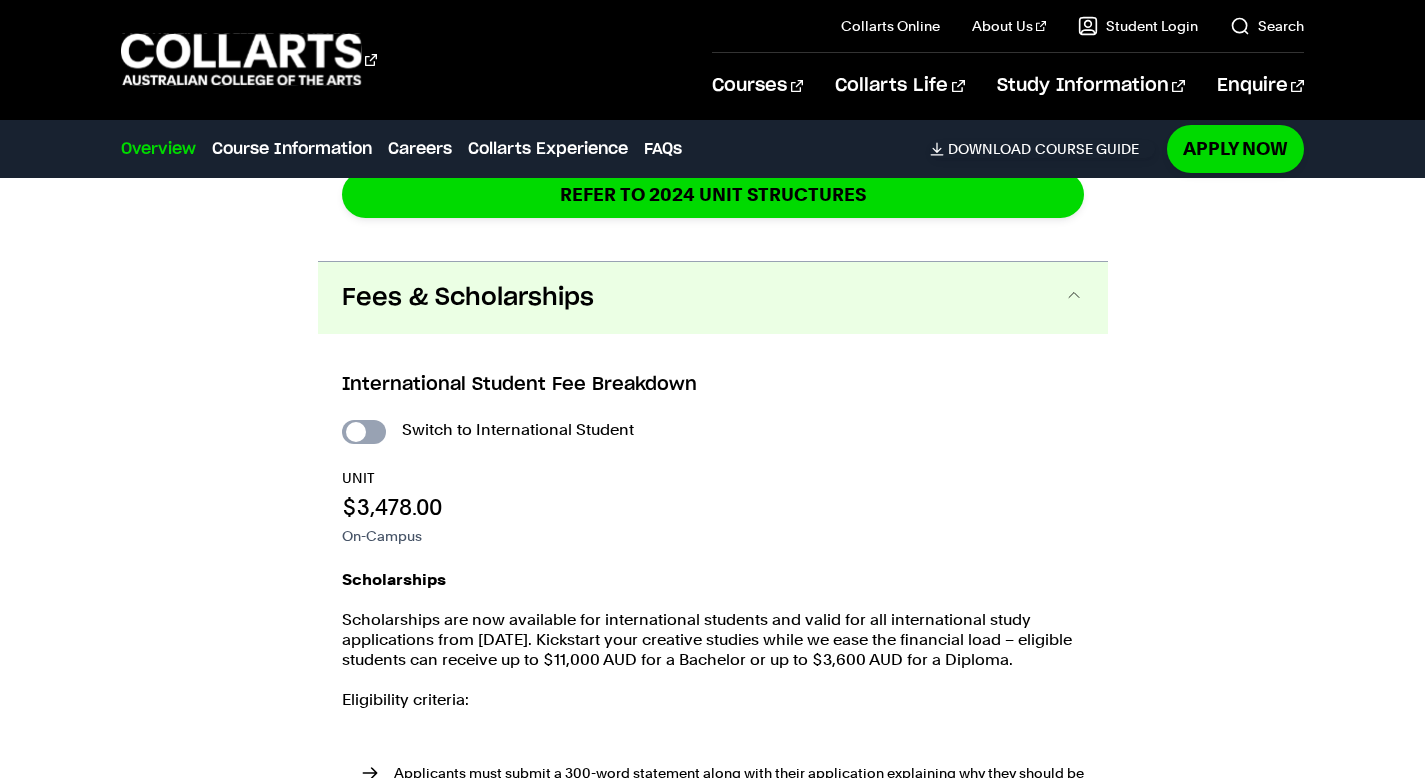 checkbox on "false" 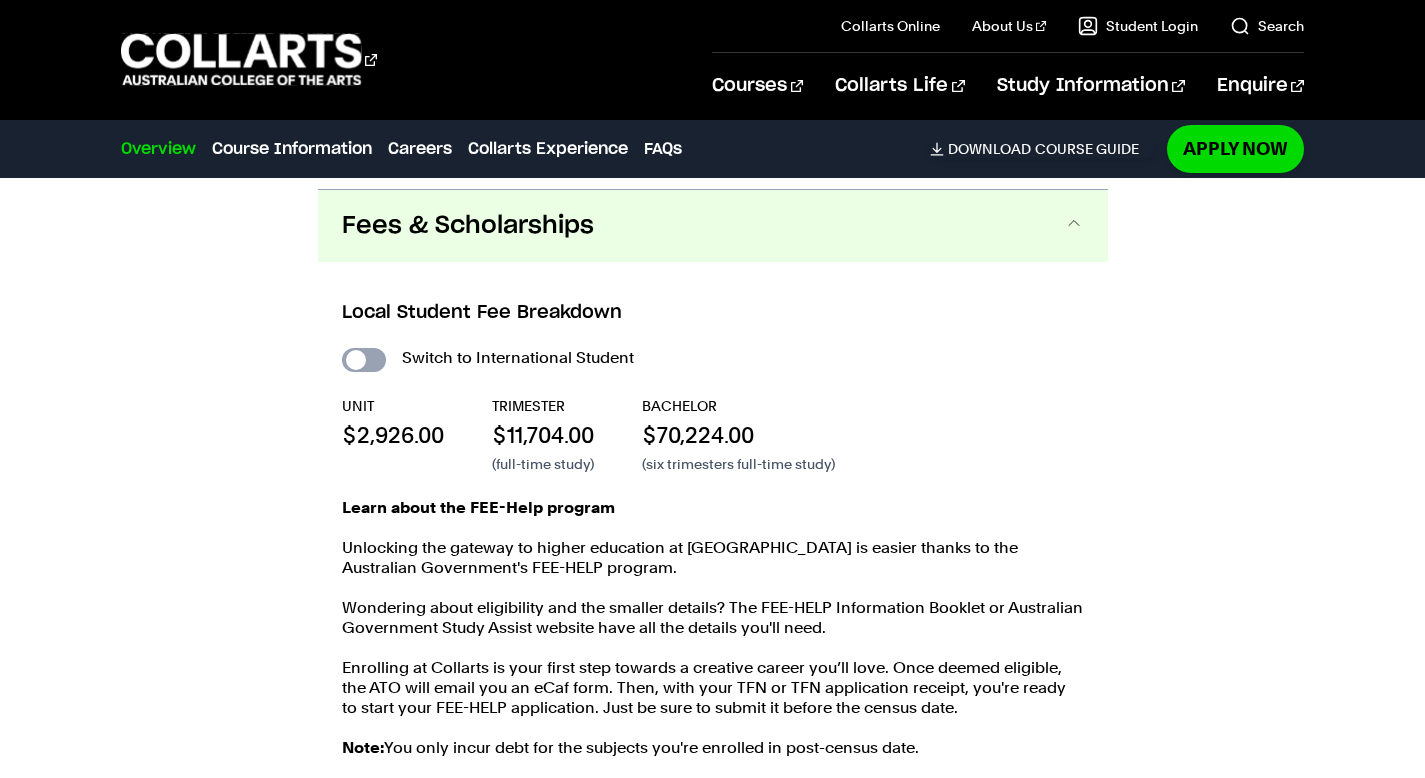 click on "International Student" at bounding box center (0, 0) 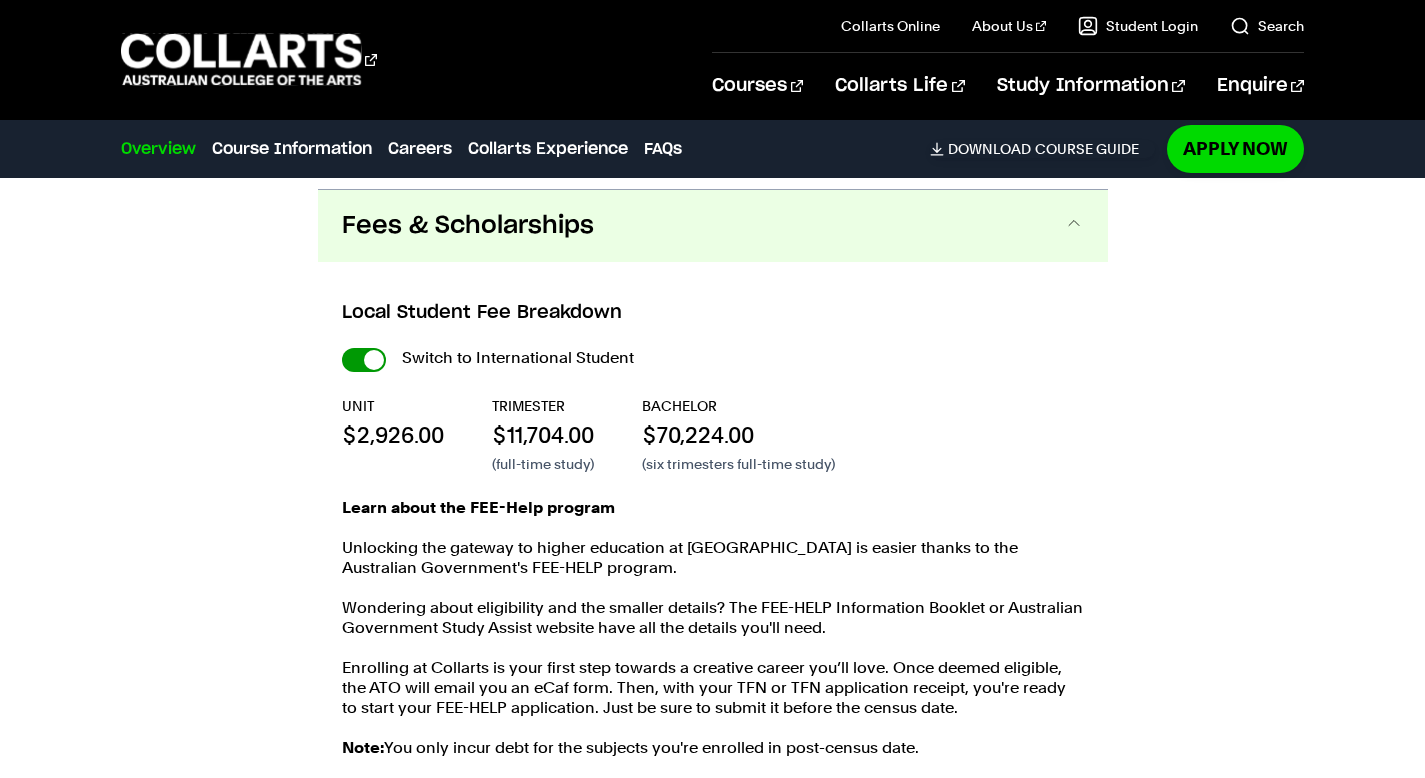 checkbox on "true" 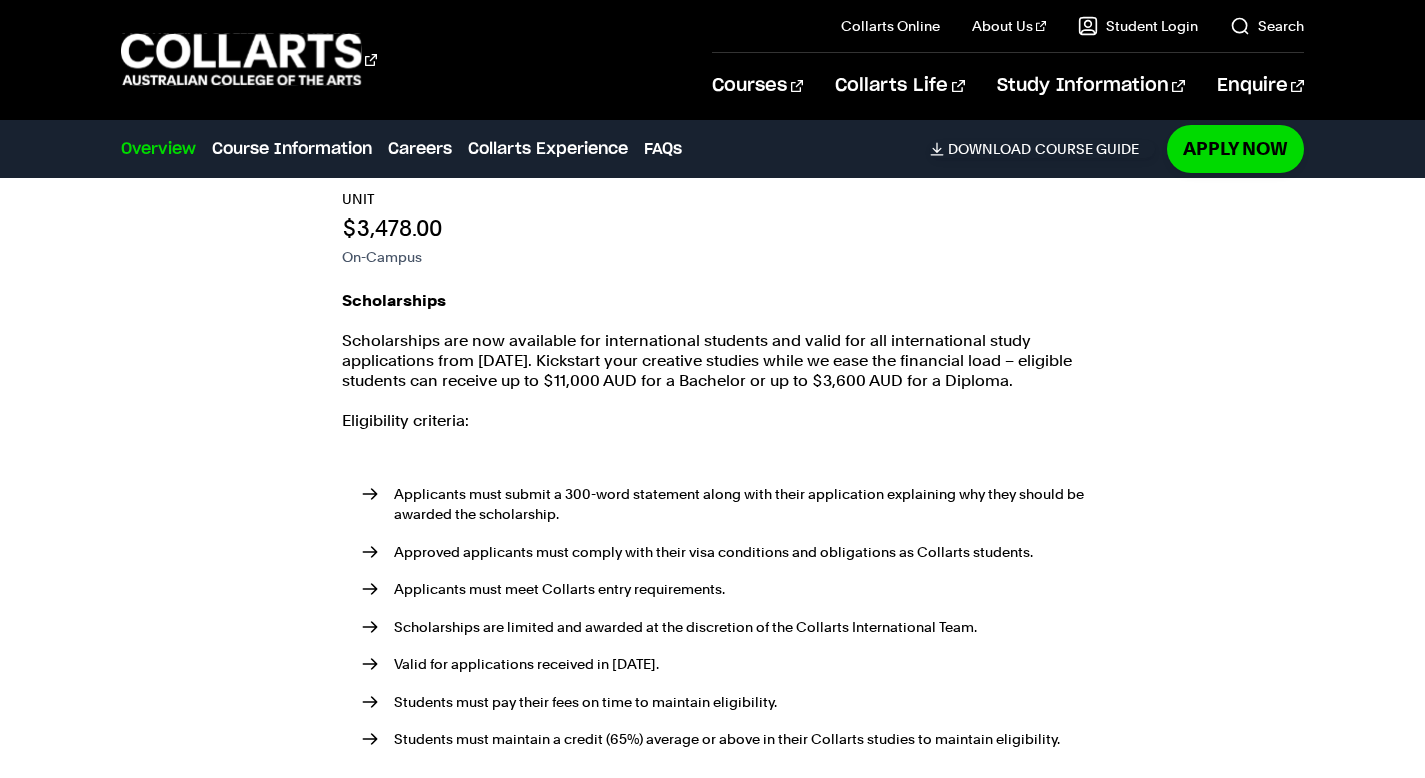 scroll, scrollTop: 3485, scrollLeft: 0, axis: vertical 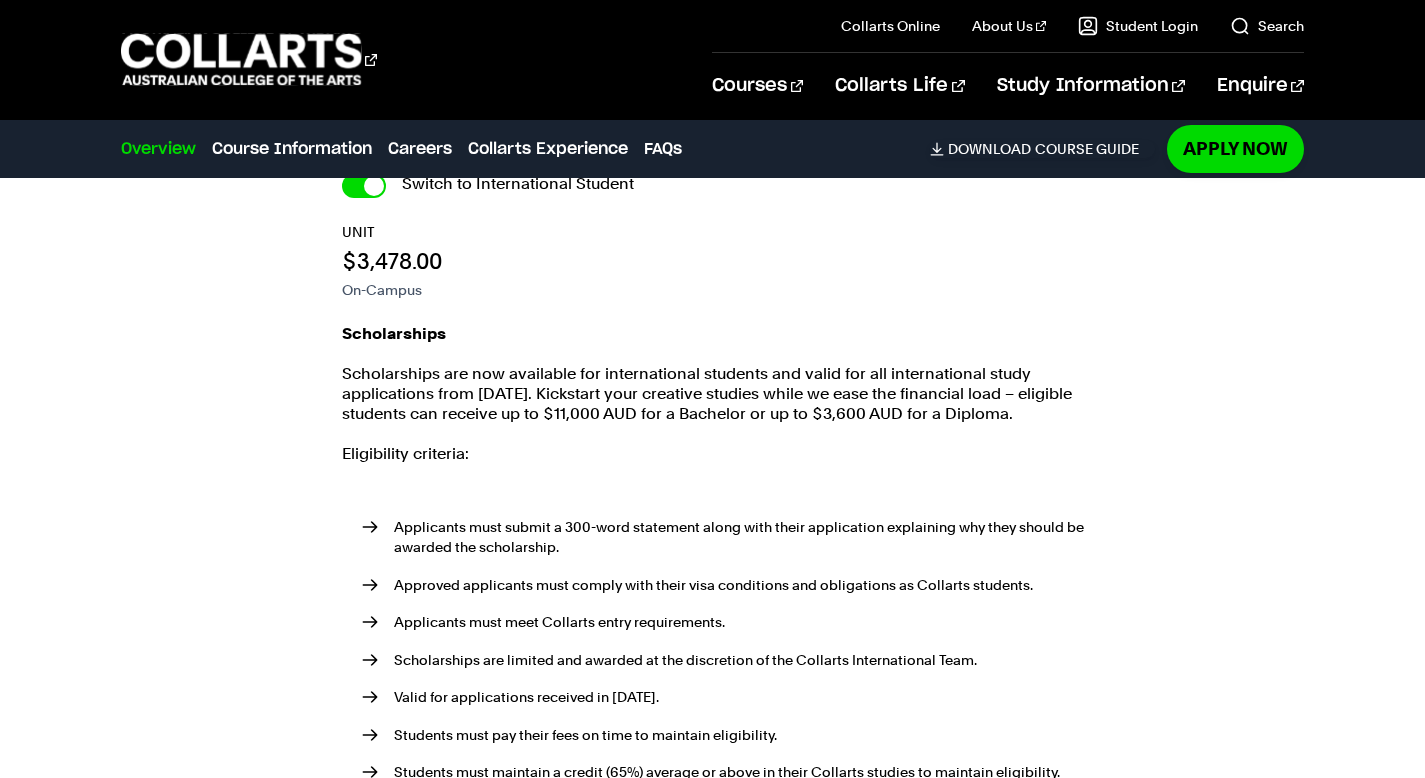 click on "Scholarships" at bounding box center (0, 0) 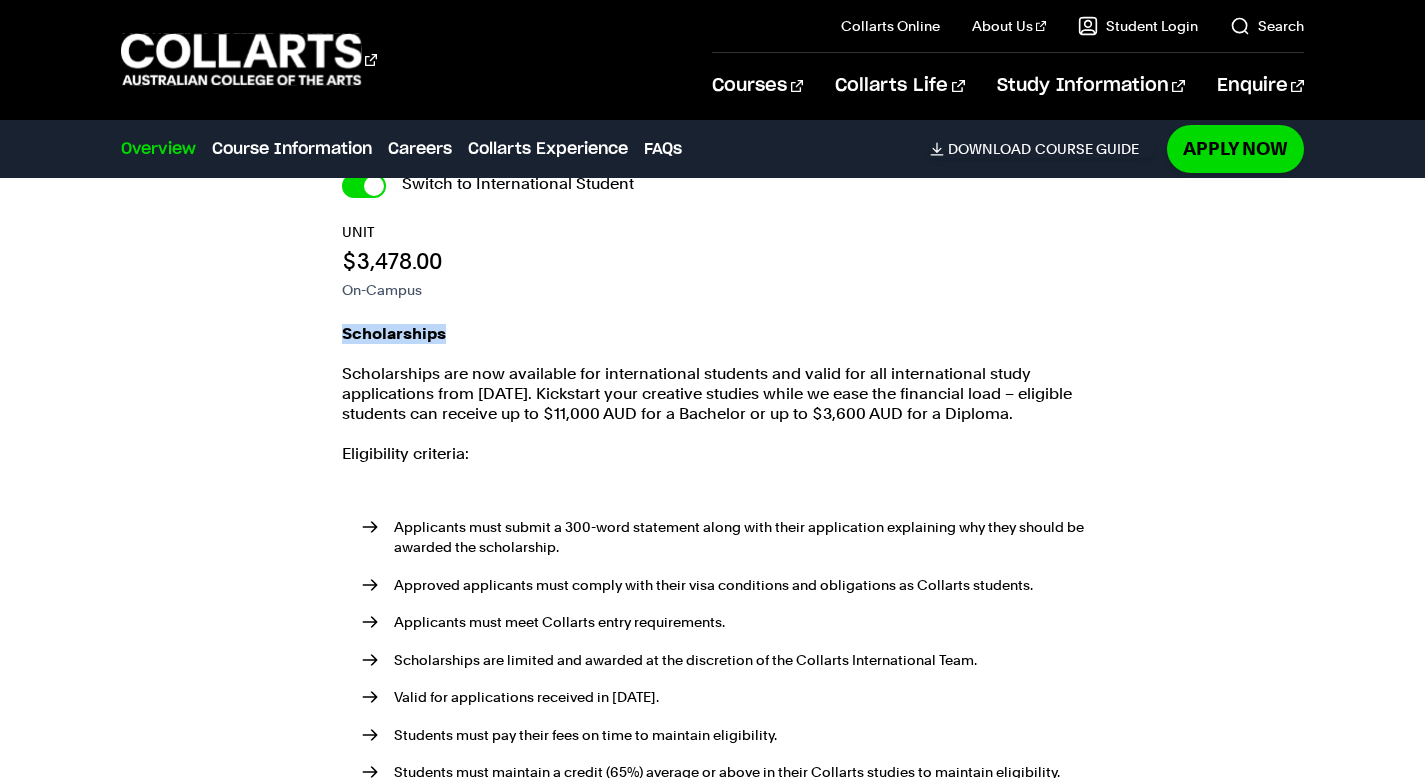 click on "Scholarships" at bounding box center [0, 0] 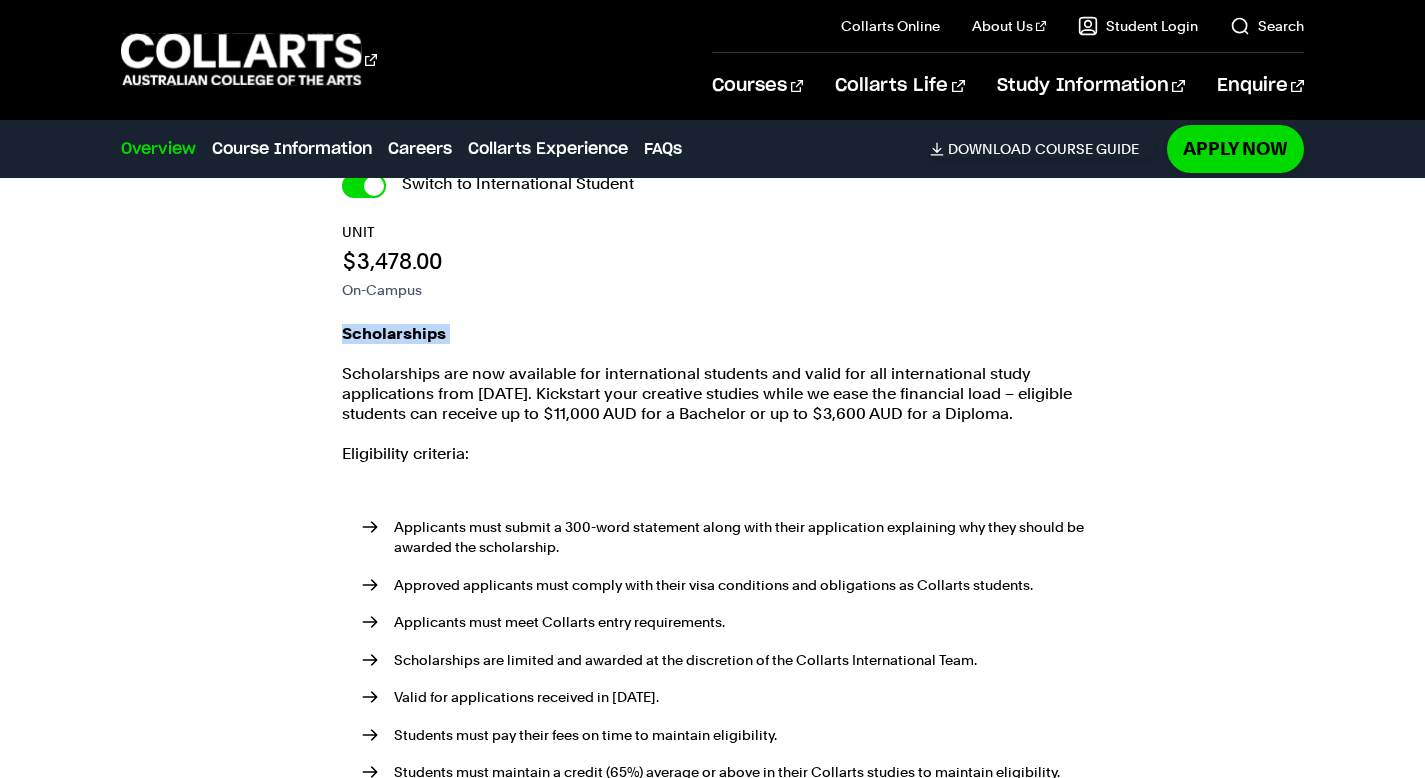 click on "Scholarships" at bounding box center [0, 0] 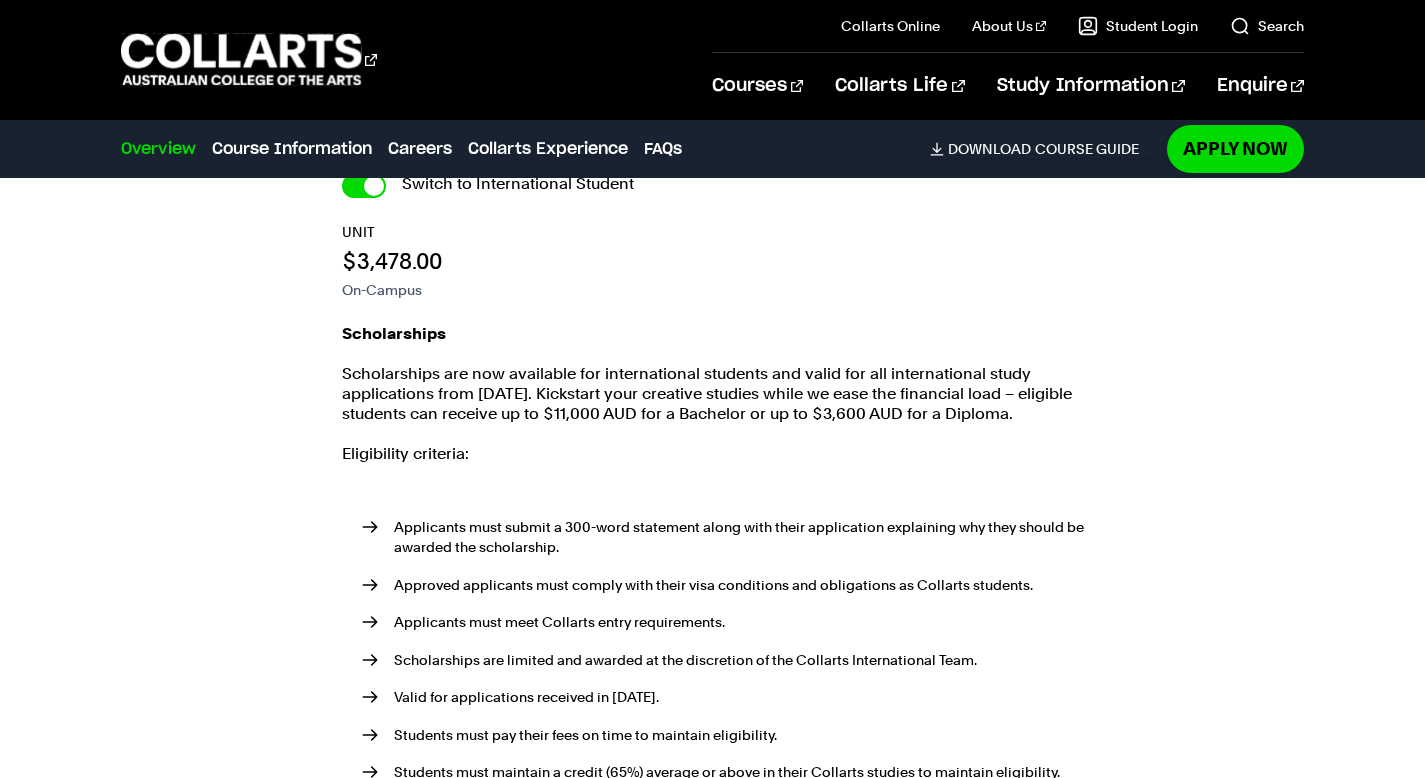 click on "Scholarships are now available for international students and valid for all international study applications from [DATE]. Kickstart your creative studies while we ease the financial load – eligible students can receive up to $11,000 AUD for a Bachelor or up to $3,600 AUD for a Diploma." at bounding box center [0, 0] 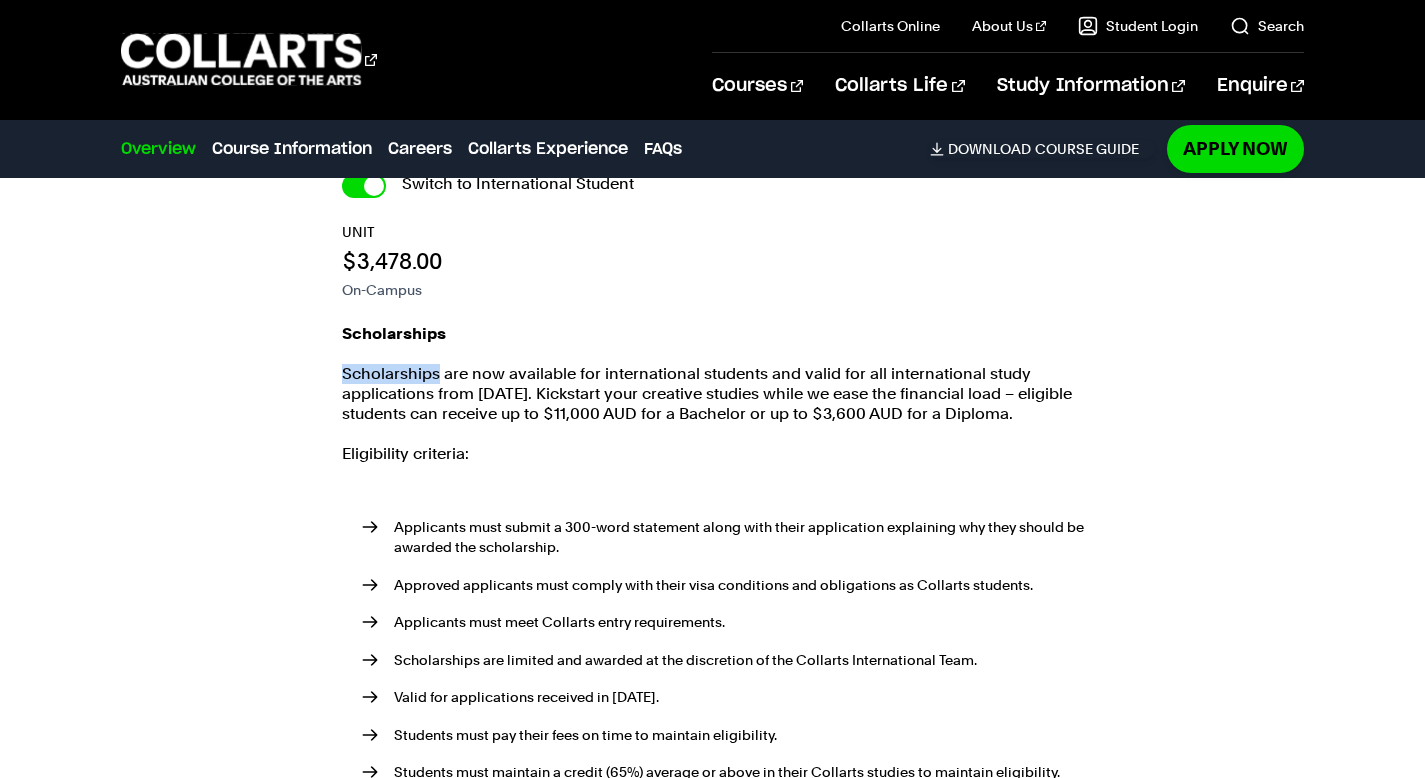 click on "Scholarships are now available for international students and valid for all international study applications from [DATE]. Kickstart your creative studies while we ease the financial load – eligible students can receive up to $11,000 AUD for a Bachelor or up to $3,600 AUD for a Diploma." at bounding box center [0, 0] 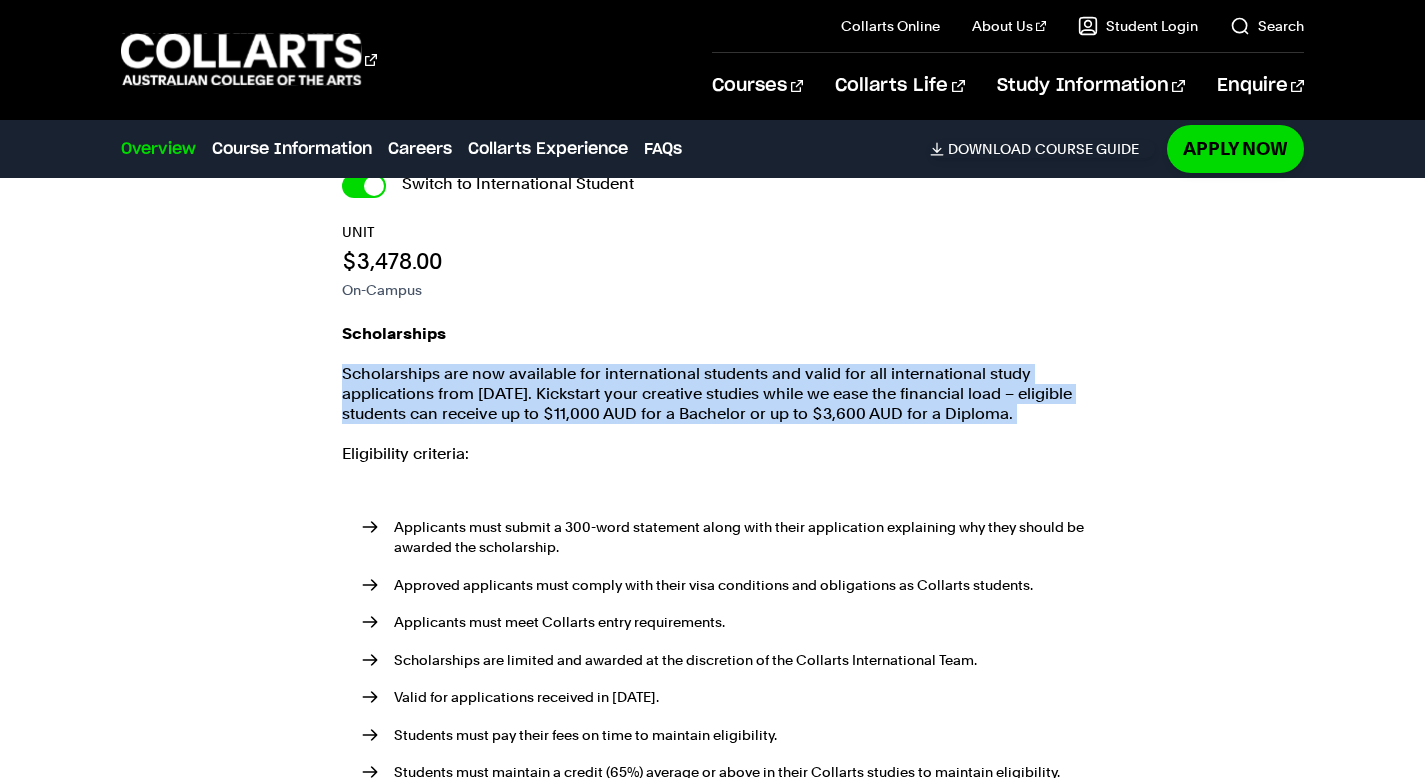 click on "Scholarships are now available for international students and valid for all international study applications from [DATE]. Kickstart your creative studies while we ease the financial load – eligible students can receive up to $11,000 AUD for a Bachelor or up to $3,600 AUD for a Diploma." at bounding box center [0, 0] 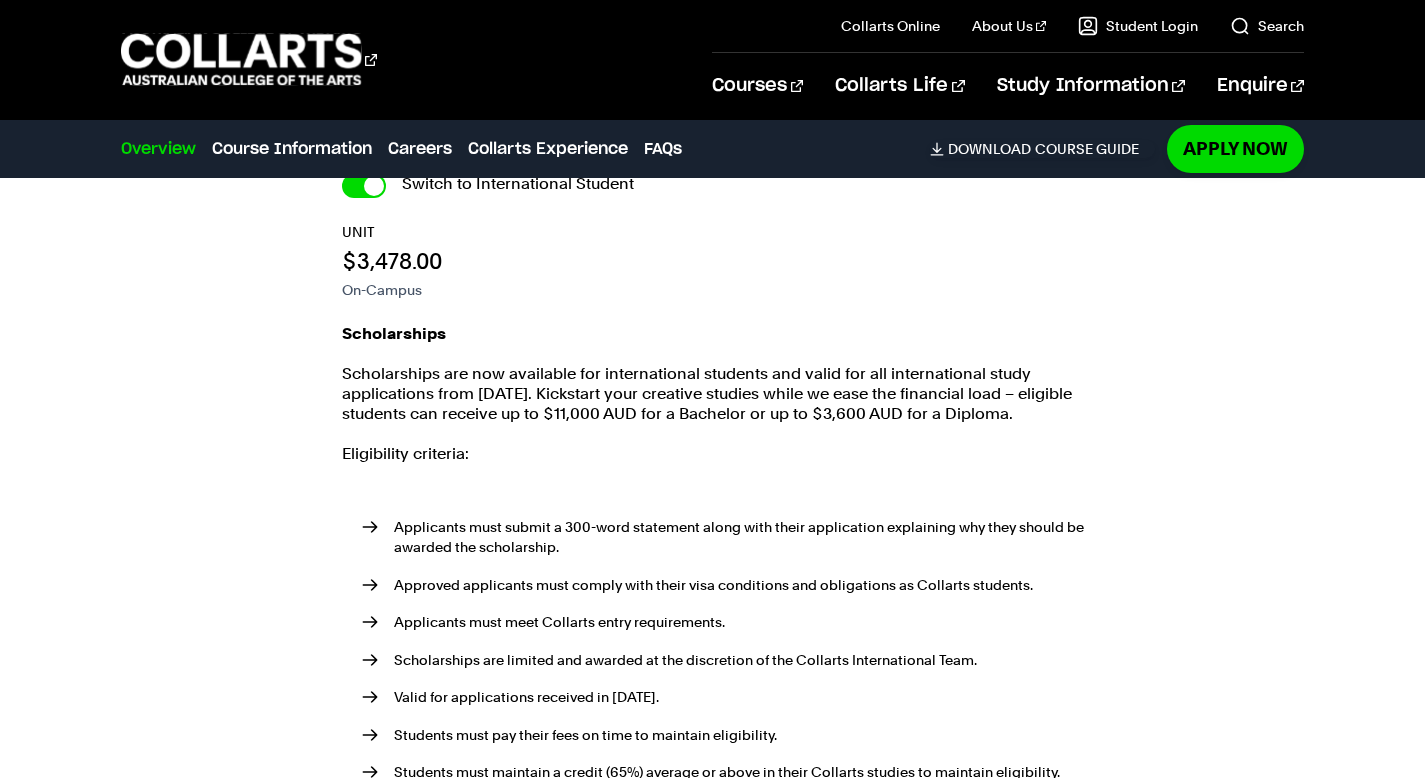 click on "Scholarships are now available for international students and valid for all international study applications from [DATE]. Kickstart your creative studies while we ease the financial load – eligible students can receive up to $11,000 AUD for a Bachelor or up to $3,600 AUD for a Diploma." at bounding box center (0, 0) 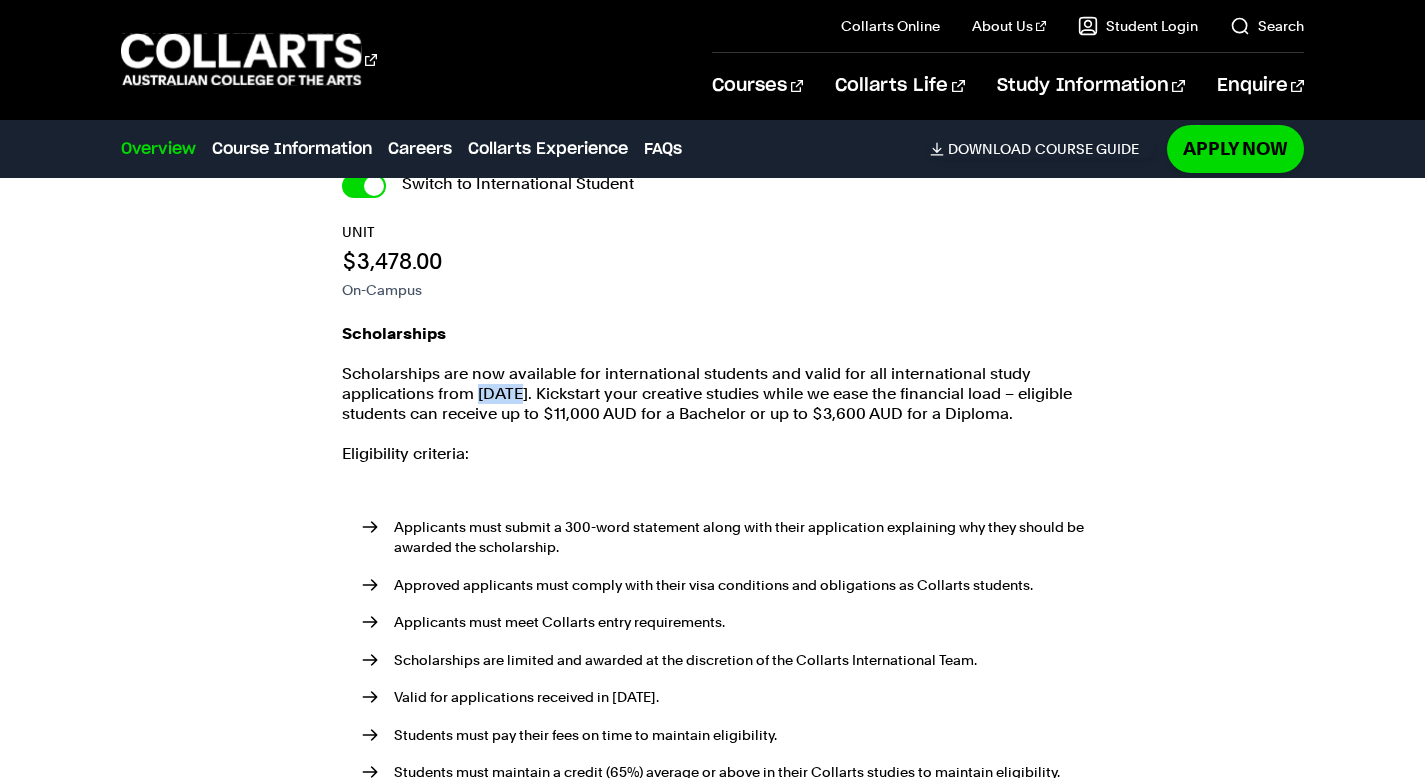 click on "Scholarships are now available for international students and valid for all international study applications from [DATE]. Kickstart your creative studies while we ease the financial load – eligible students can receive up to $11,000 AUD for a Bachelor or up to $3,600 AUD for a Diploma." at bounding box center (0, 0) 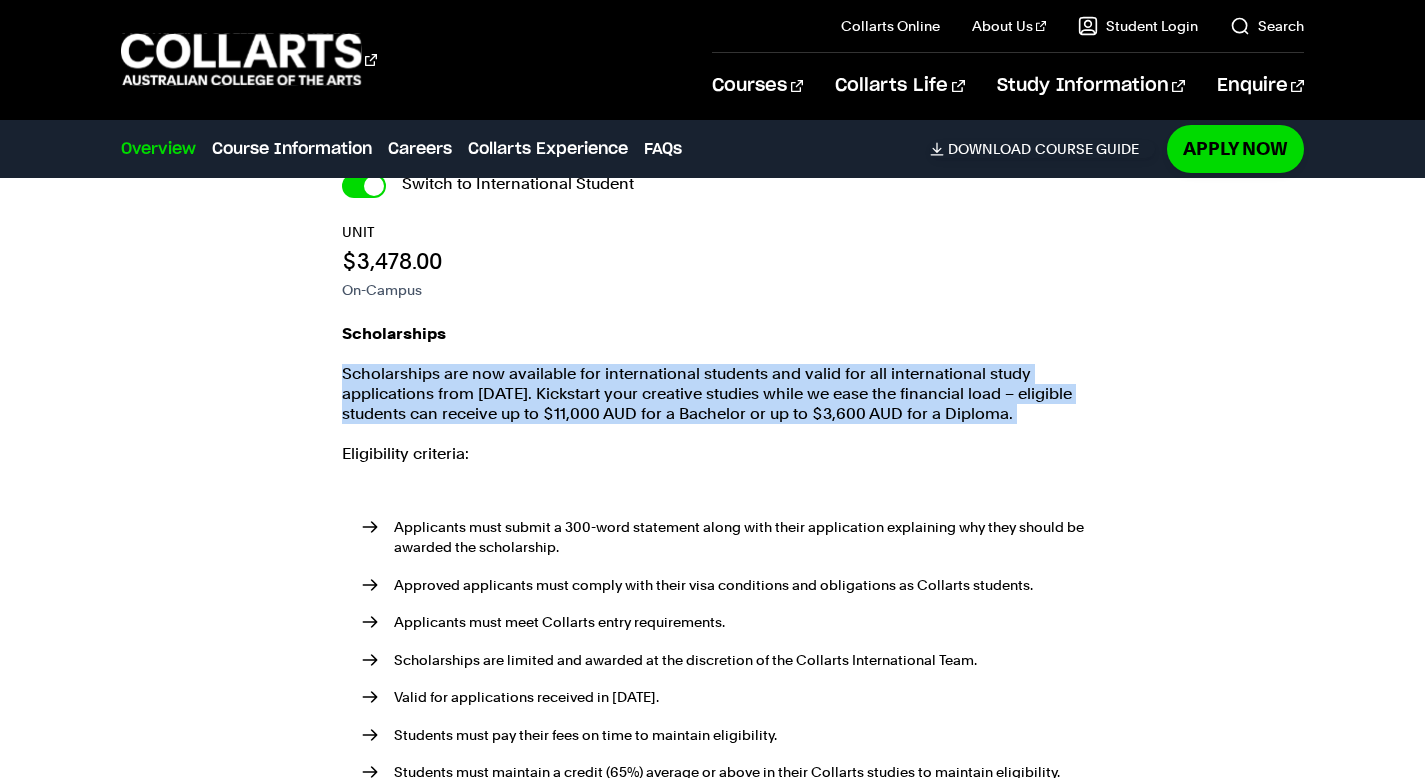 click on "Scholarships are now available for international students and valid for all international study applications from [DATE]. Kickstart your creative studies while we ease the financial load – eligible students can receive up to $11,000 AUD for a Bachelor or up to $3,600 AUD for a Diploma." at bounding box center (0, 0) 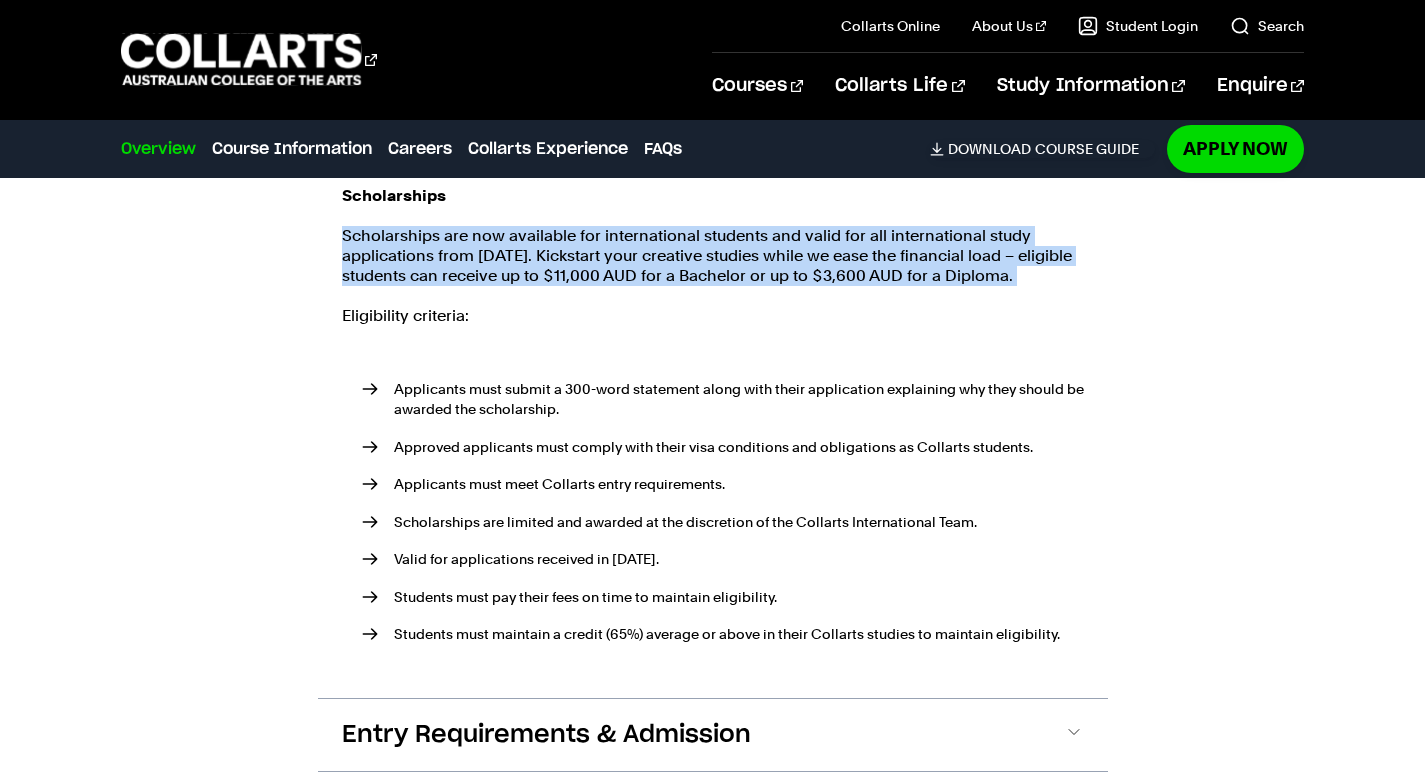scroll, scrollTop: 3544, scrollLeft: 0, axis: vertical 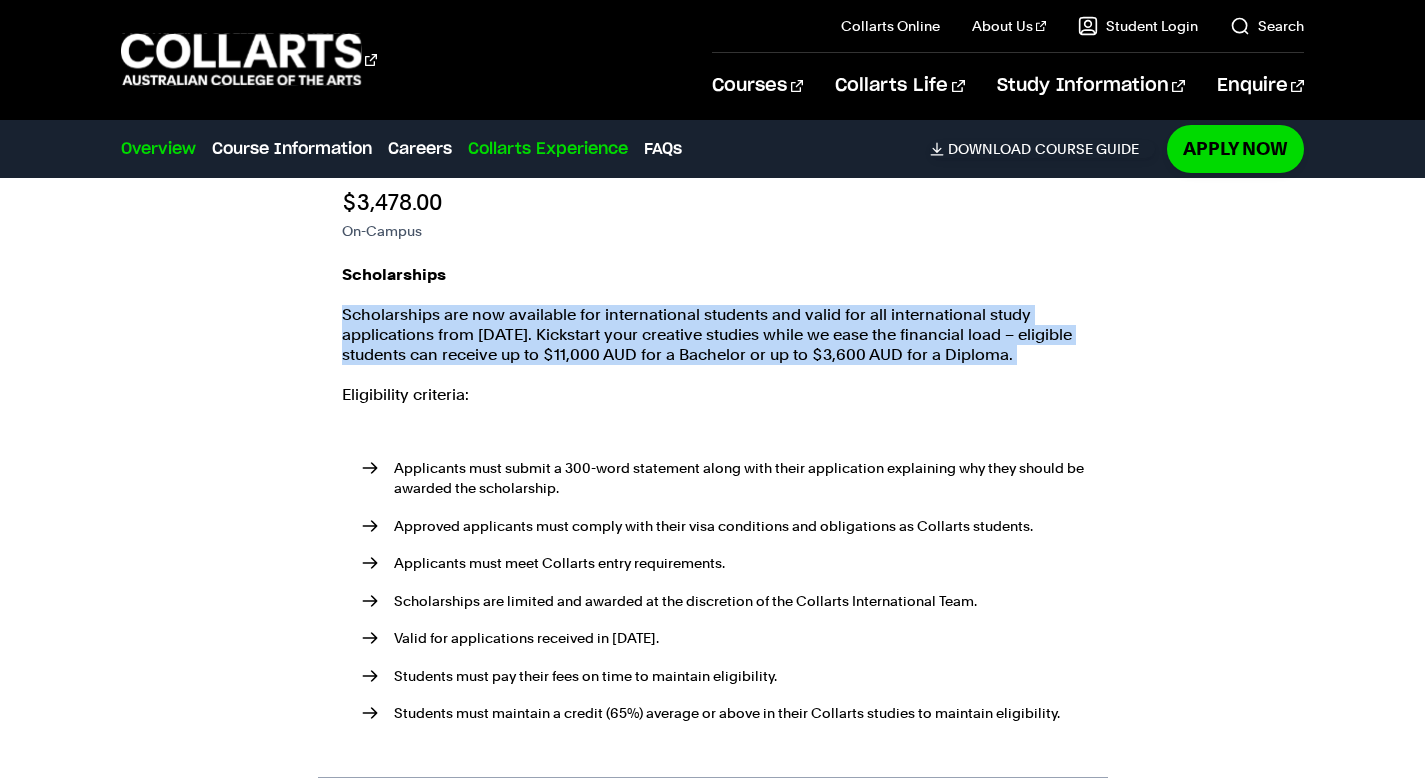 click on "Collarts Experience" at bounding box center (548, 149) 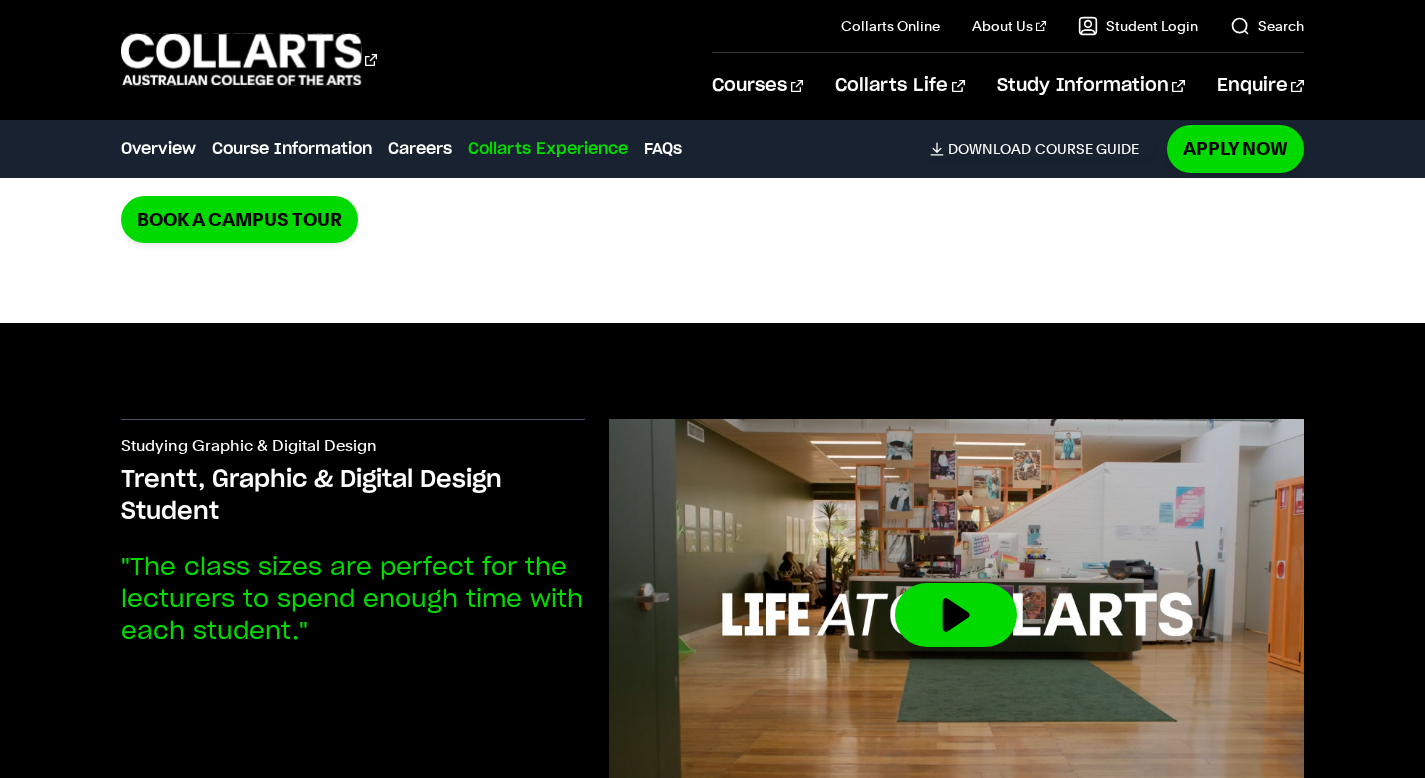 scroll, scrollTop: 6450, scrollLeft: 0, axis: vertical 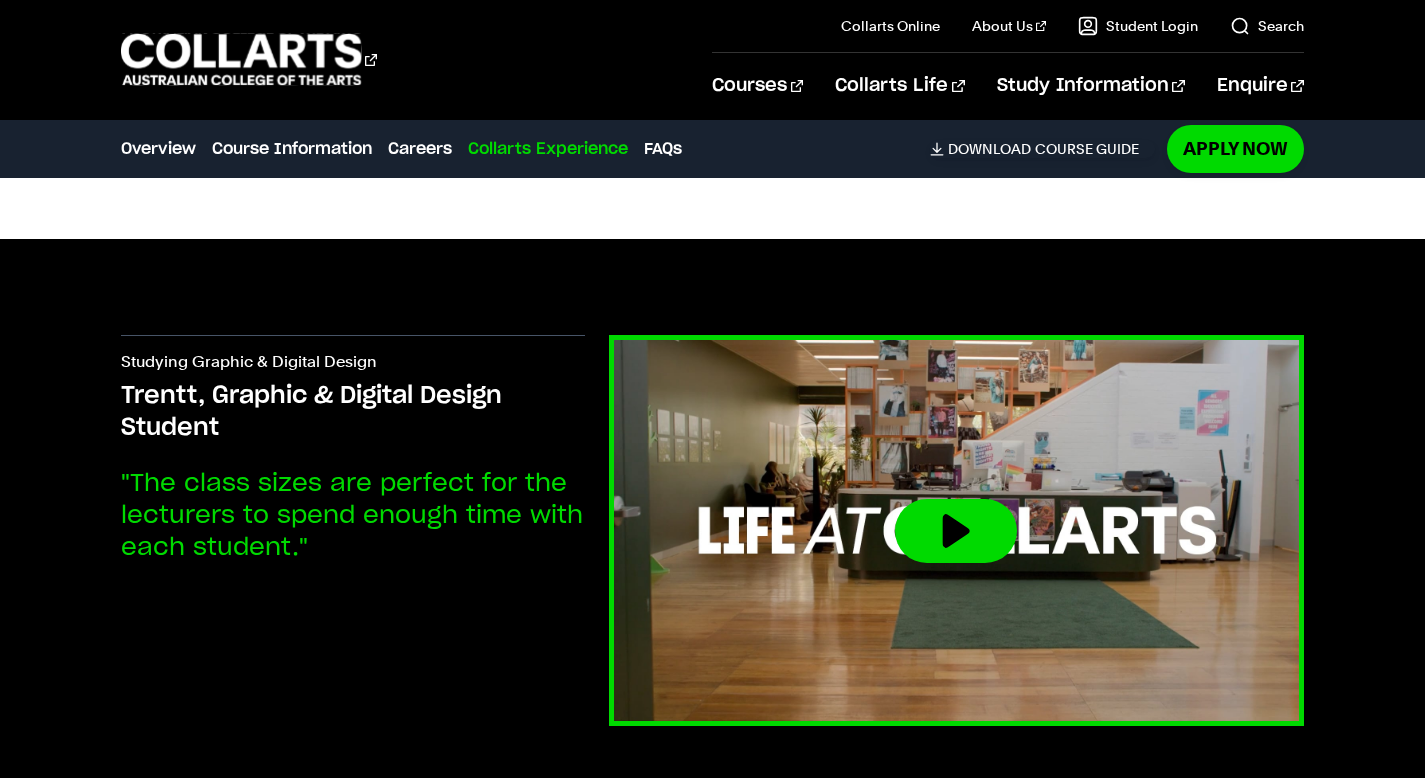 click at bounding box center [956, 531] 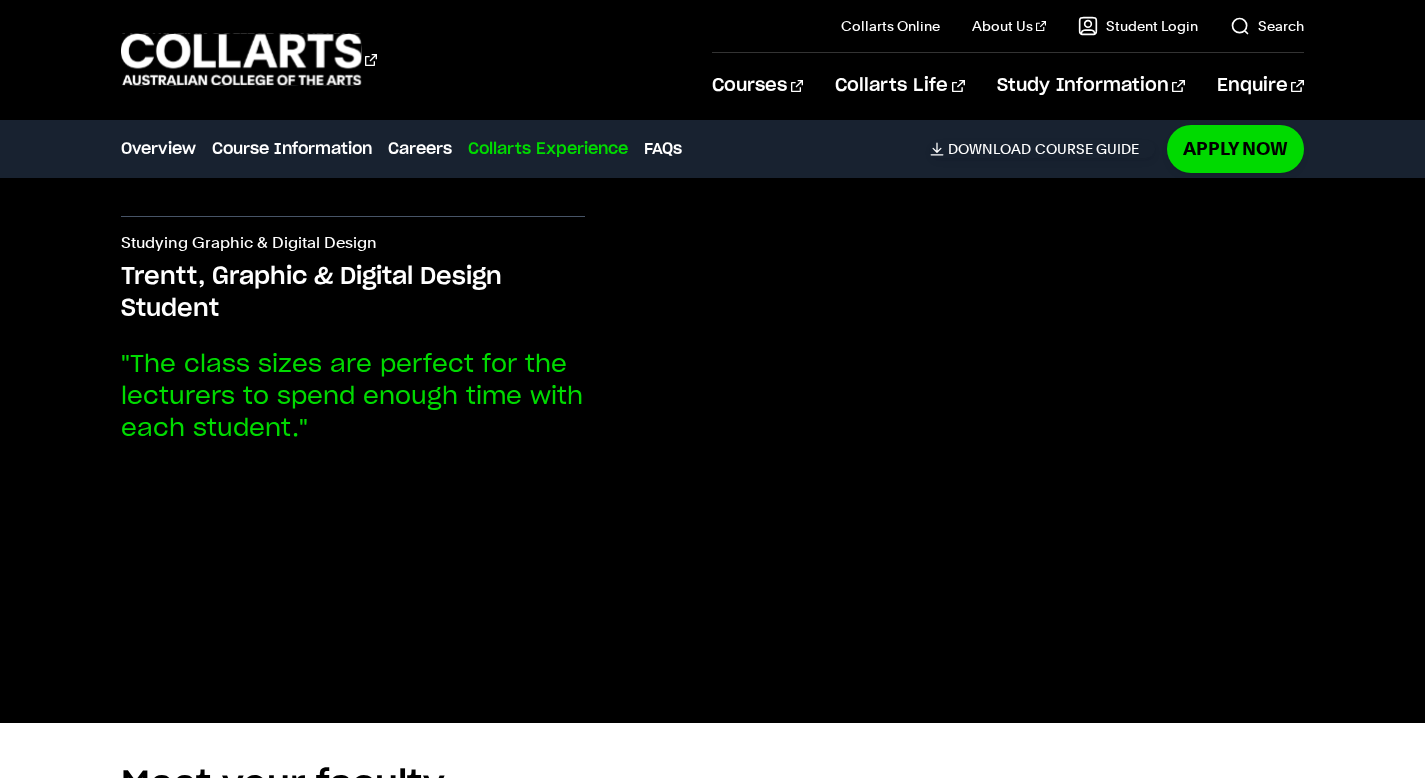 scroll, scrollTop: 6521, scrollLeft: 0, axis: vertical 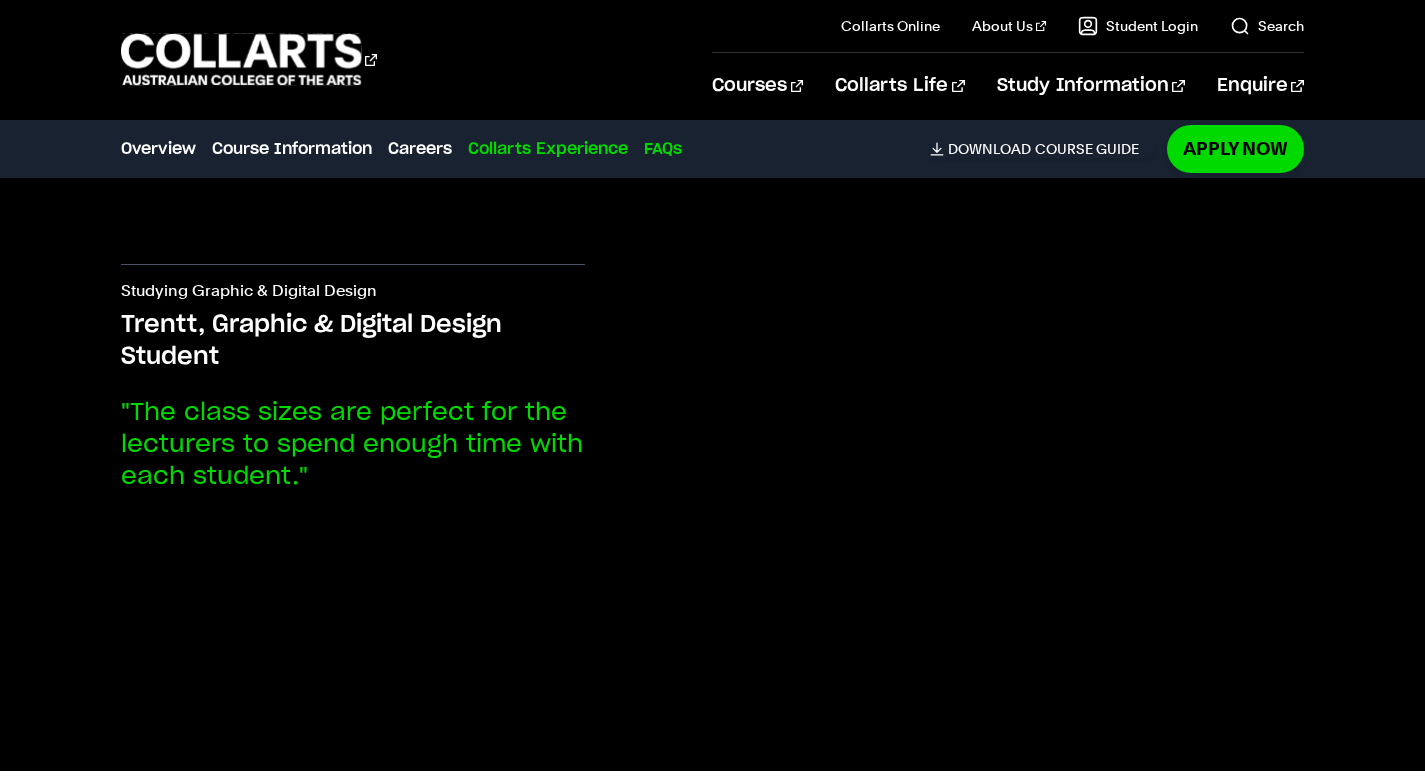 click on "FAQs" at bounding box center (663, 149) 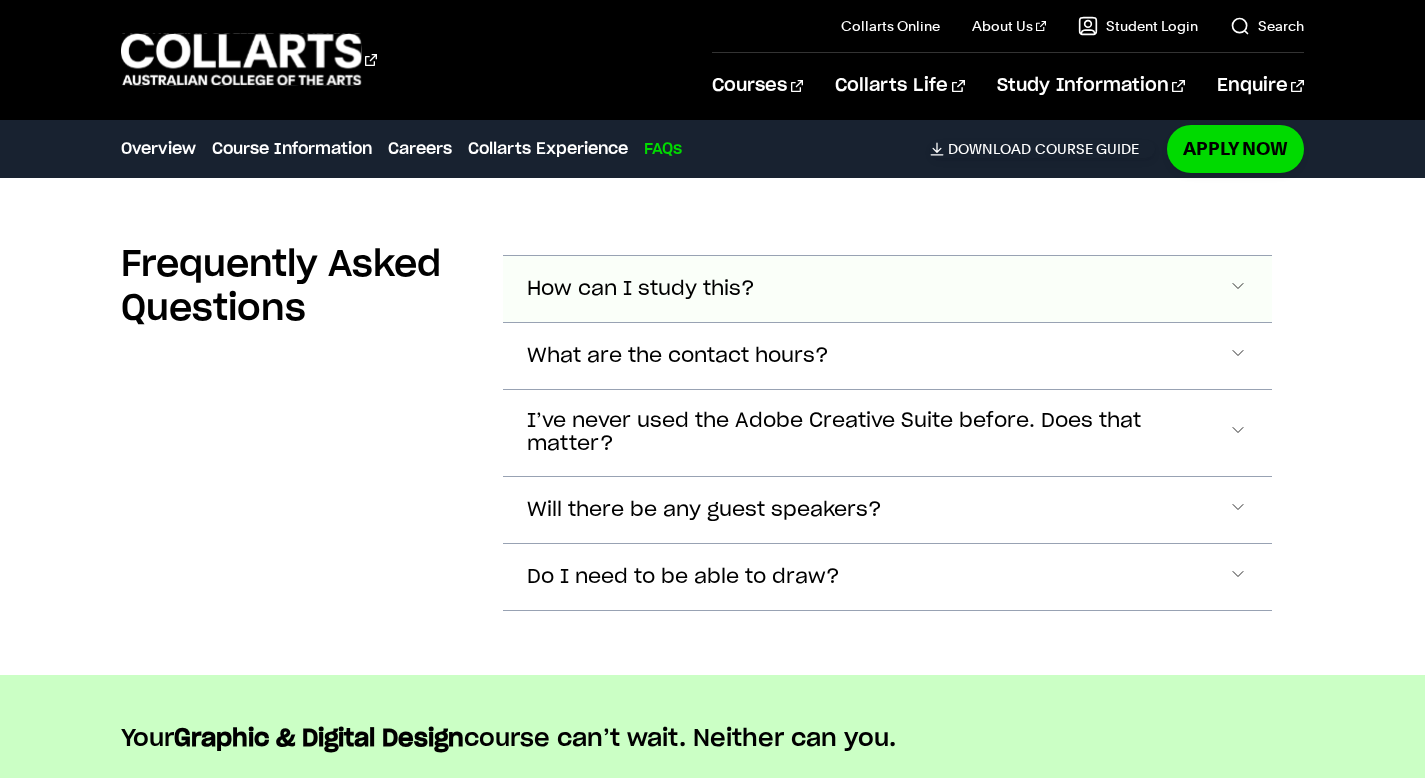 scroll, scrollTop: 7913, scrollLeft: 0, axis: vertical 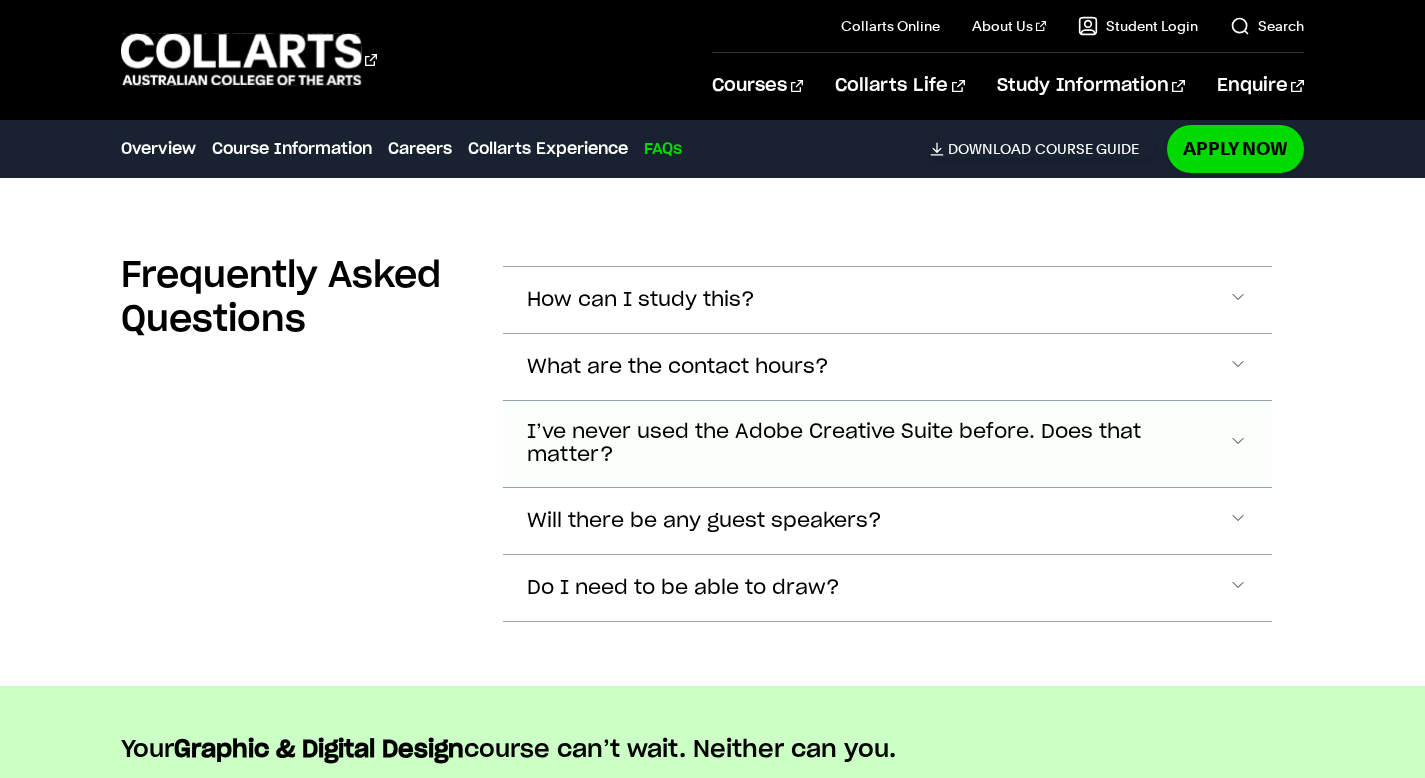 click on "I’ve never used the Adobe Creative Suite before. Does that matter?" at bounding box center [641, 300] 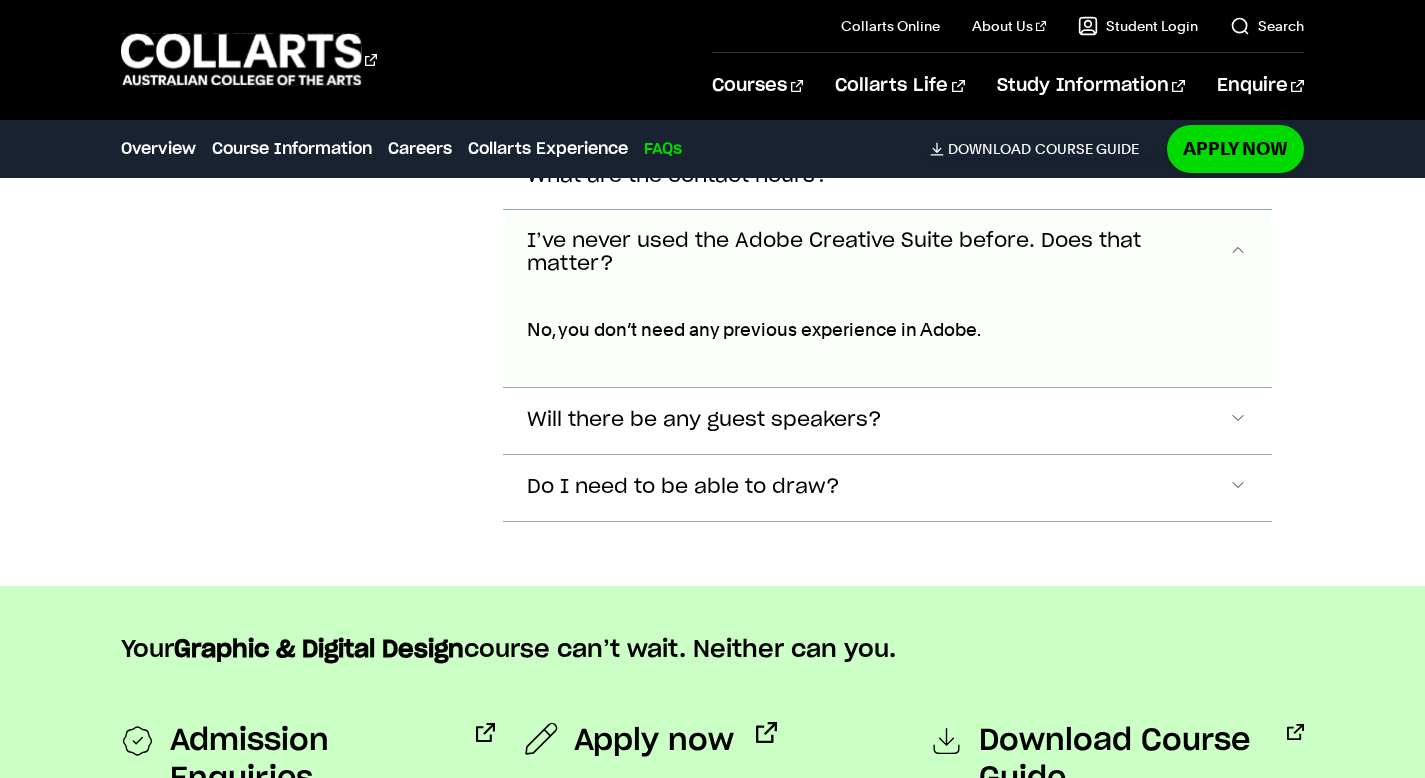 scroll, scrollTop: 8096, scrollLeft: 0, axis: vertical 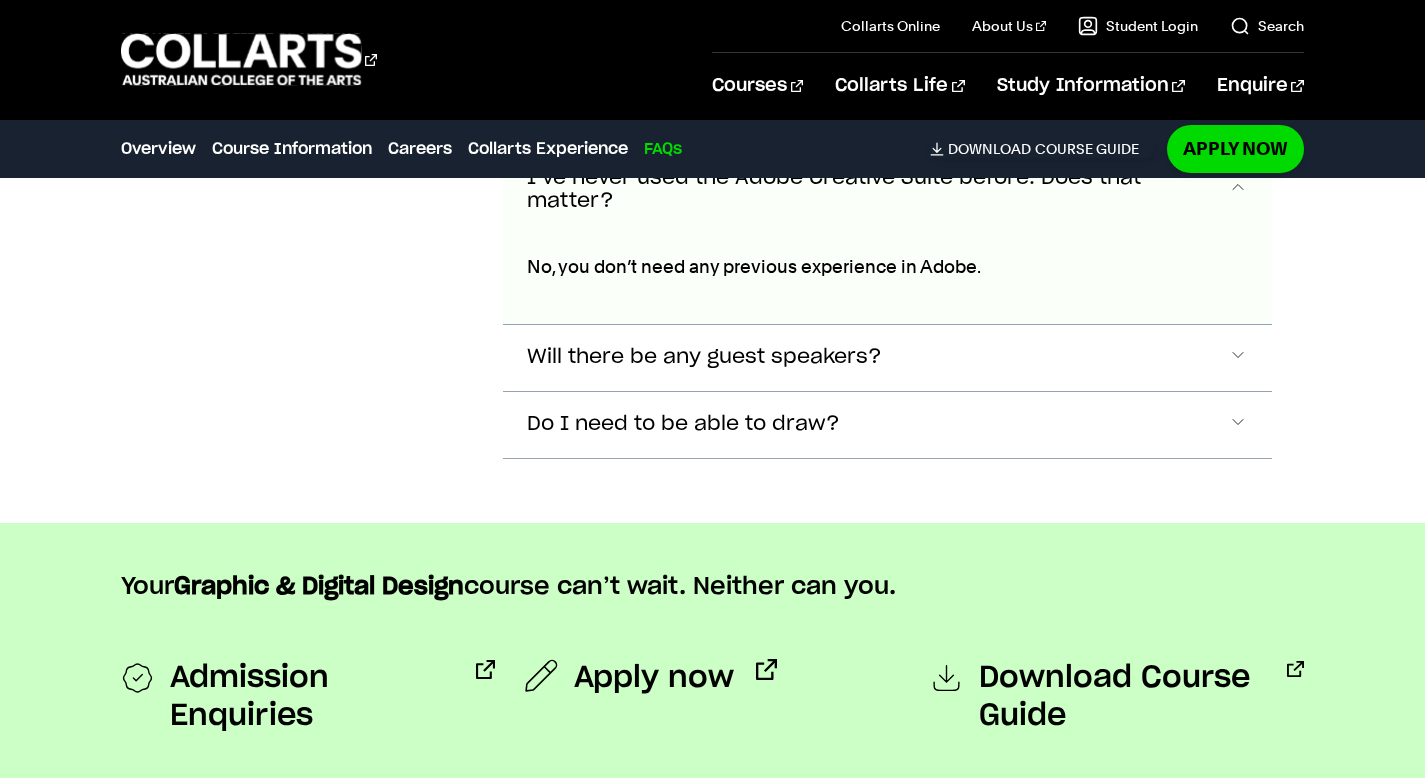 click on "Will there be any guest speakers?" at bounding box center [887, 46] 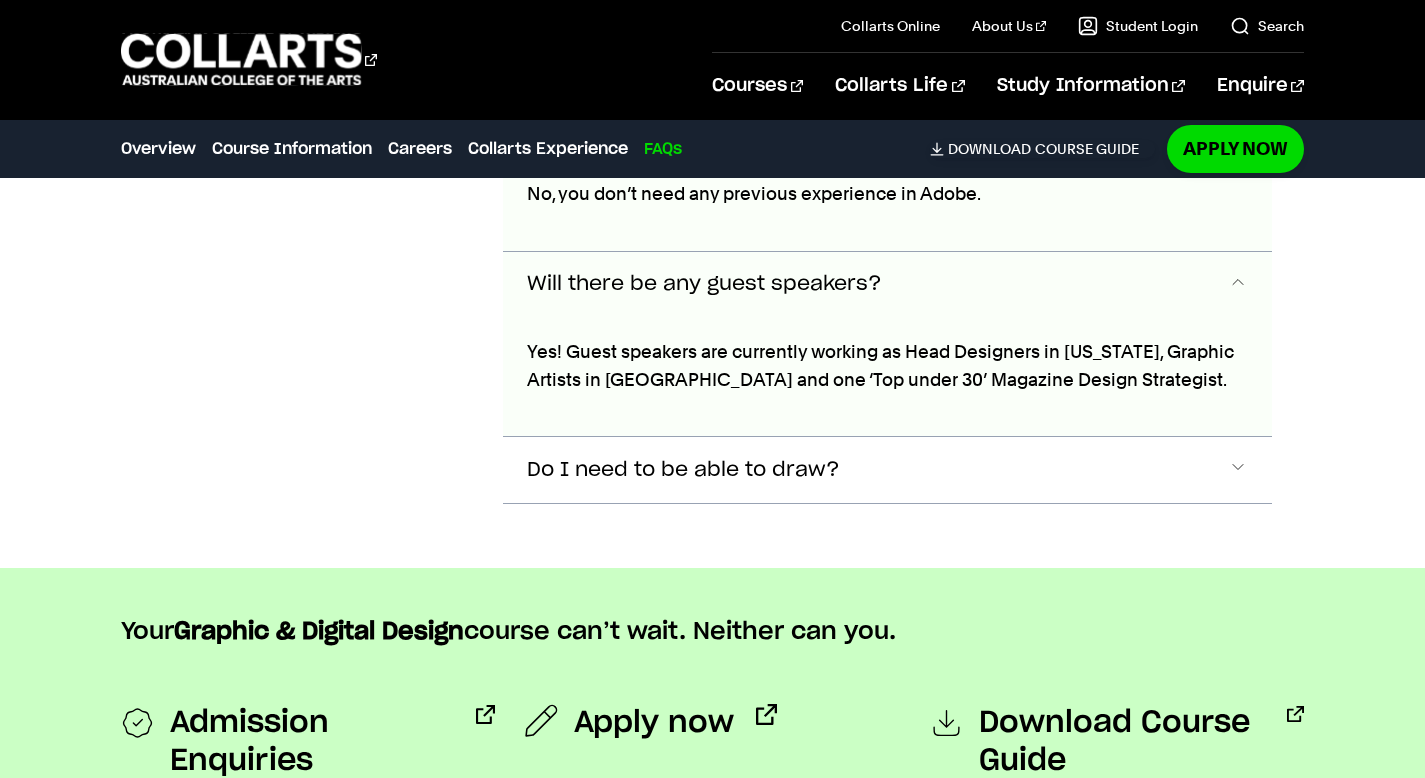 scroll, scrollTop: 8312, scrollLeft: 0, axis: vertical 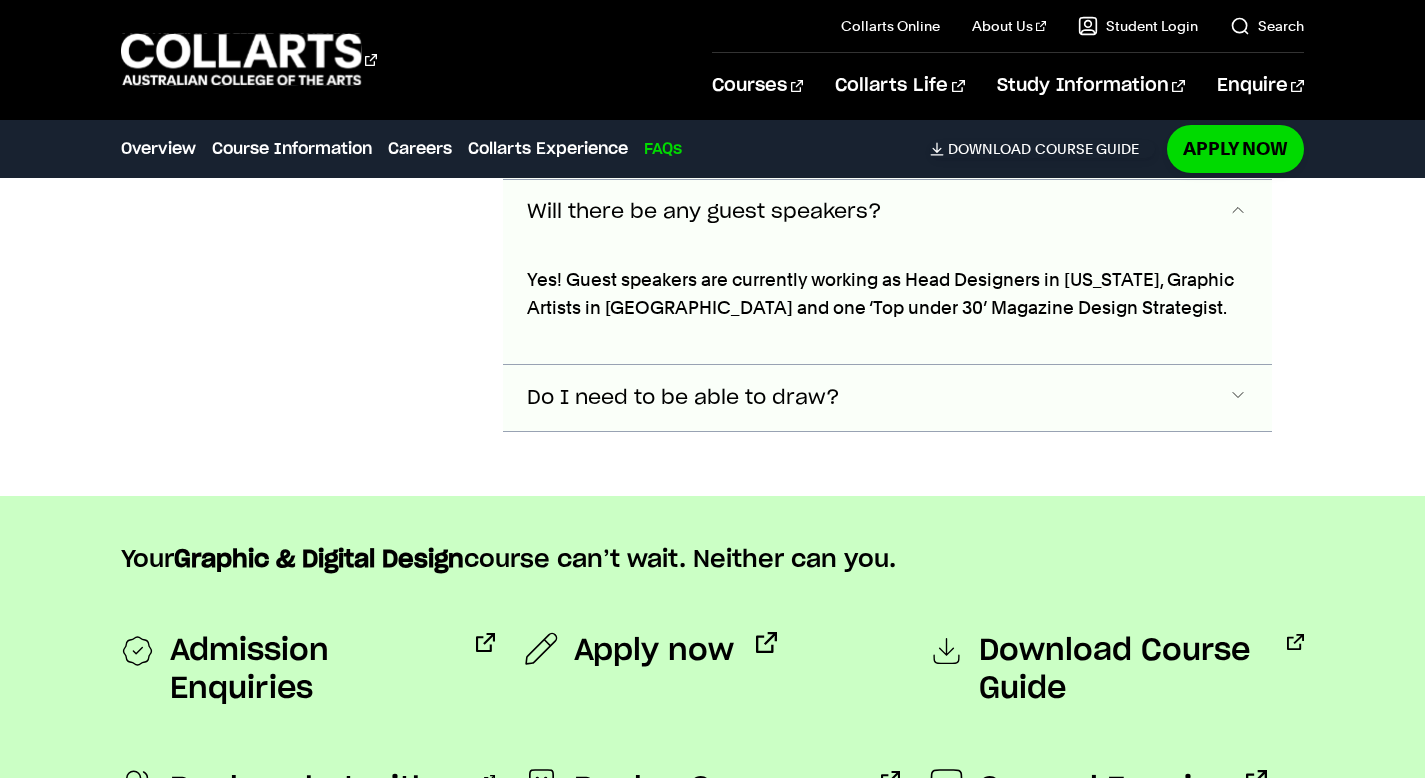 click on "Do I need to be able to draw?" at bounding box center (641, -99) 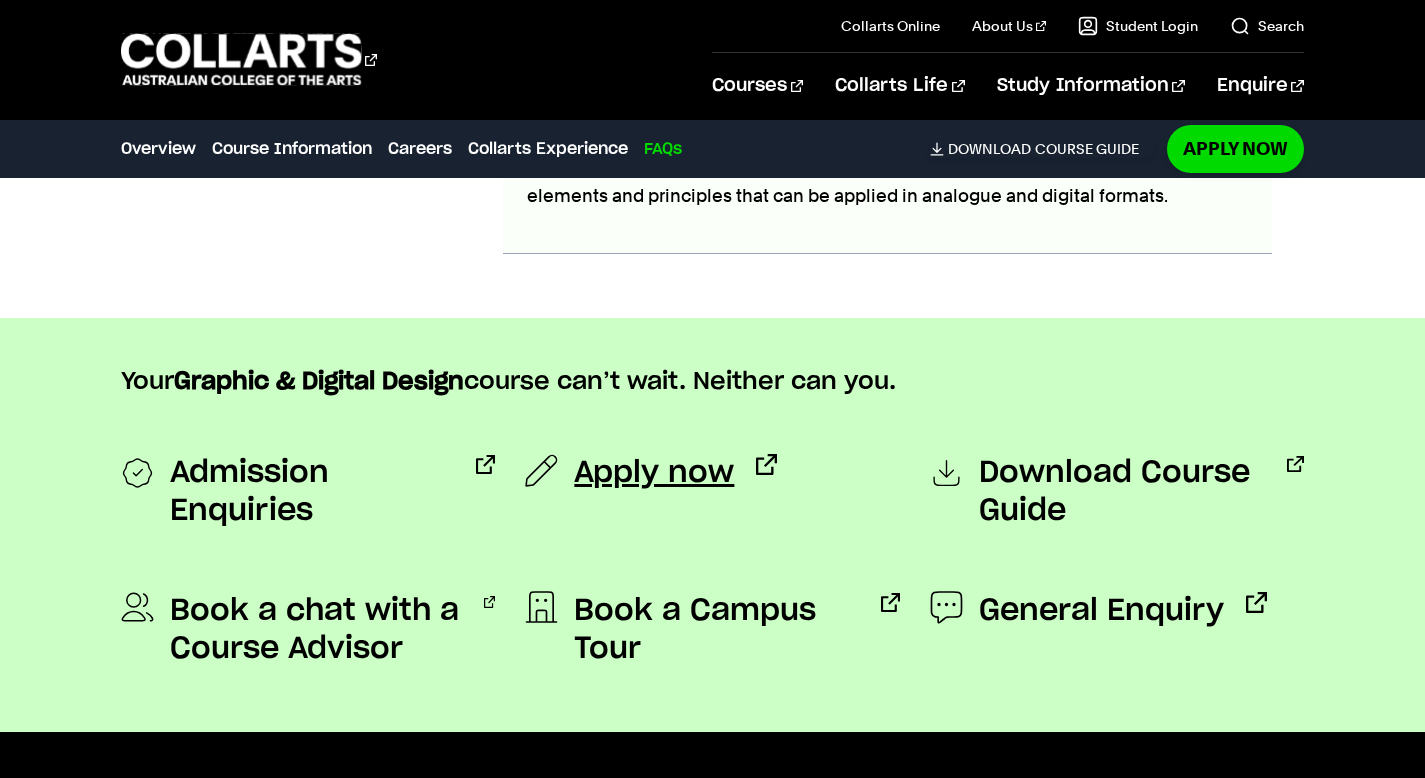 scroll, scrollTop: 9196, scrollLeft: 0, axis: vertical 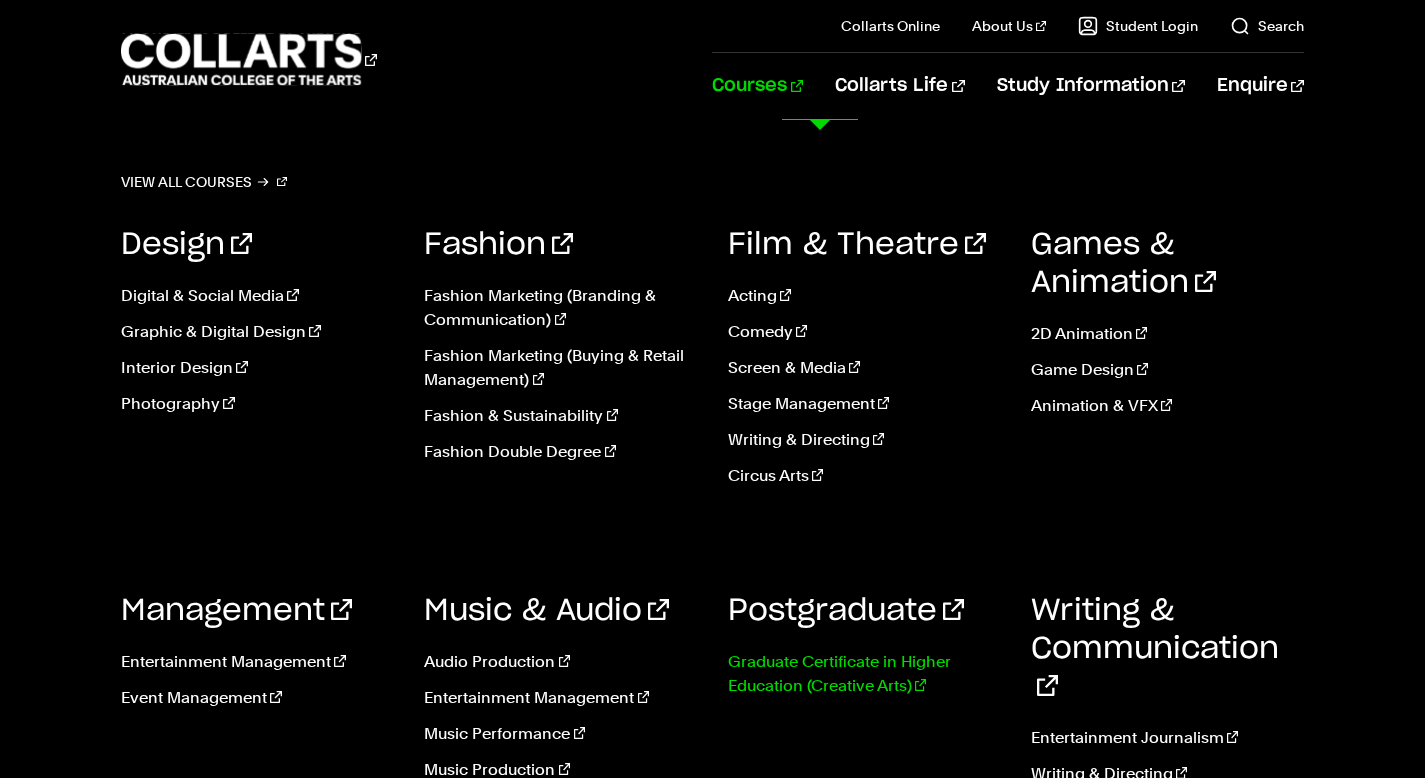 click on "Graduate Certificate in Higher Education (Creative Arts)" at bounding box center (864, 674) 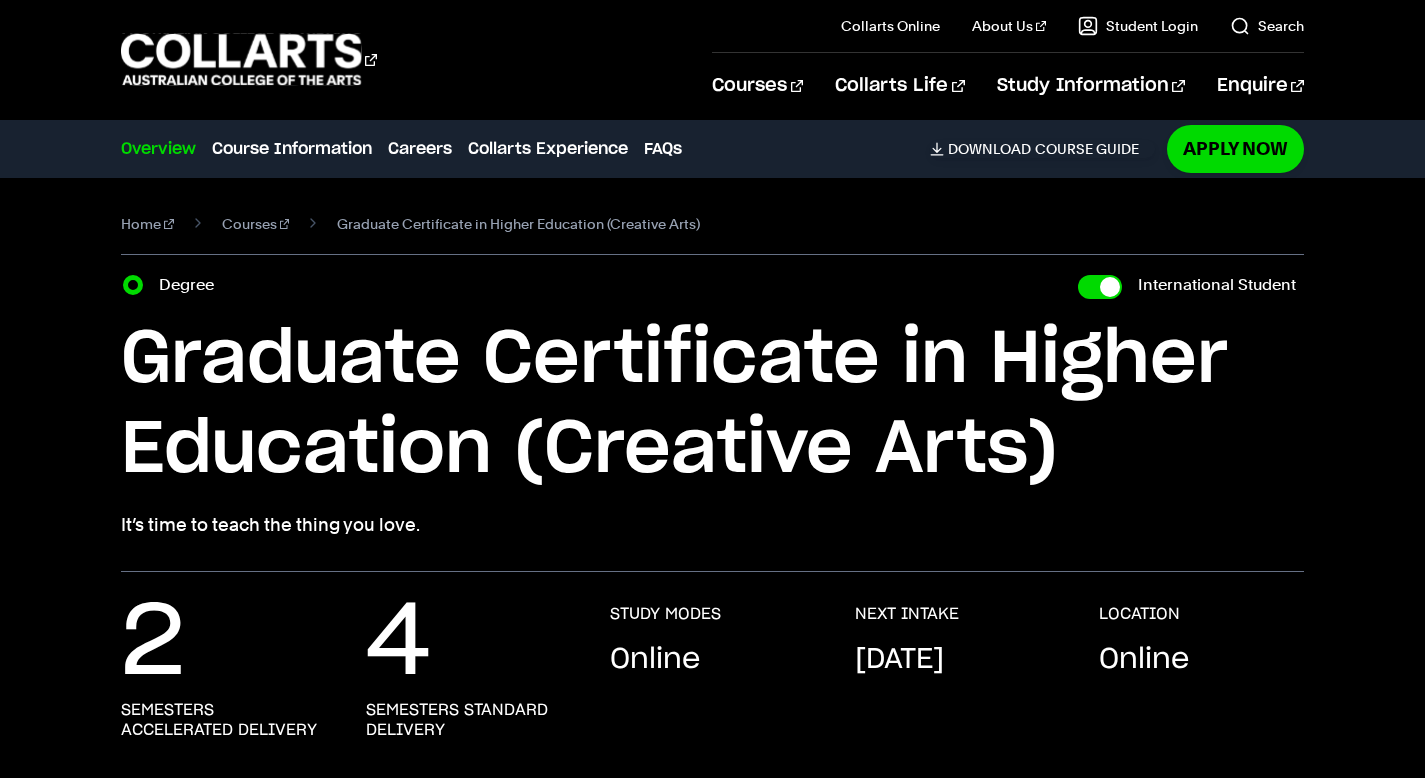 scroll, scrollTop: 0, scrollLeft: 0, axis: both 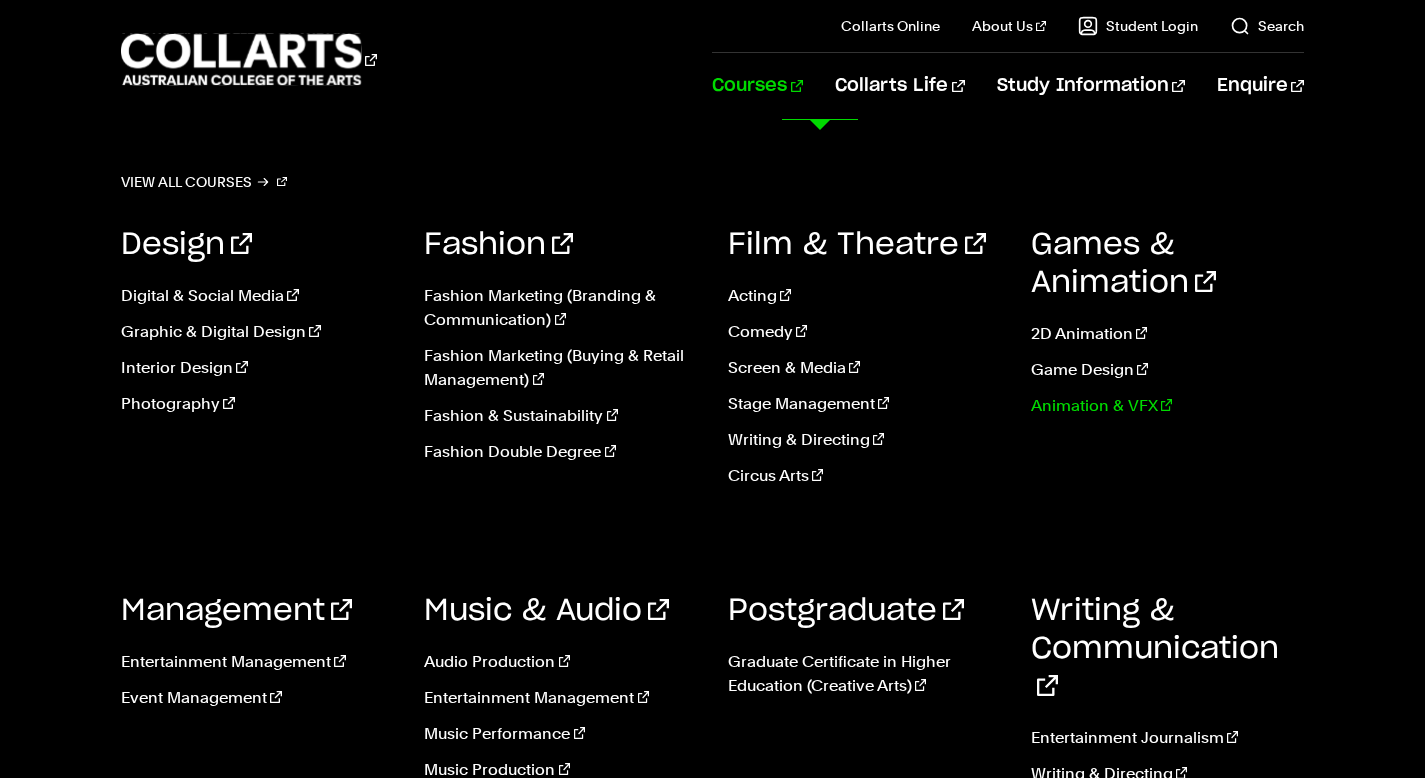 click on "Animation & VFX" at bounding box center [1167, 406] 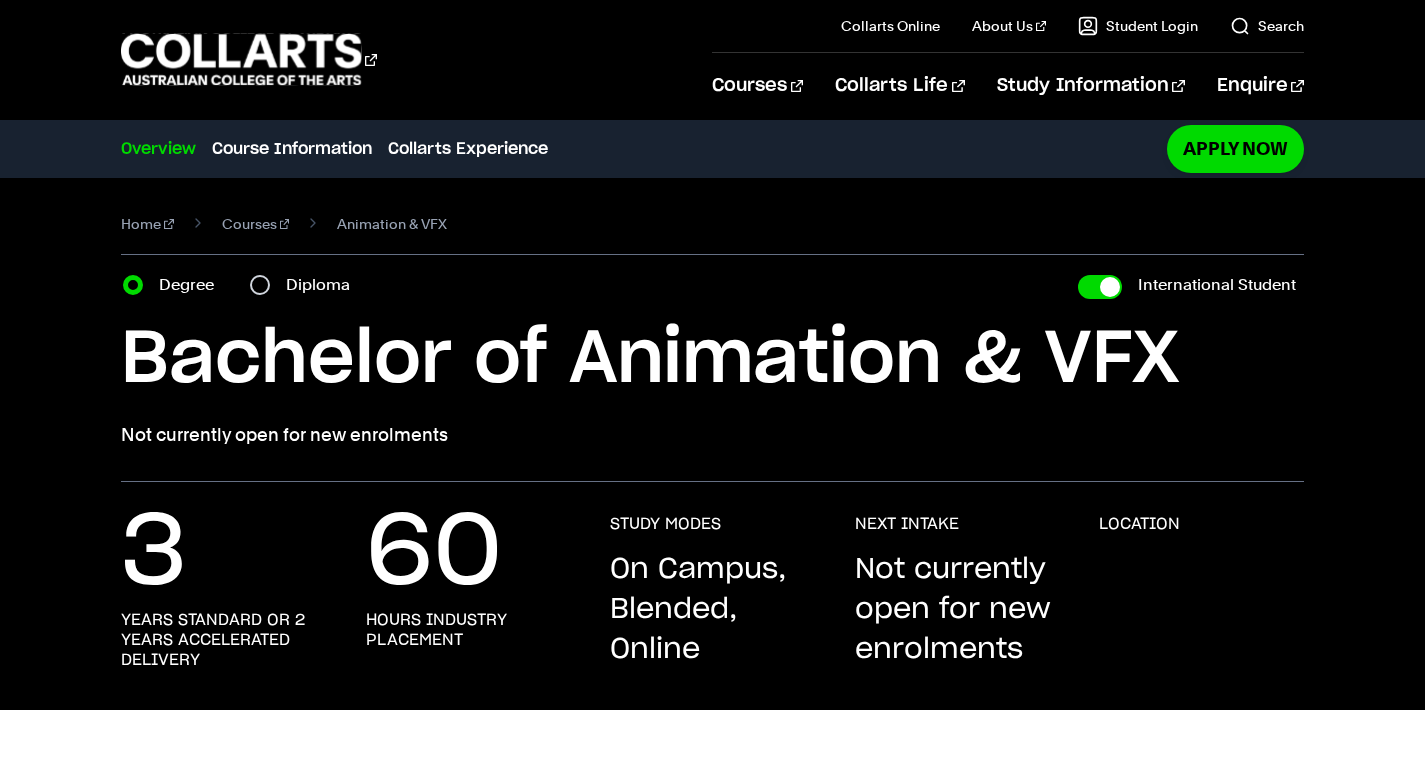 scroll, scrollTop: 0, scrollLeft: 0, axis: both 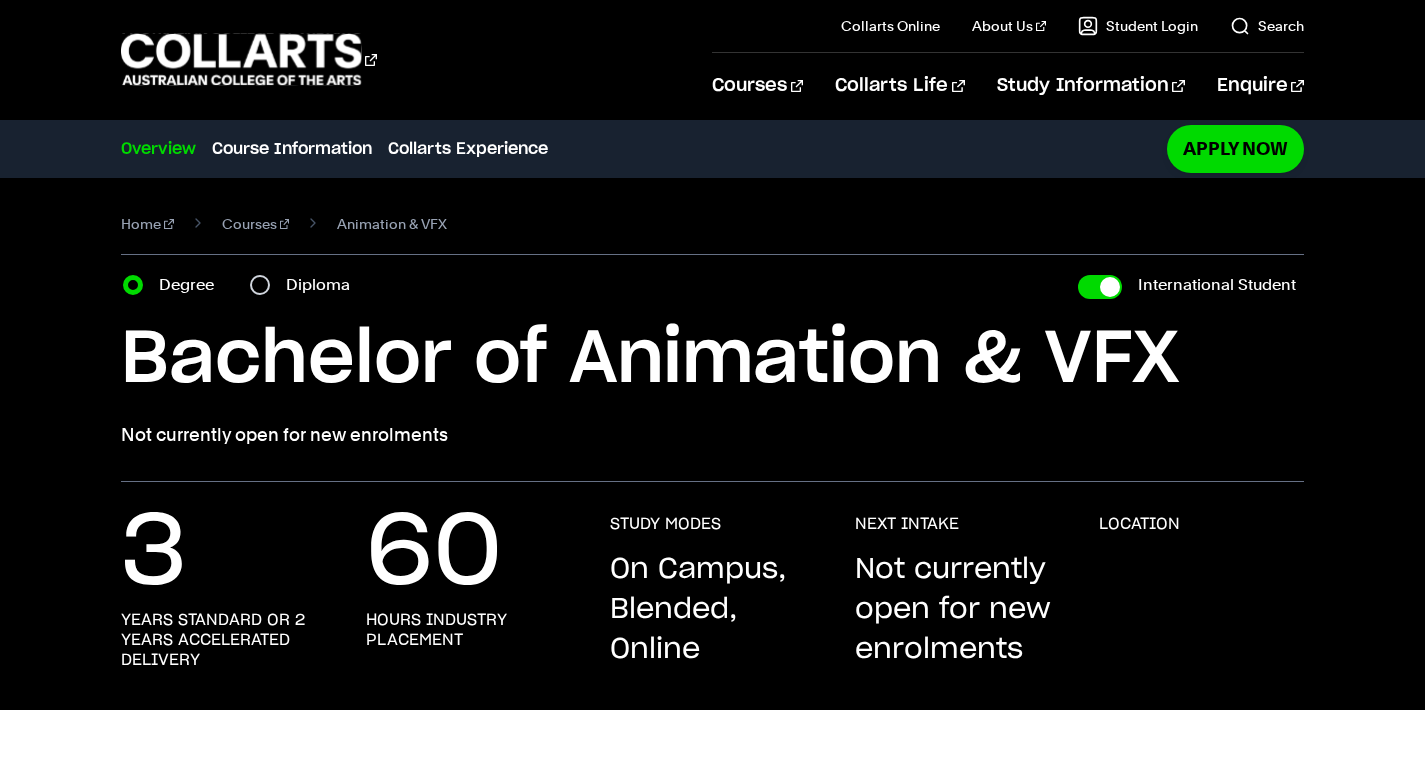 click on "Diploma" at bounding box center [324, 285] 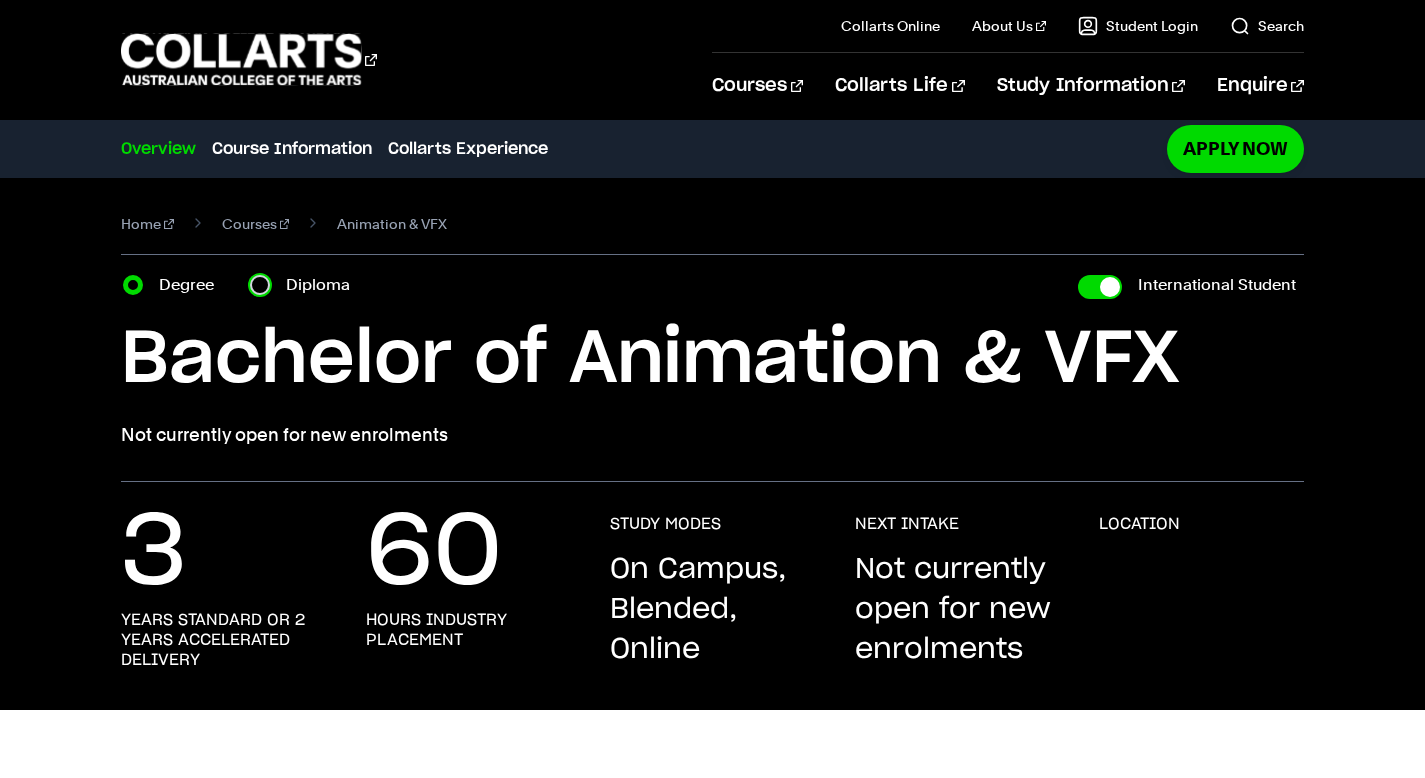 click on "Diploma" at bounding box center (260, 285) 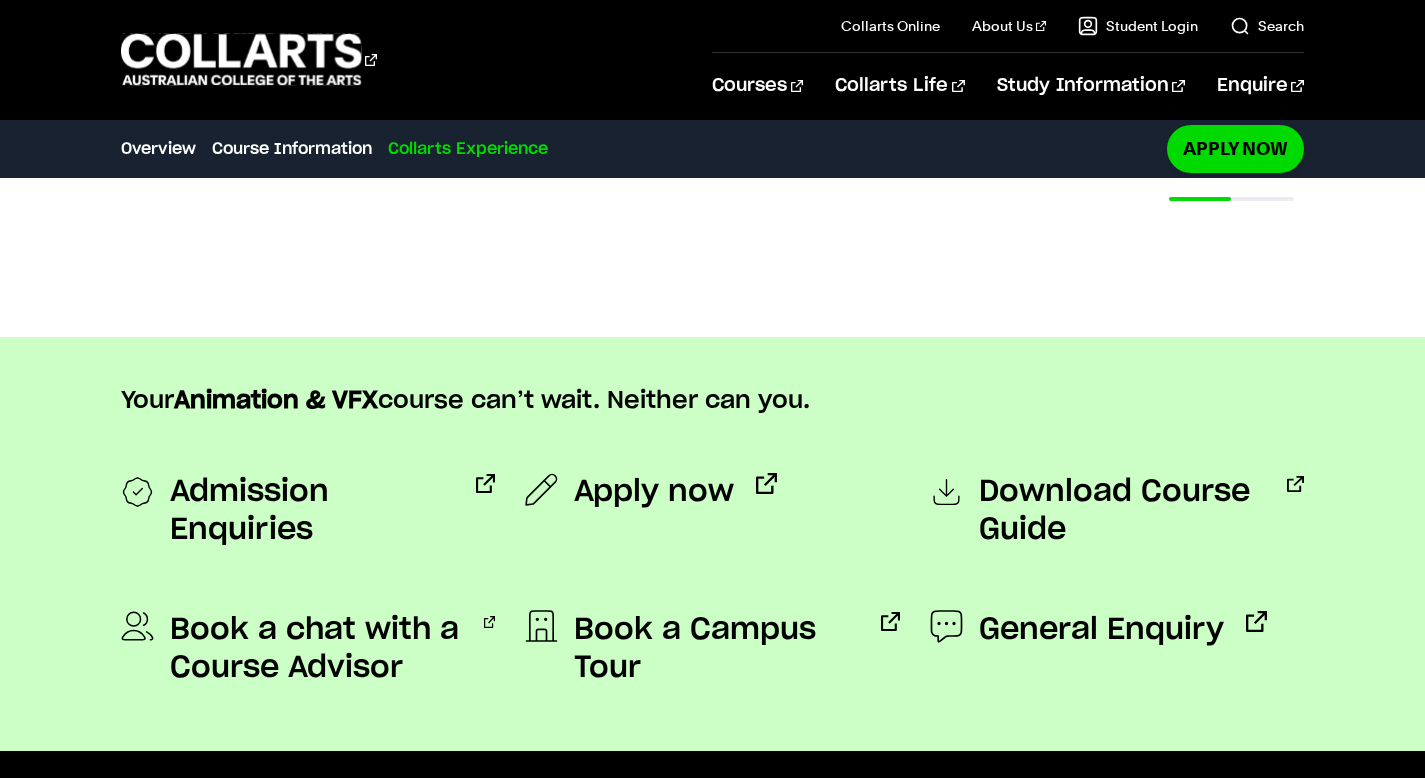 scroll, scrollTop: 2193, scrollLeft: 0, axis: vertical 